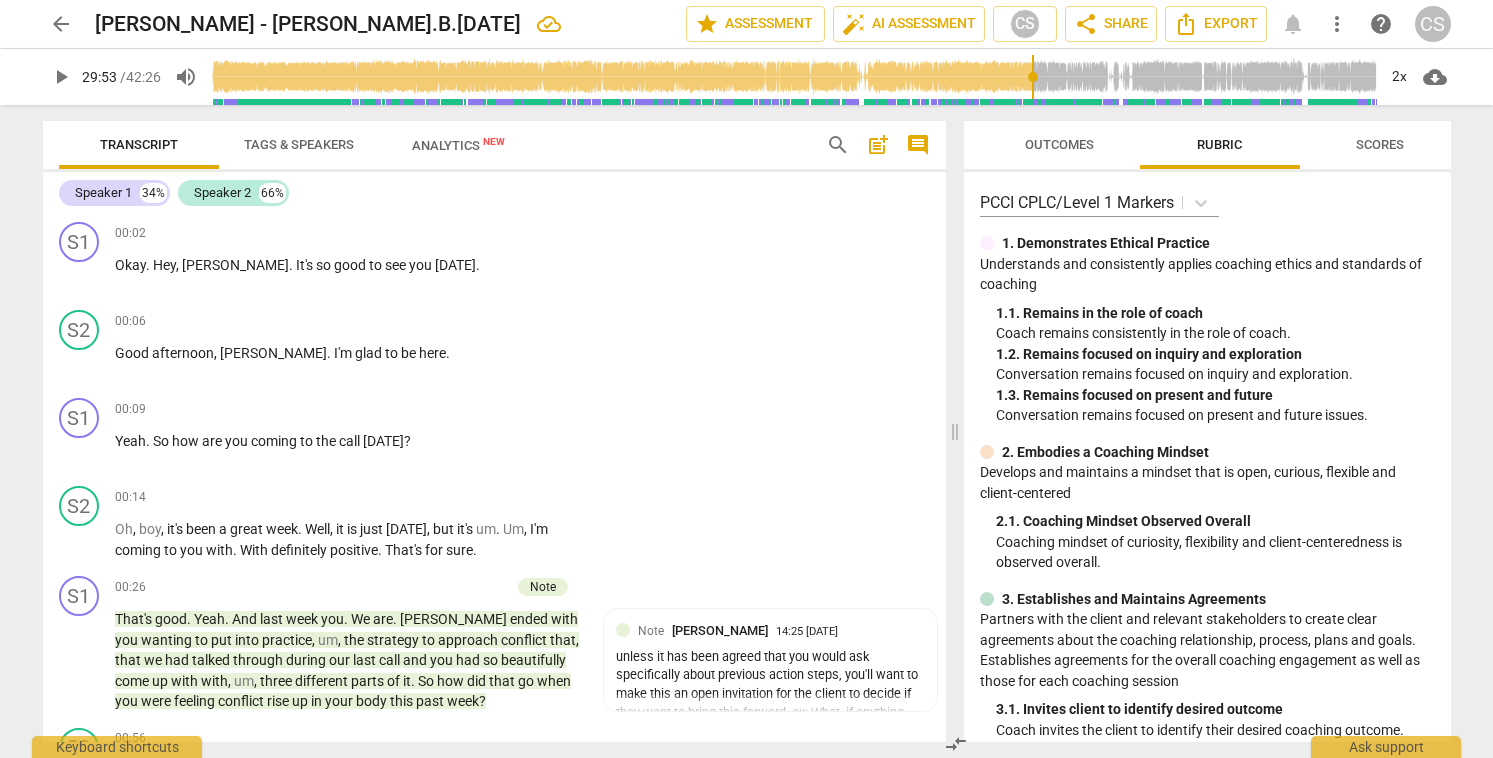scroll, scrollTop: 0, scrollLeft: 0, axis: both 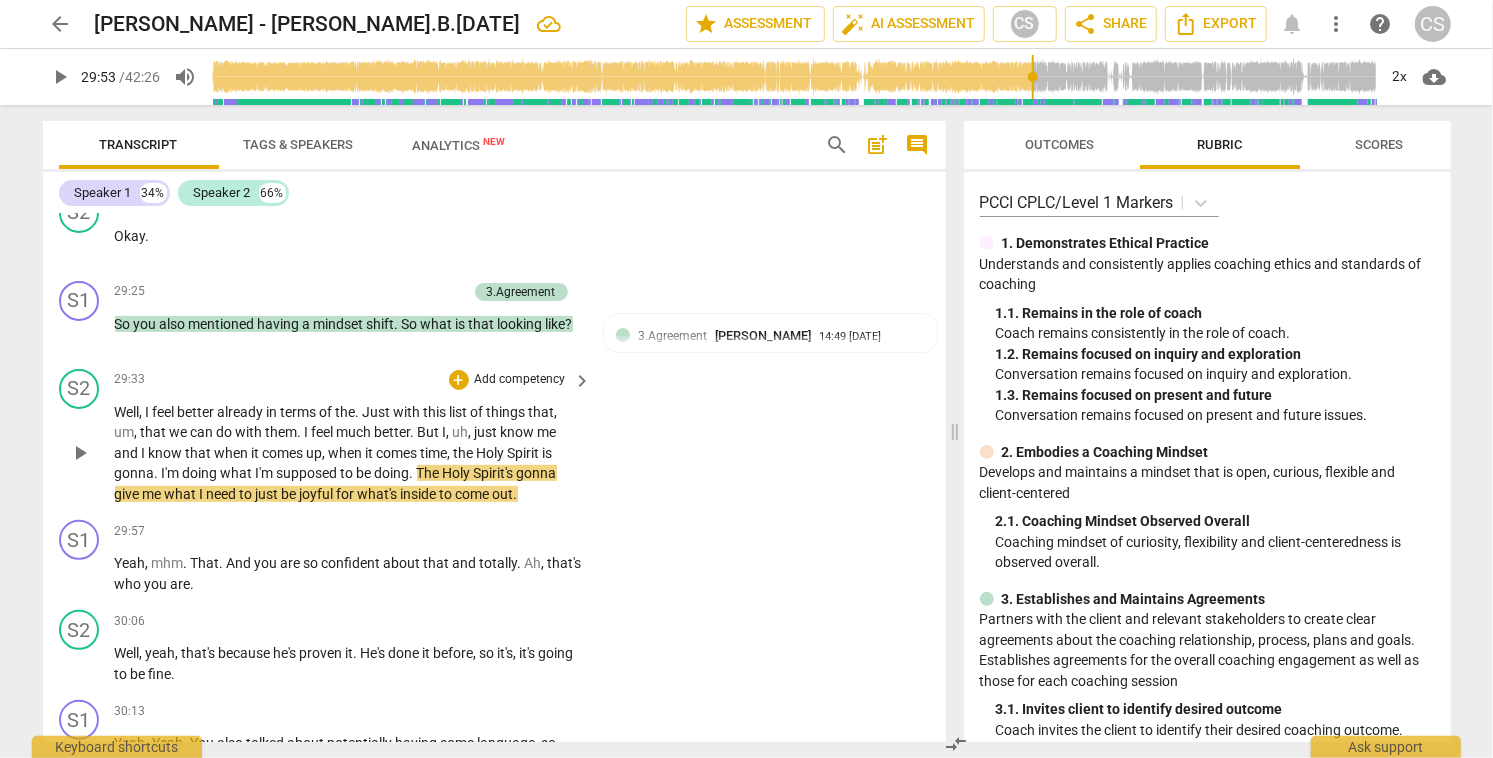 click on "play_arrow" at bounding box center [80, 453] 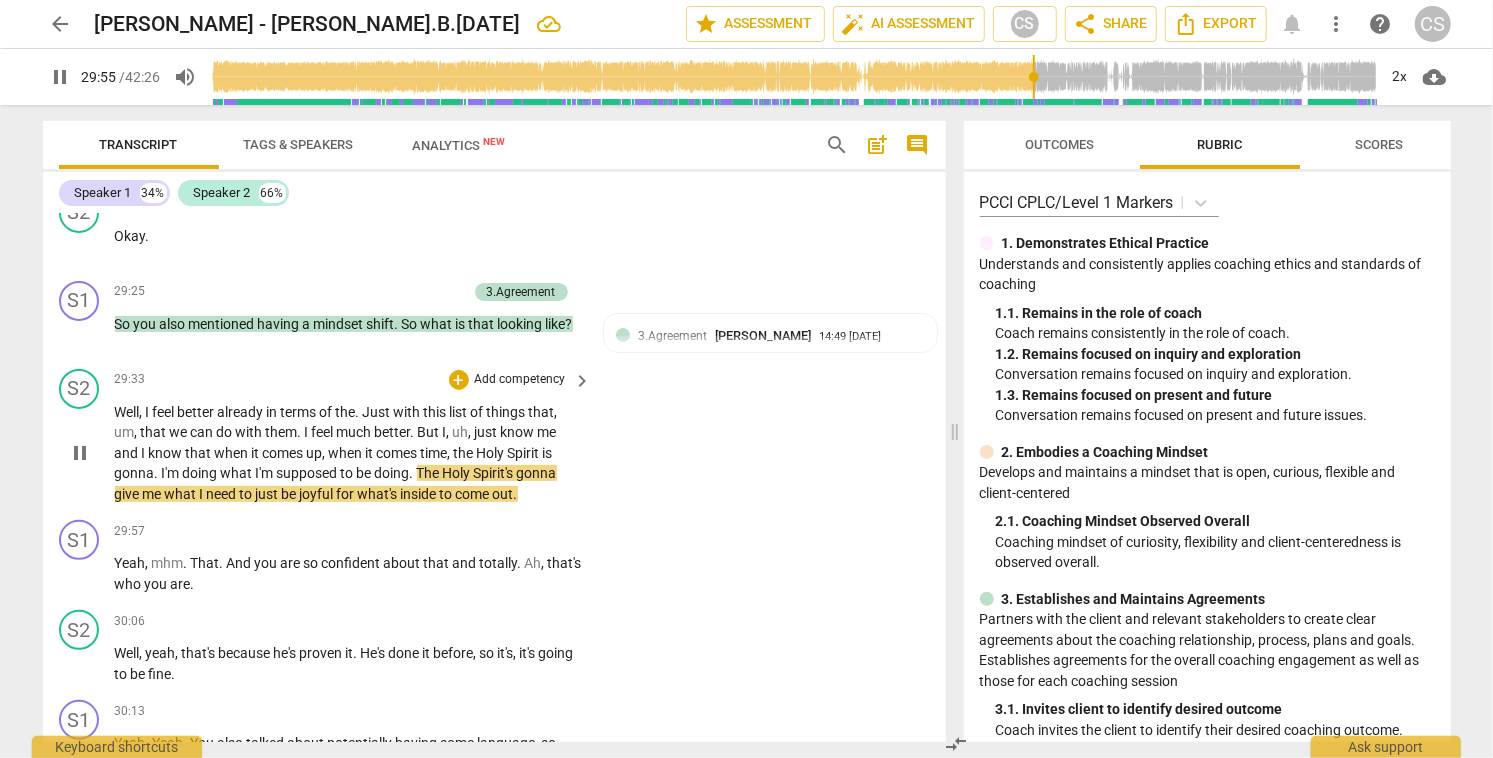 click on "Well" at bounding box center [127, 412] 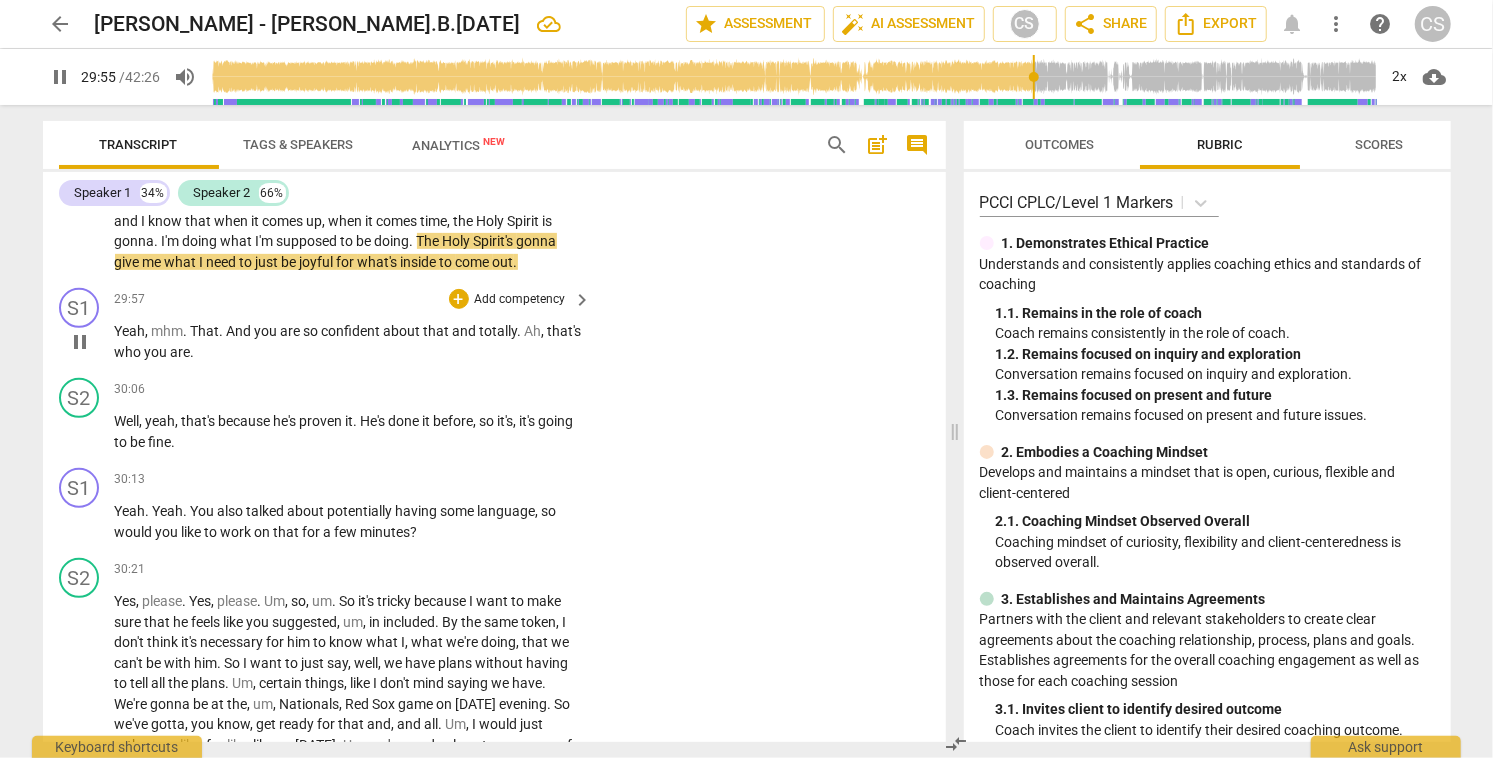 scroll, scrollTop: 18516, scrollLeft: 0, axis: vertical 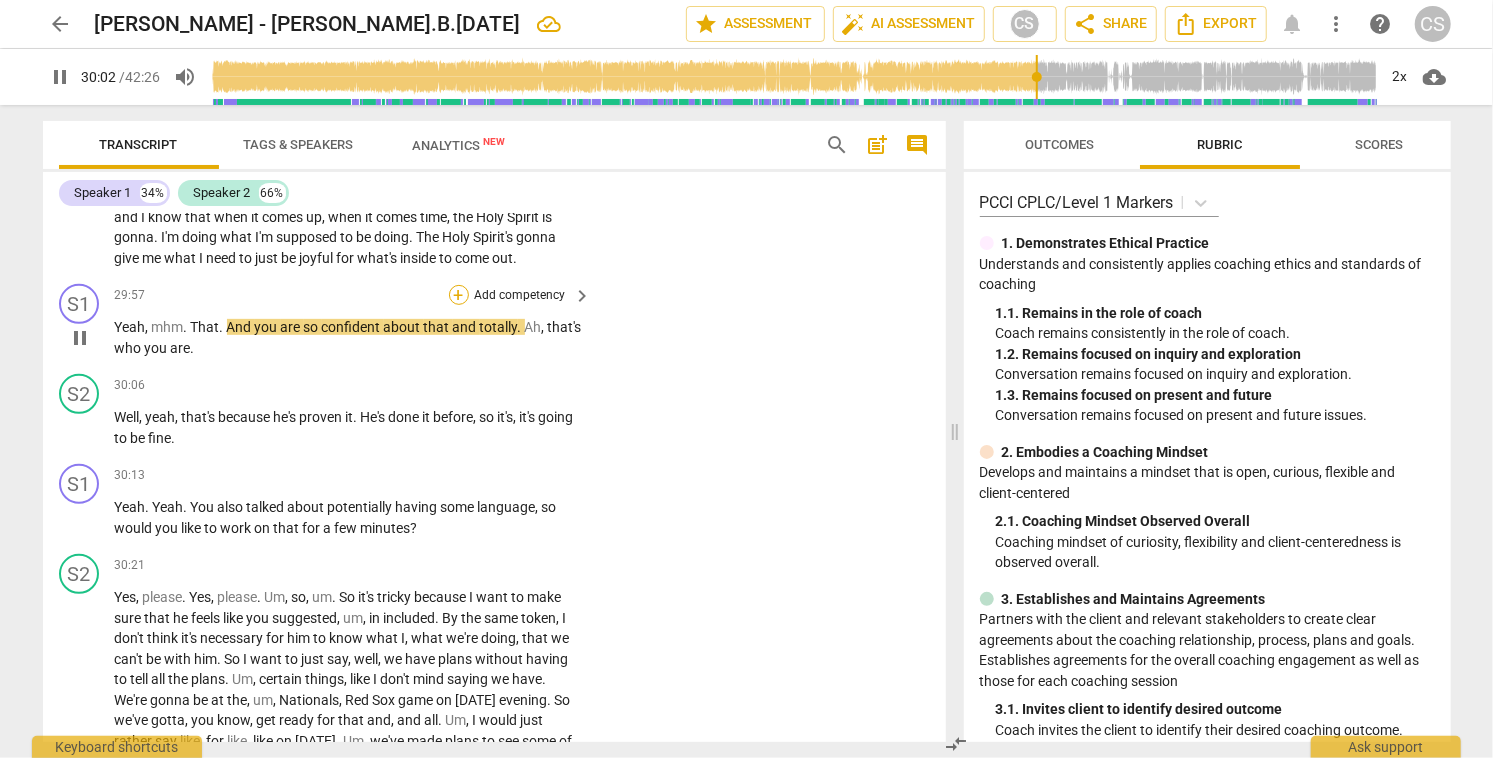 click on "+" at bounding box center (459, 295) 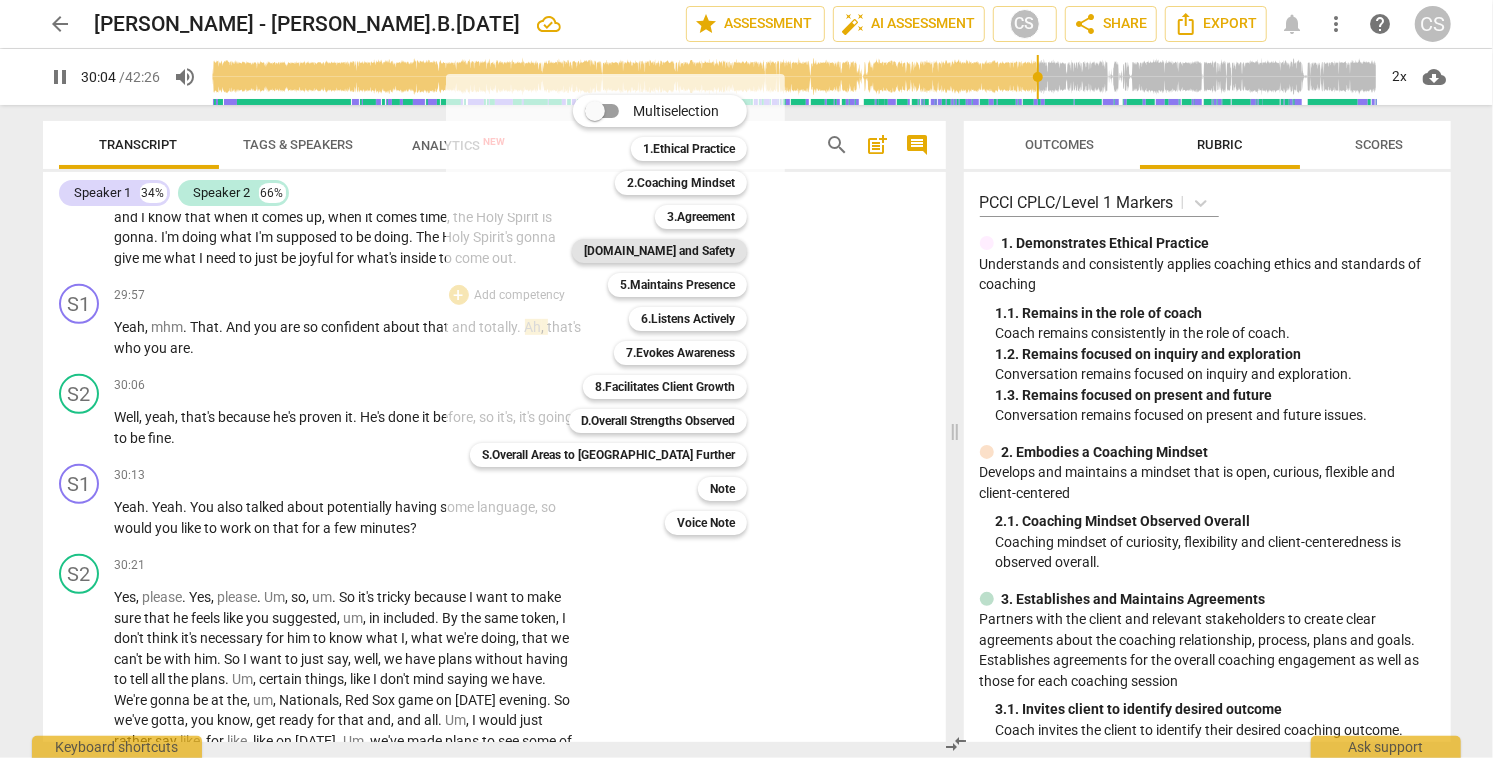 click on "[DOMAIN_NAME] and Safety" at bounding box center [659, 251] 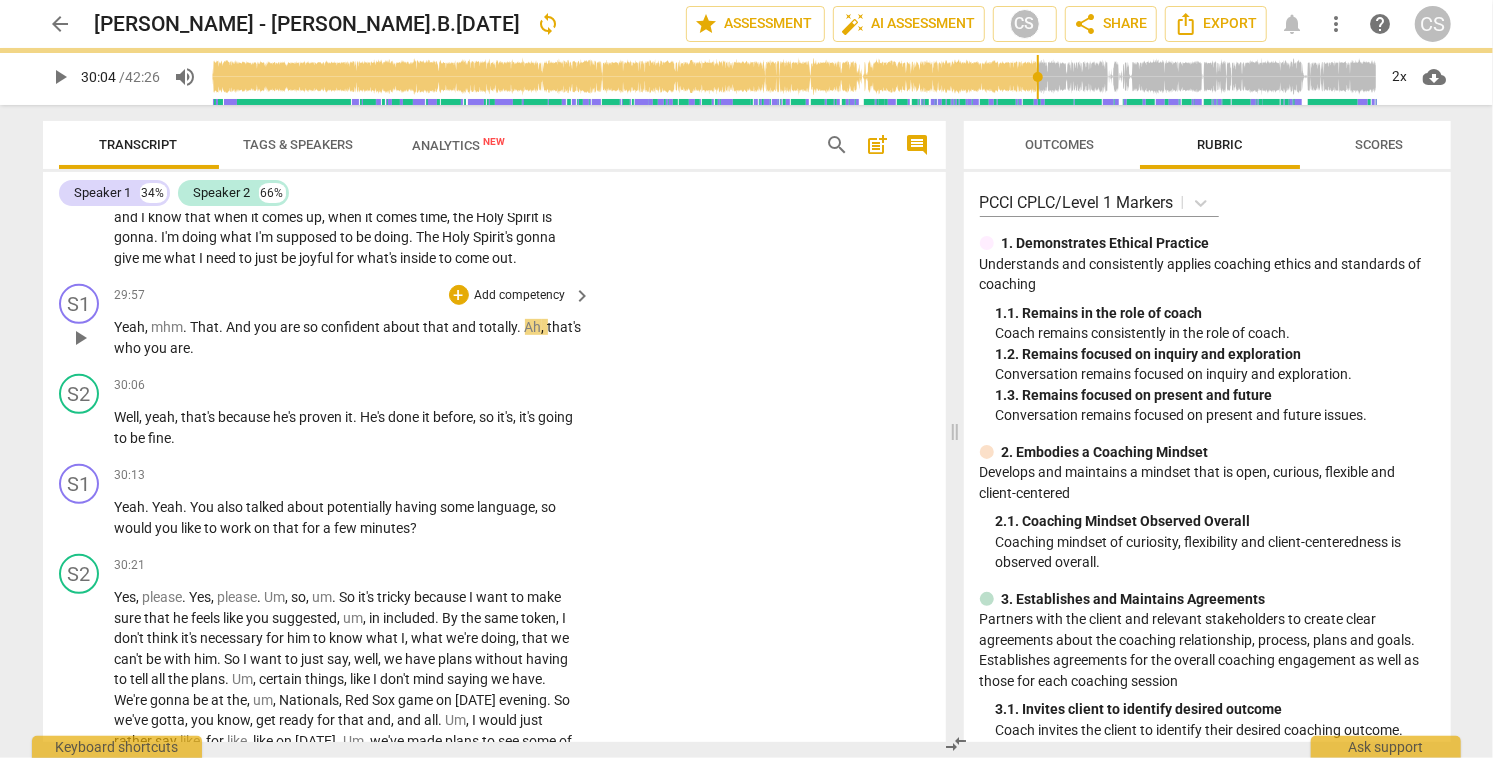type on "1804" 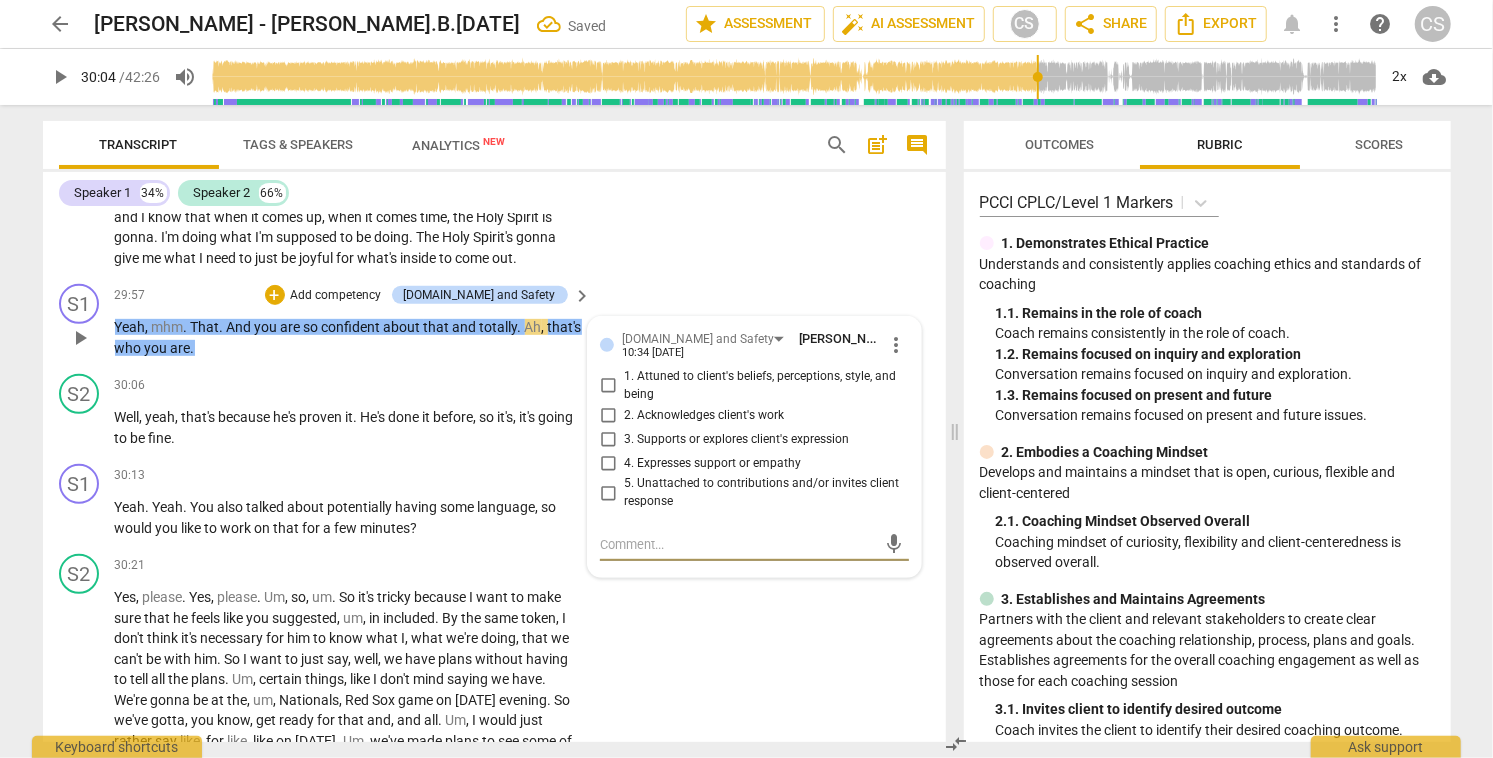 click on "1. Attuned to client's beliefs, perceptions, style, and being" at bounding box center [608, 386] 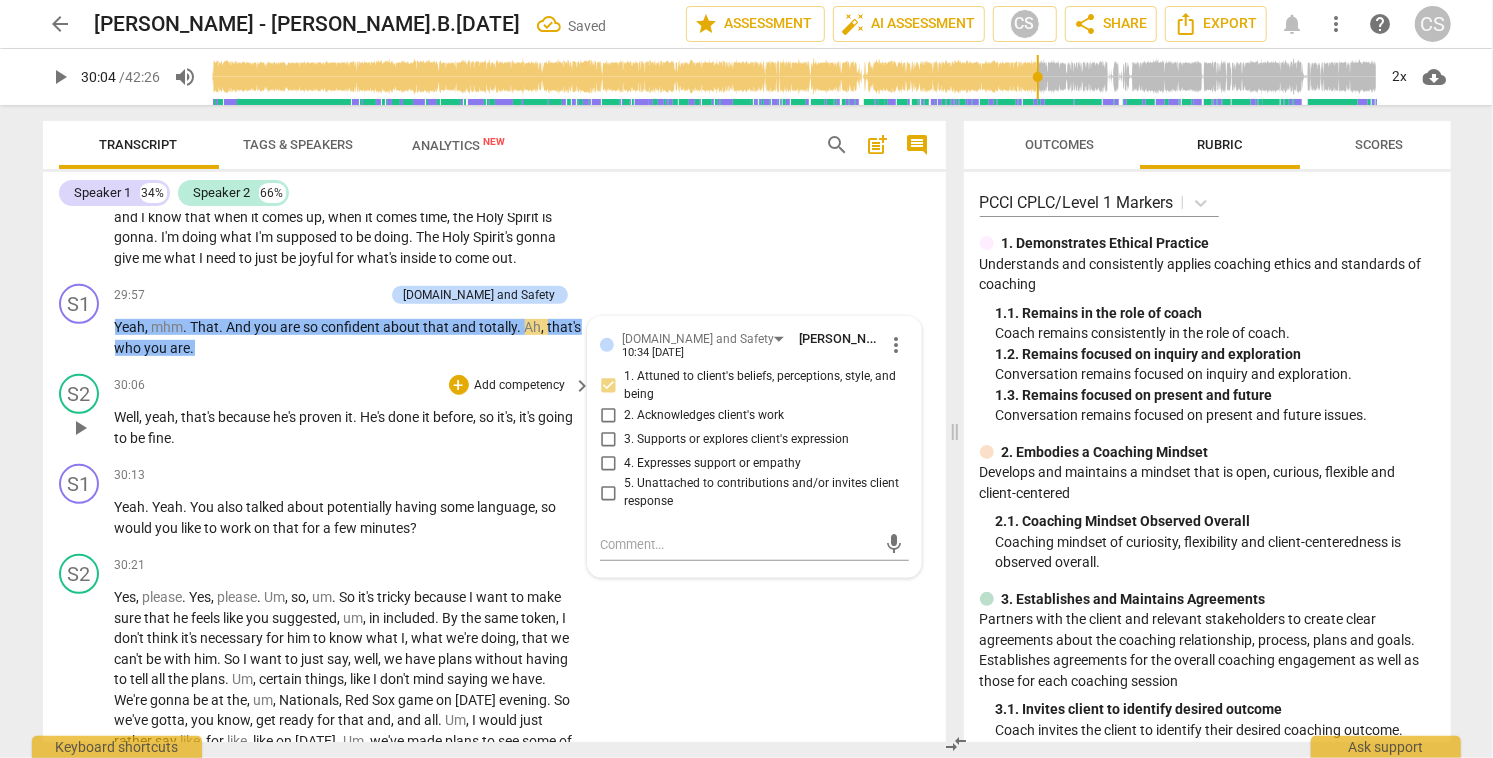 click on "play_arrow" at bounding box center [80, 428] 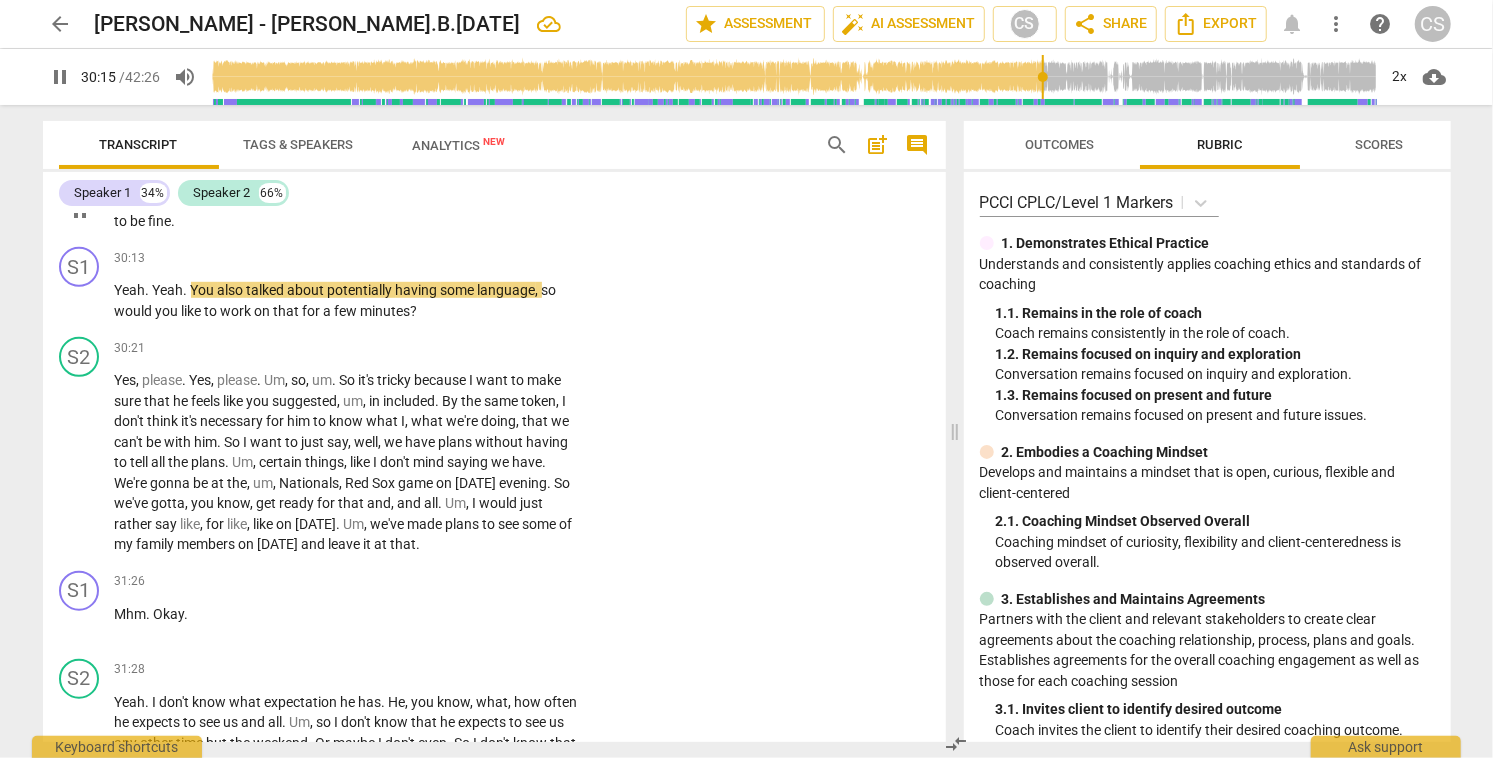 scroll, scrollTop: 18731, scrollLeft: 0, axis: vertical 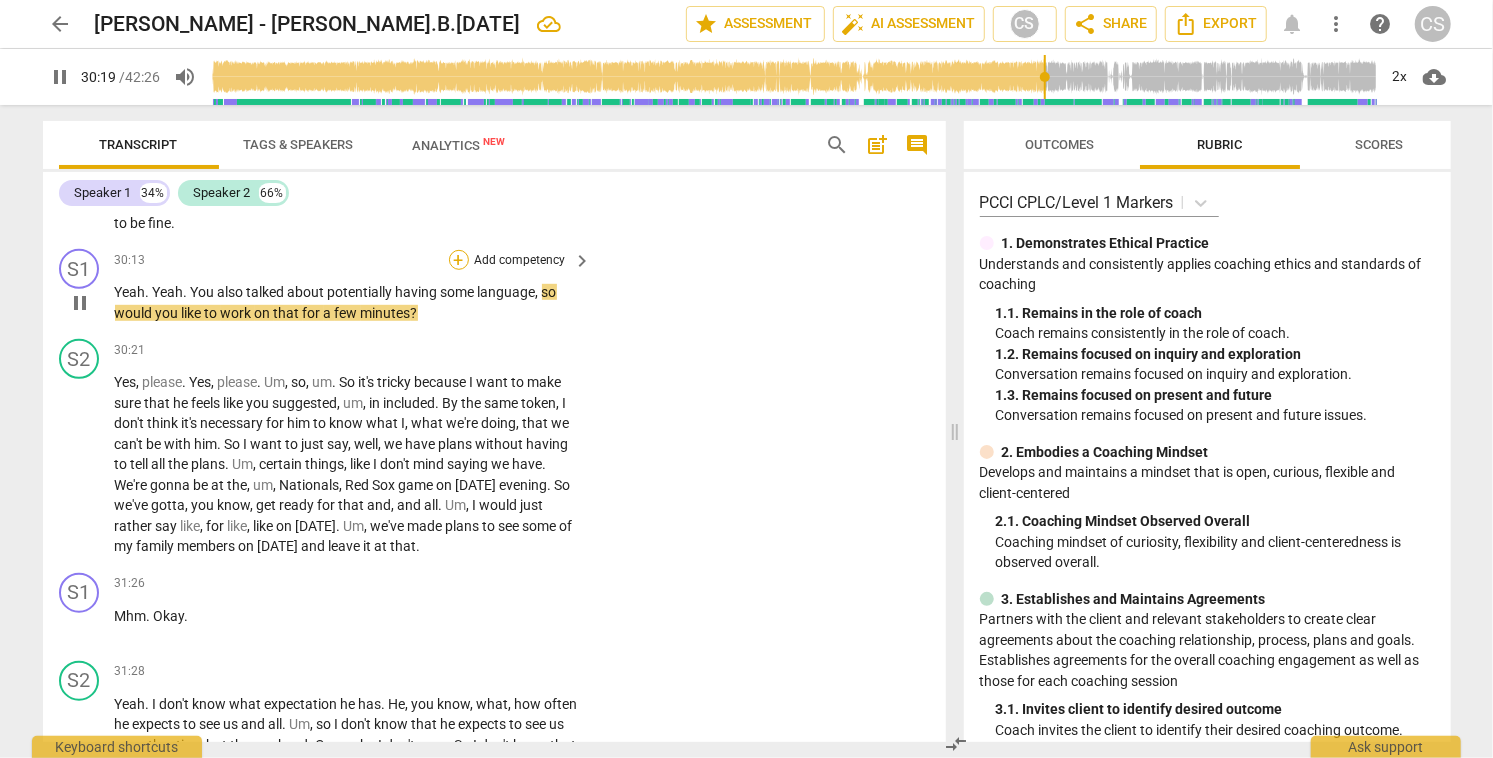 click on "+" at bounding box center [459, 260] 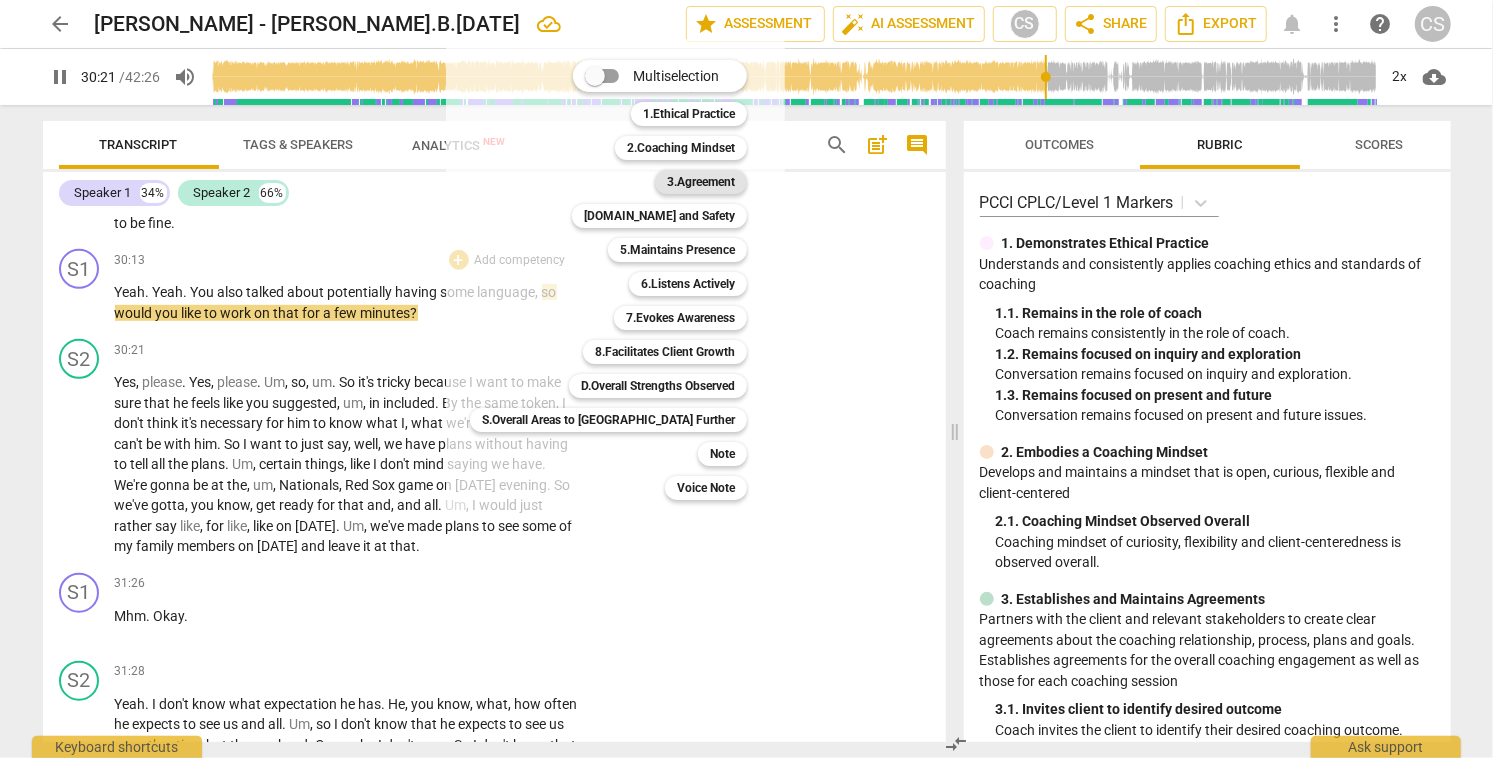 click on "3.Agreement" at bounding box center (701, 182) 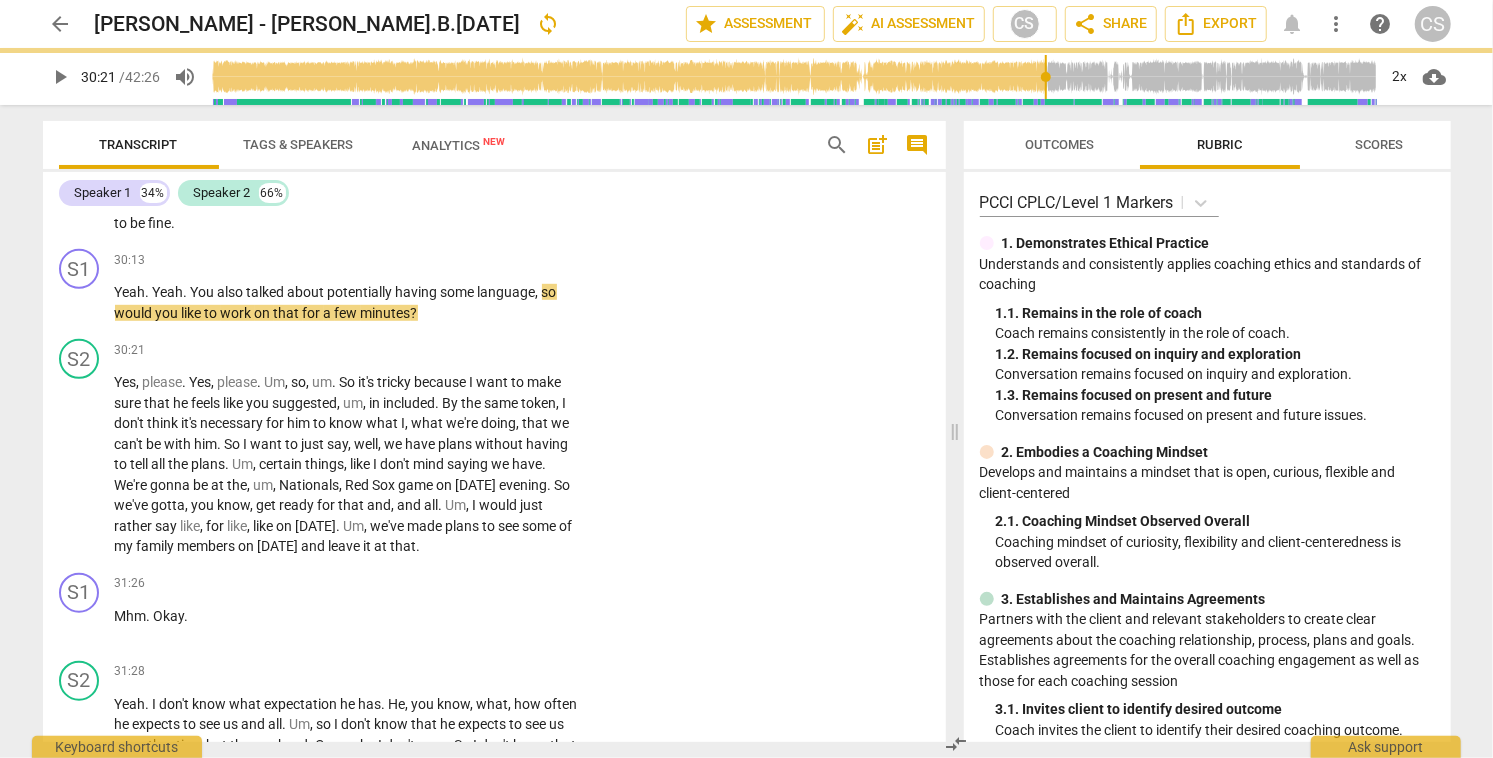type on "1822" 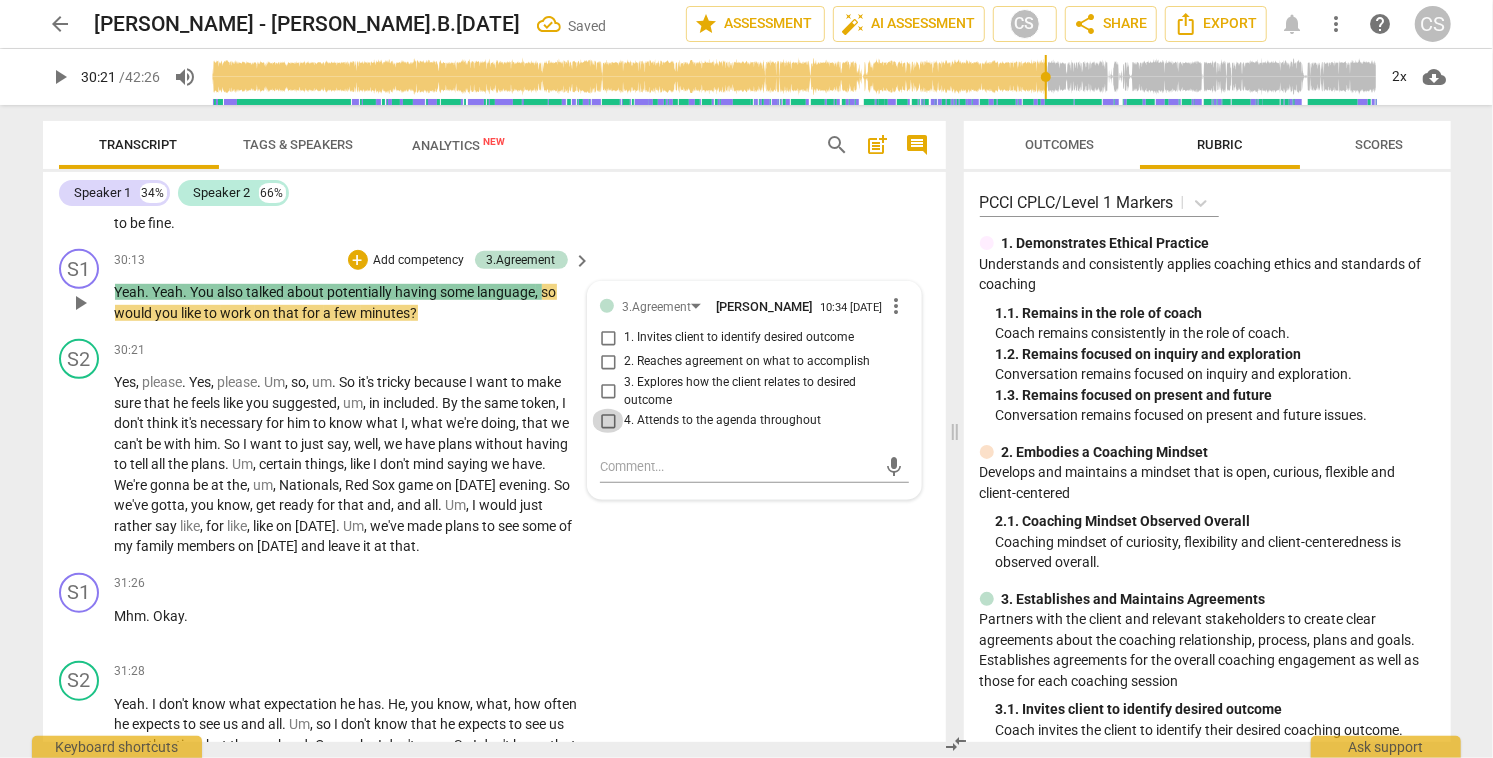 click on "4. Attends to the agenda throughout" at bounding box center (608, 421) 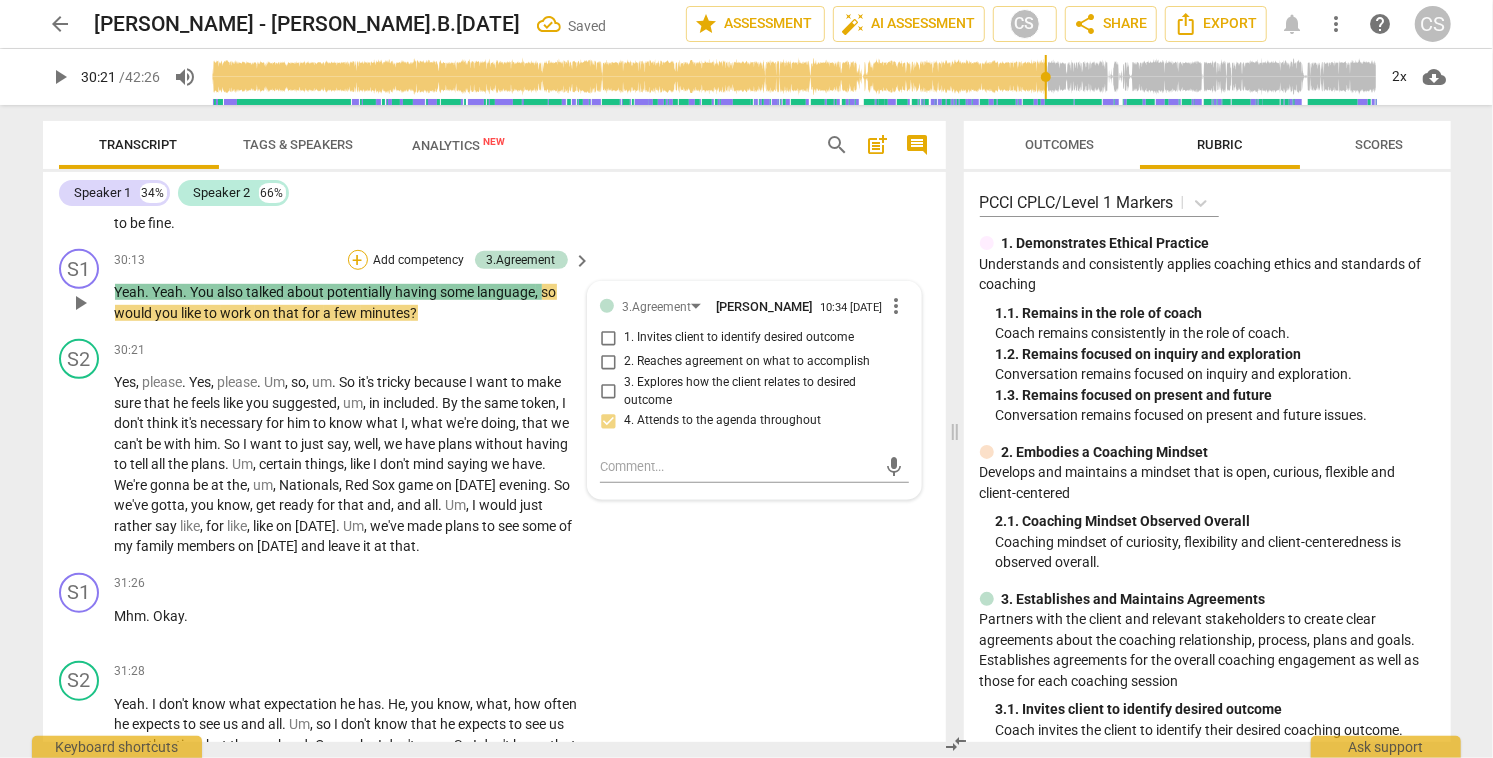 click on "+" at bounding box center (358, 260) 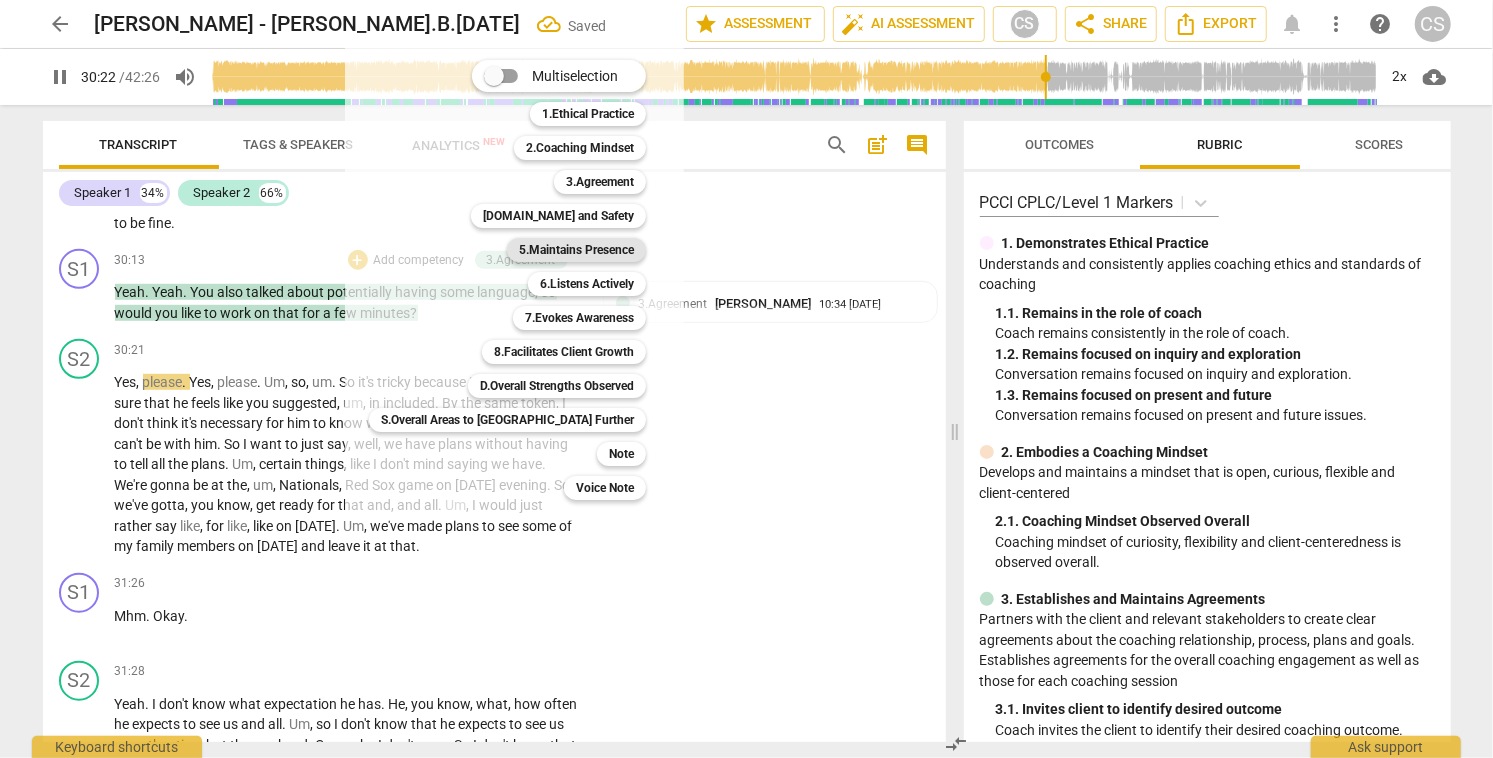 click on "5.Maintains Presence" at bounding box center (576, 250) 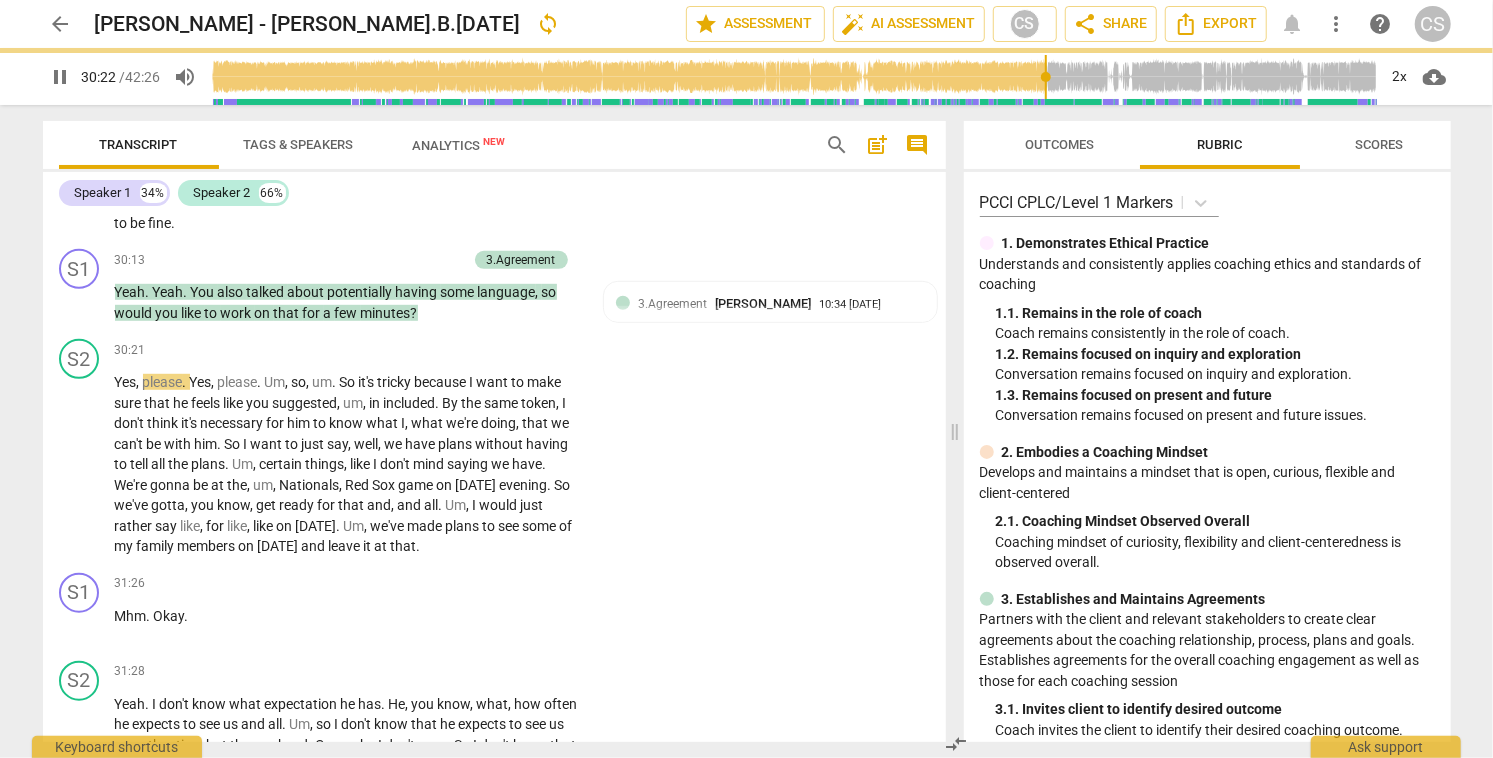 type on "1823" 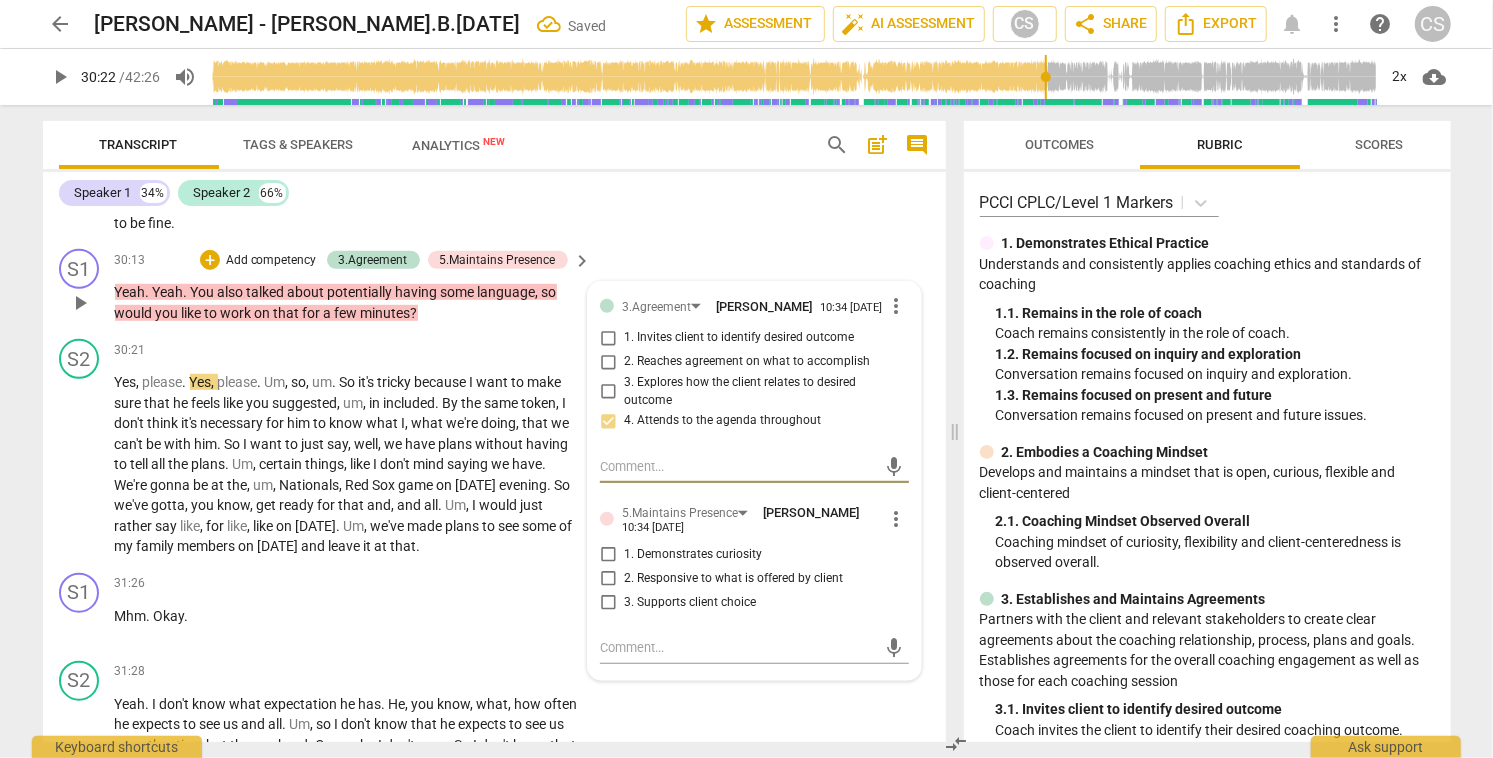 click on "3. Supports client choice" at bounding box center [608, 602] 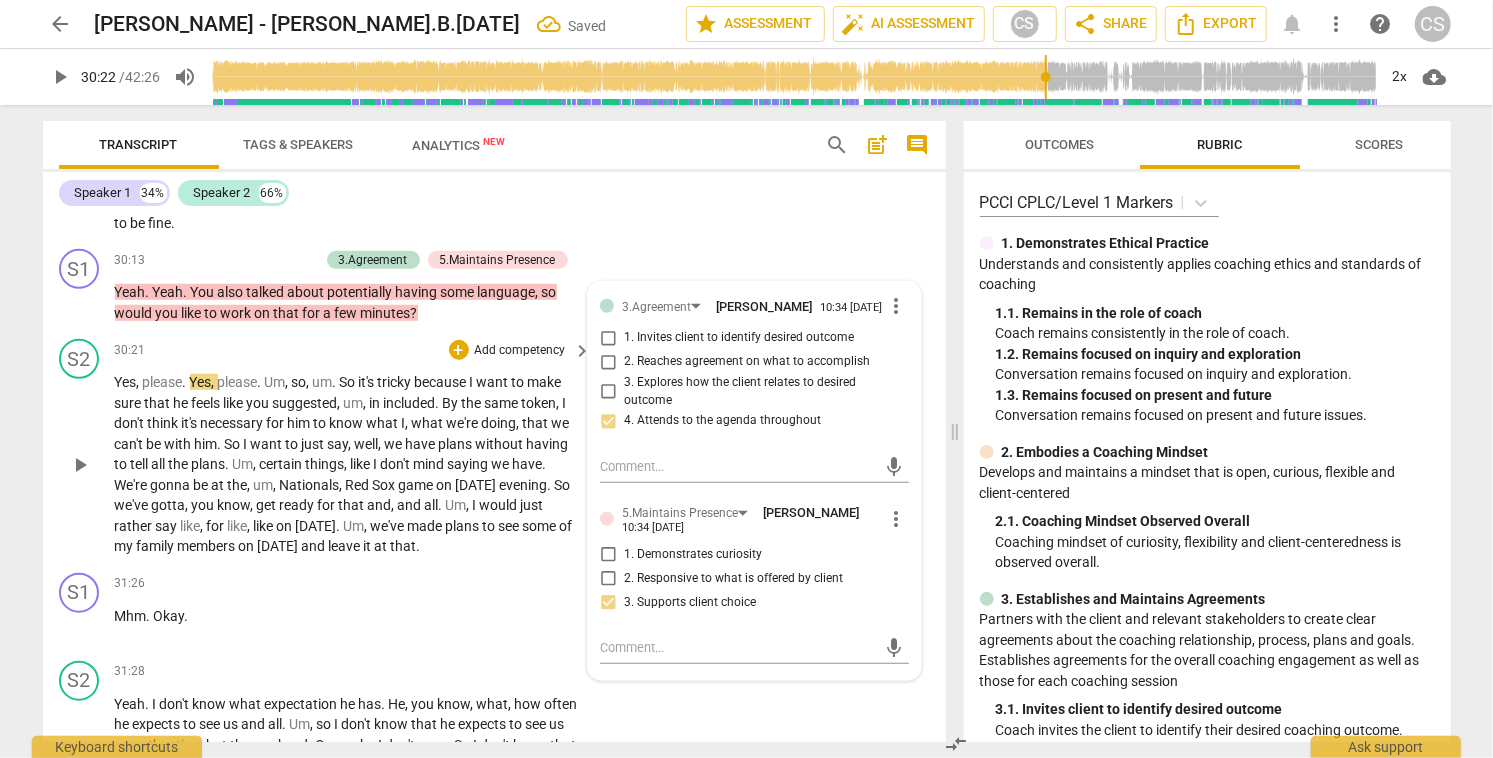 click on "play_arrow" at bounding box center [80, 465] 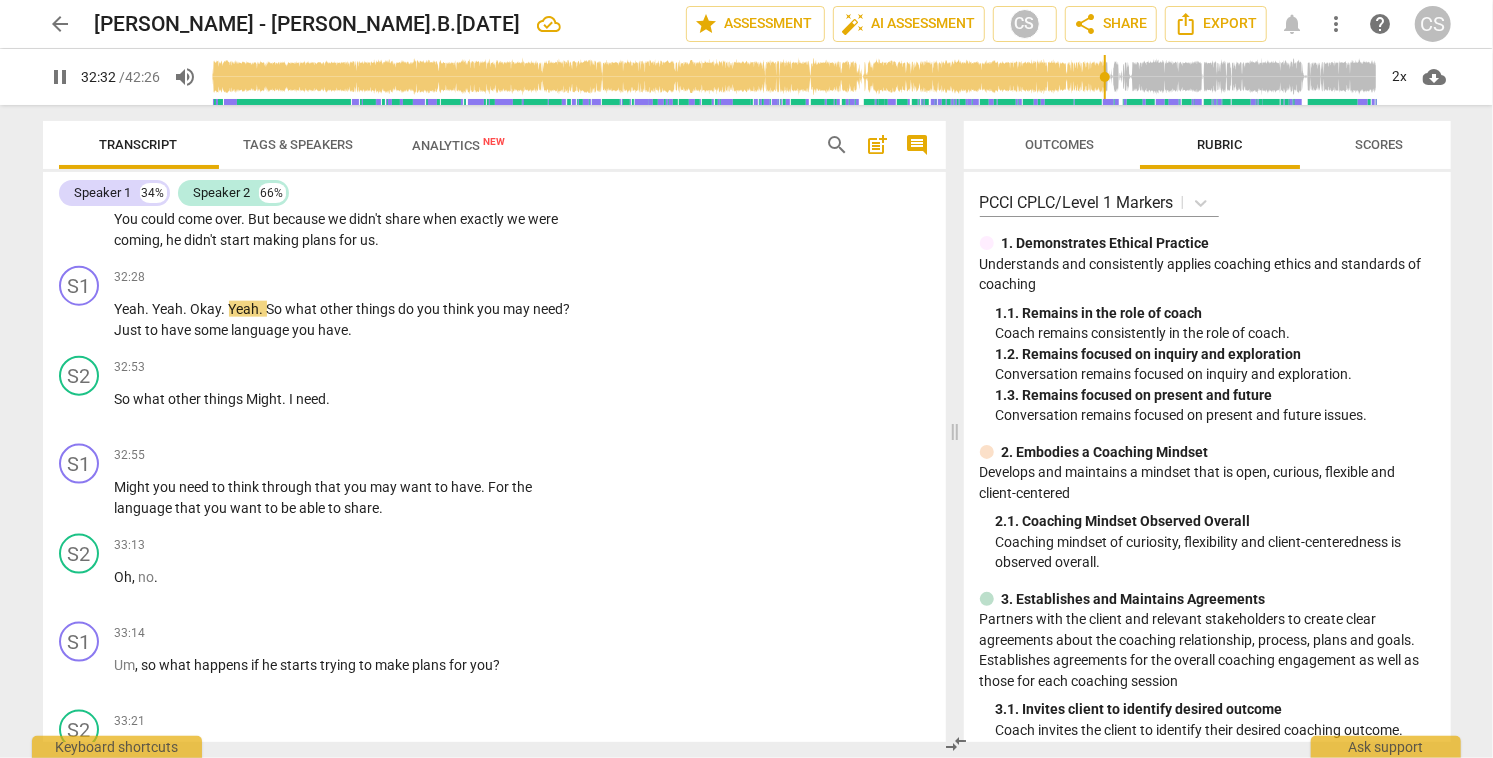 scroll, scrollTop: 19394, scrollLeft: 0, axis: vertical 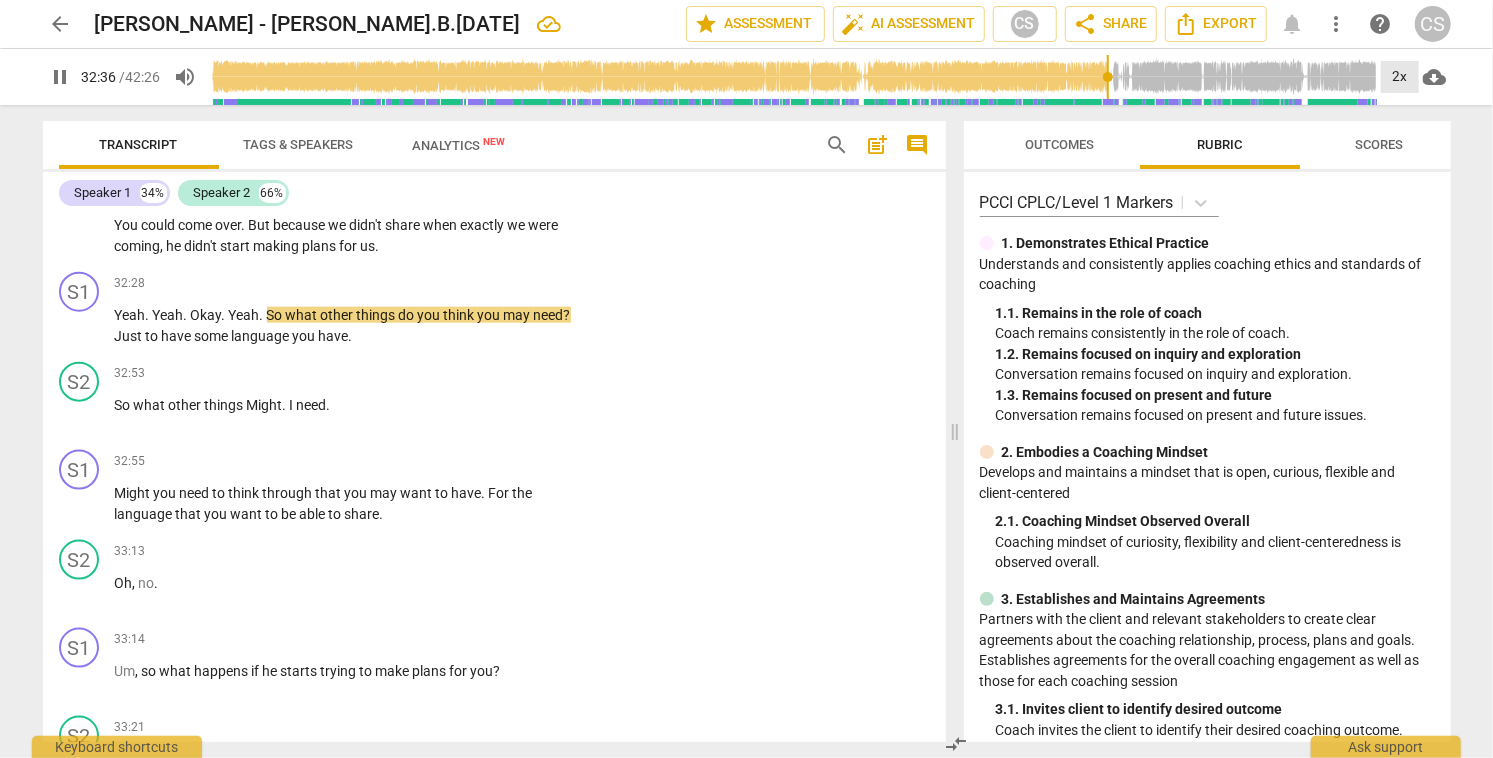 click on "2x" at bounding box center [1400, 77] 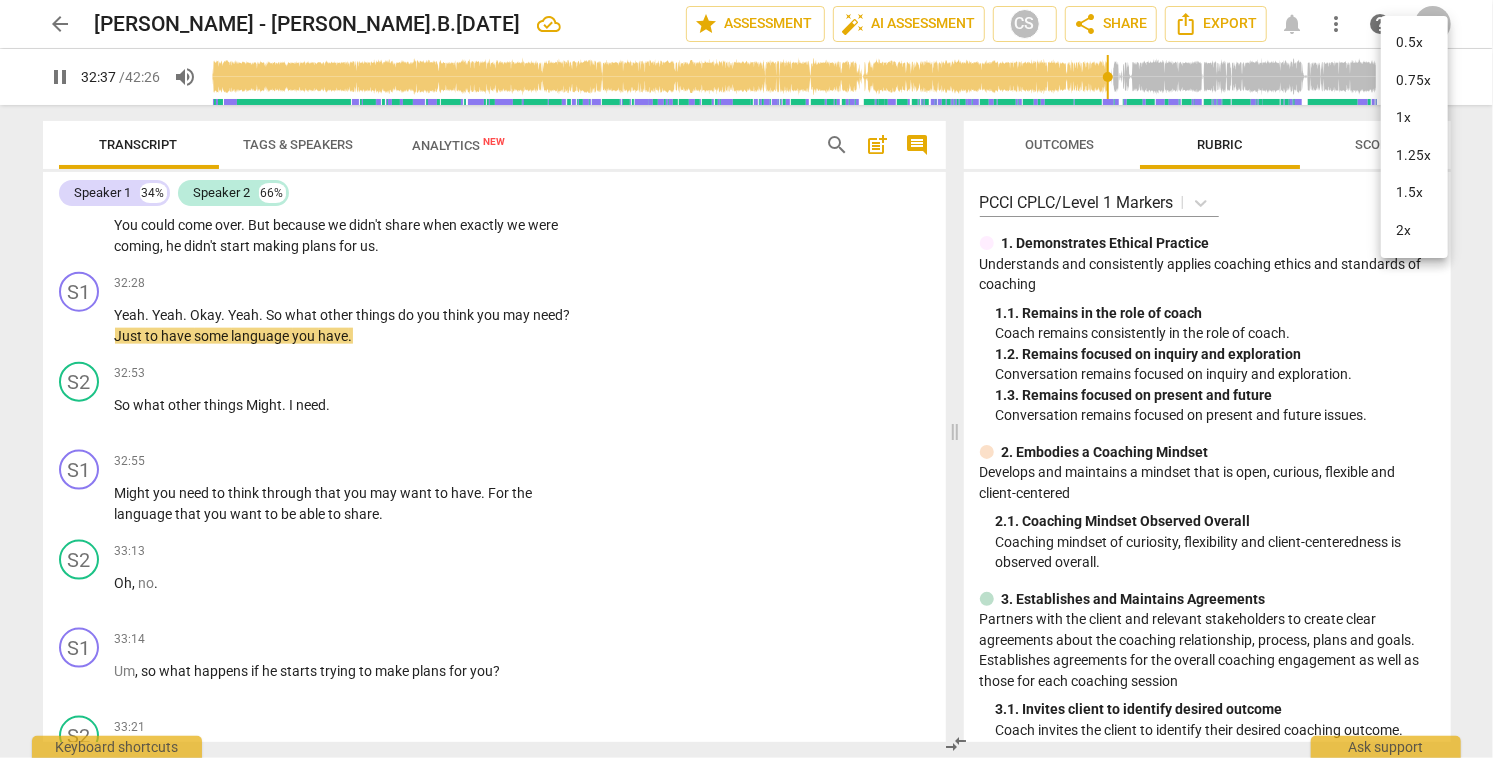 click on "2x" at bounding box center [1414, 231] 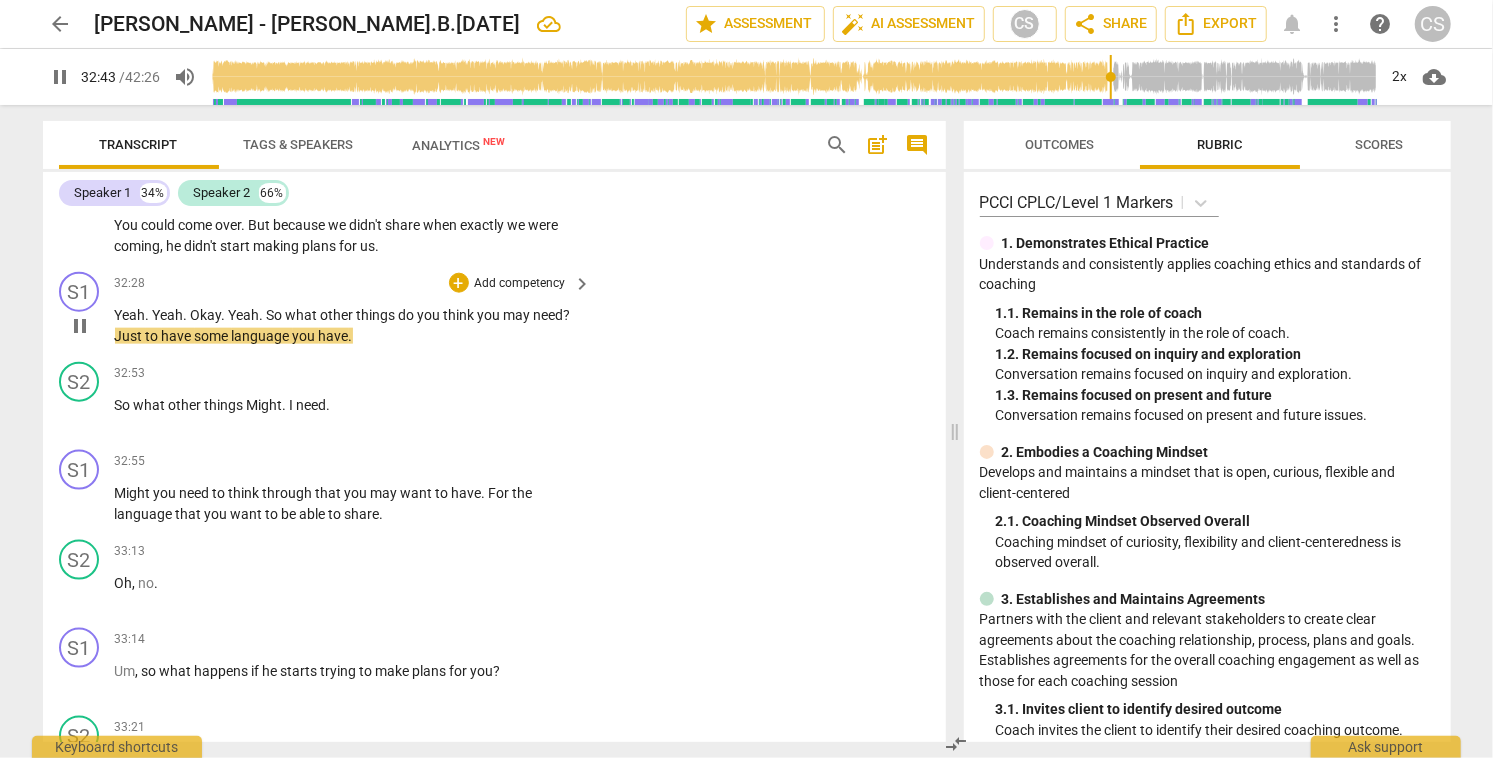 click on "pause" at bounding box center [80, 326] 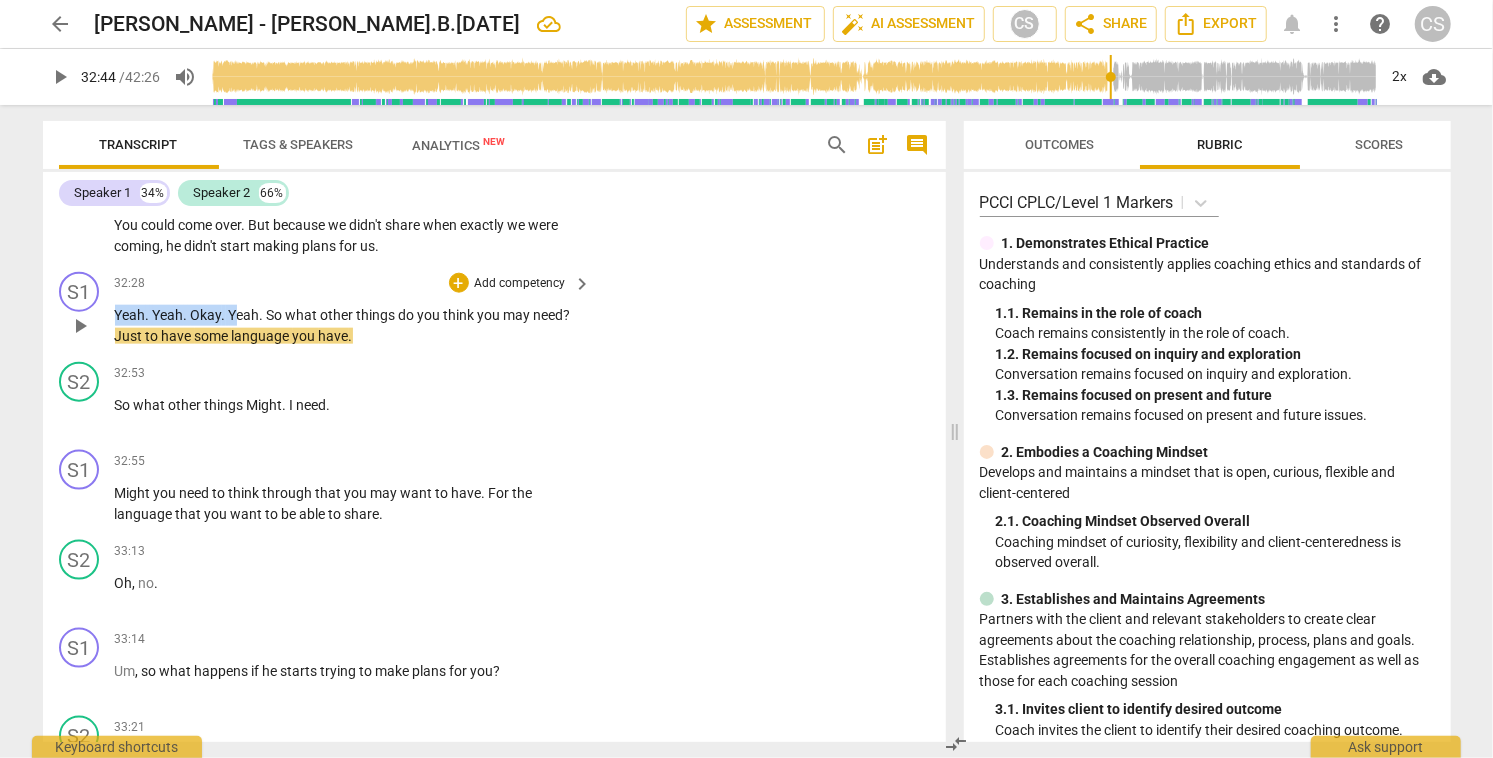 drag, startPoint x: 118, startPoint y: 332, endPoint x: 232, endPoint y: 333, distance: 114.00439 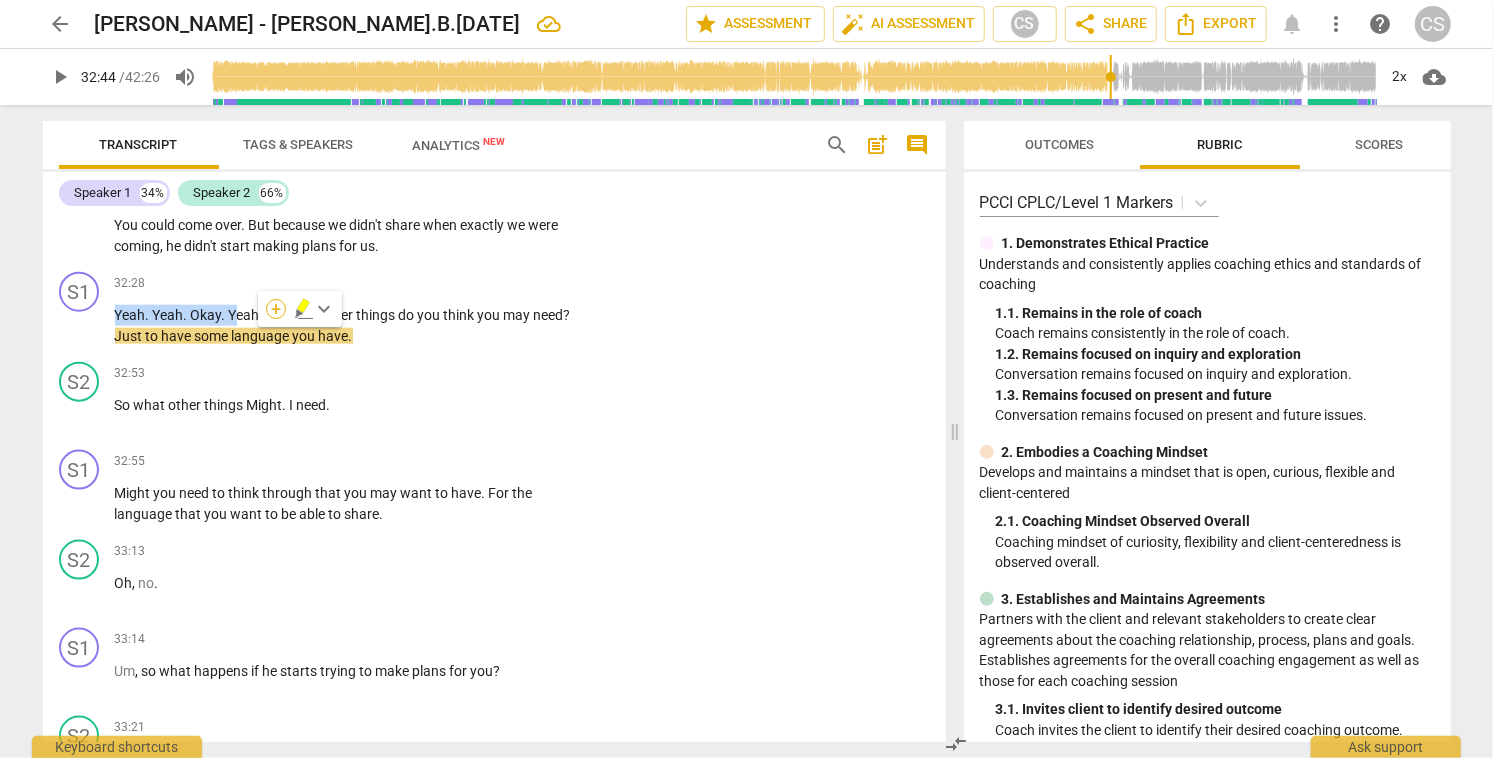 click on "+" at bounding box center (276, 309) 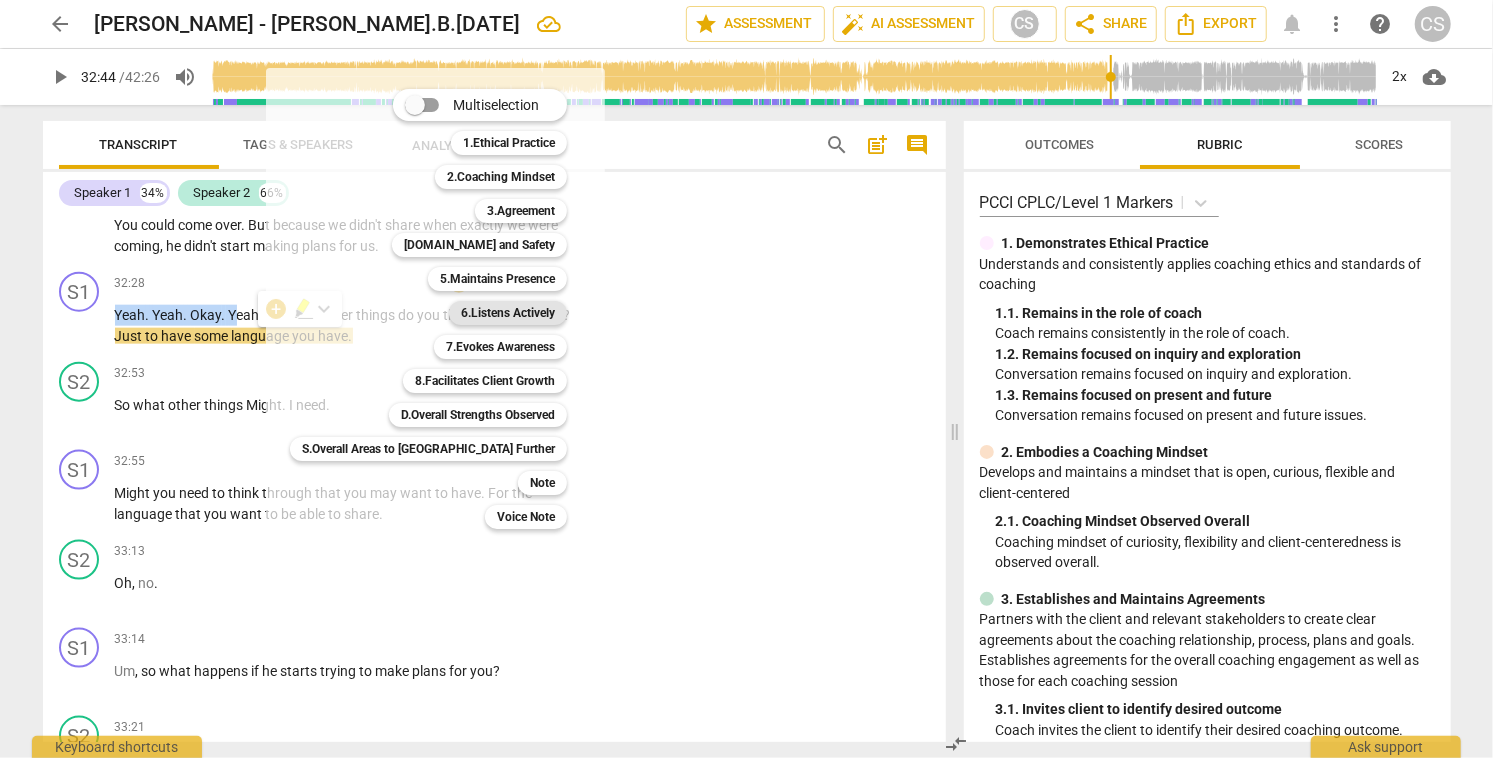 click on "6.Listens Actively" at bounding box center (508, 313) 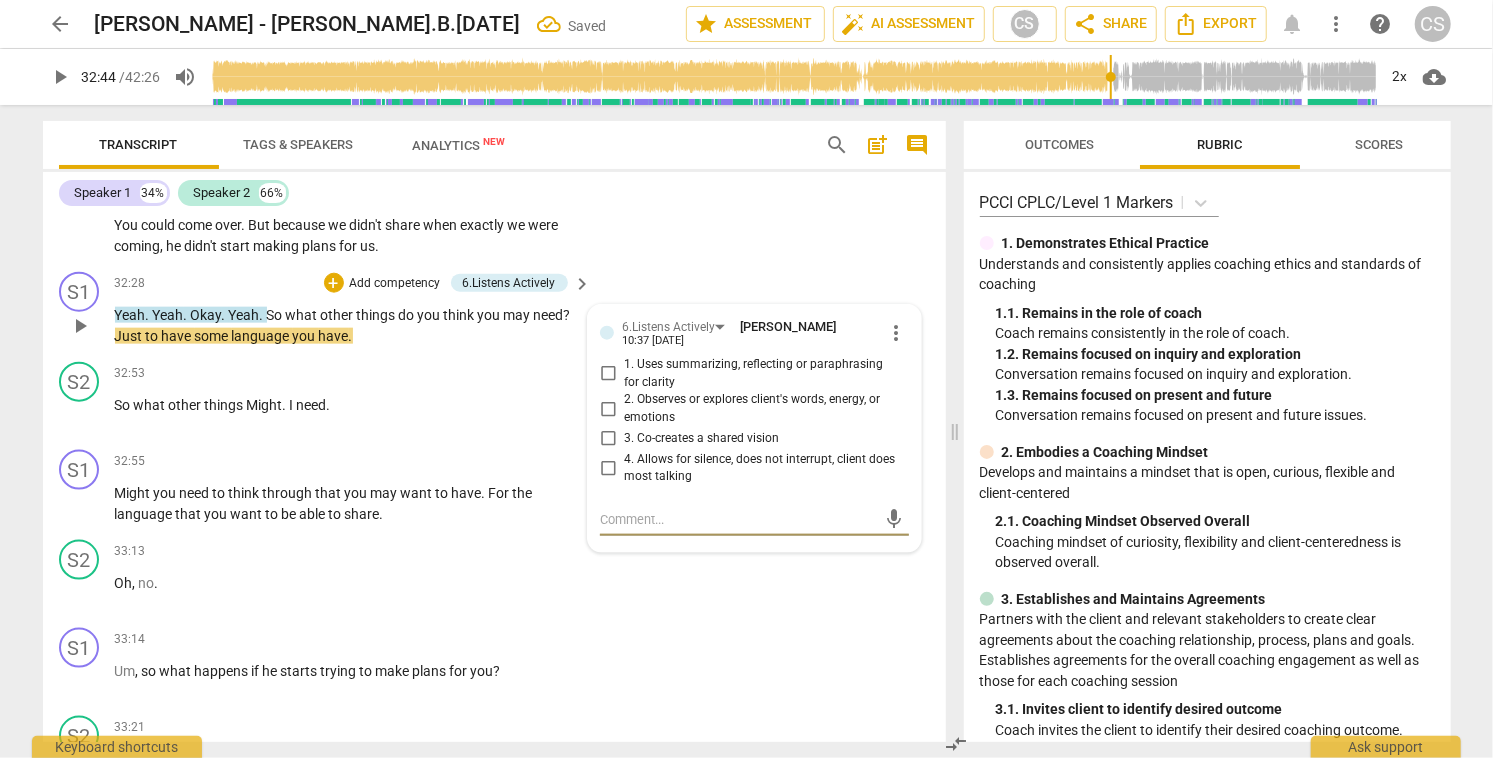 click on "4. Allows for silence, does not interrupt, client does most talking" at bounding box center [608, 468] 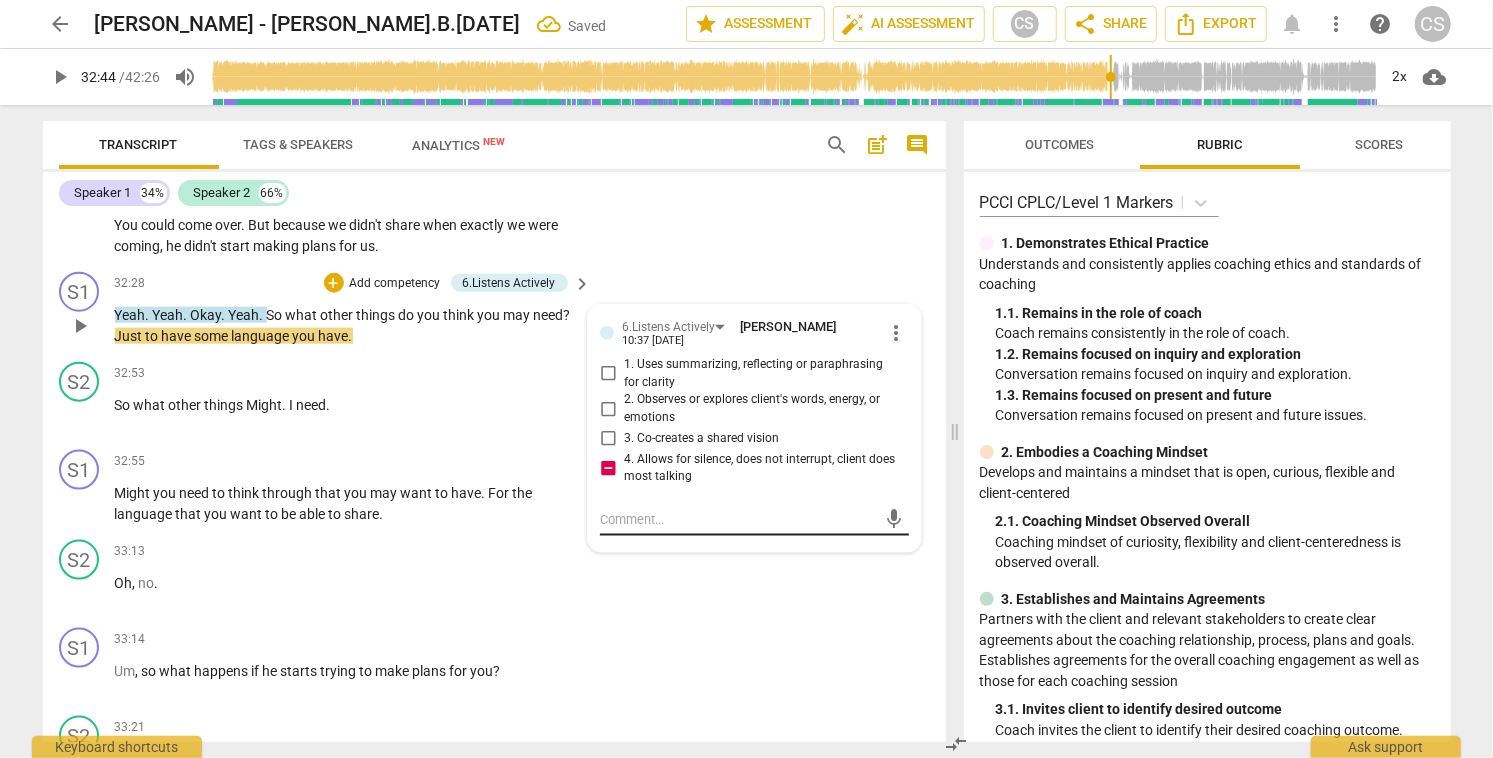 click at bounding box center (738, 519) 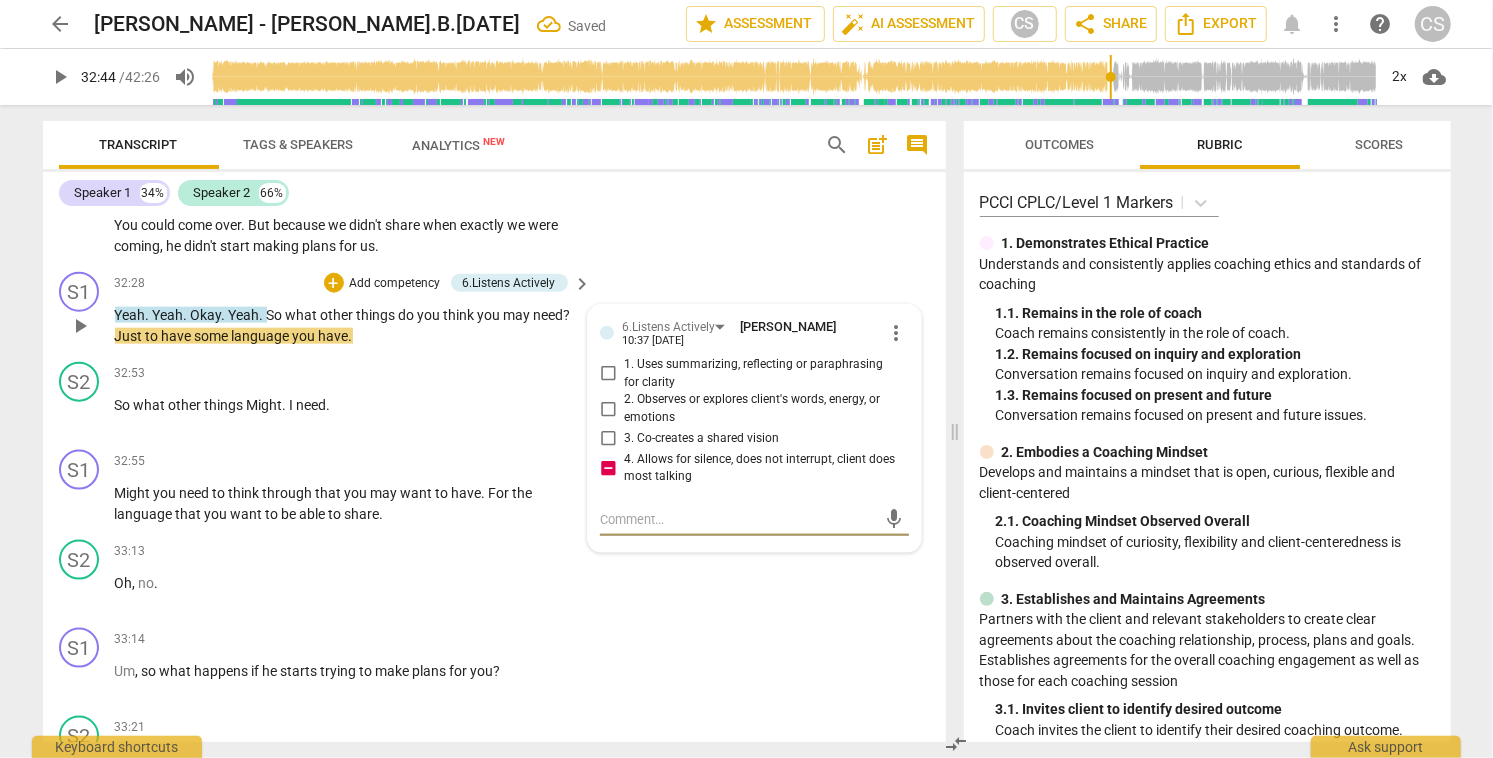 type on "a" 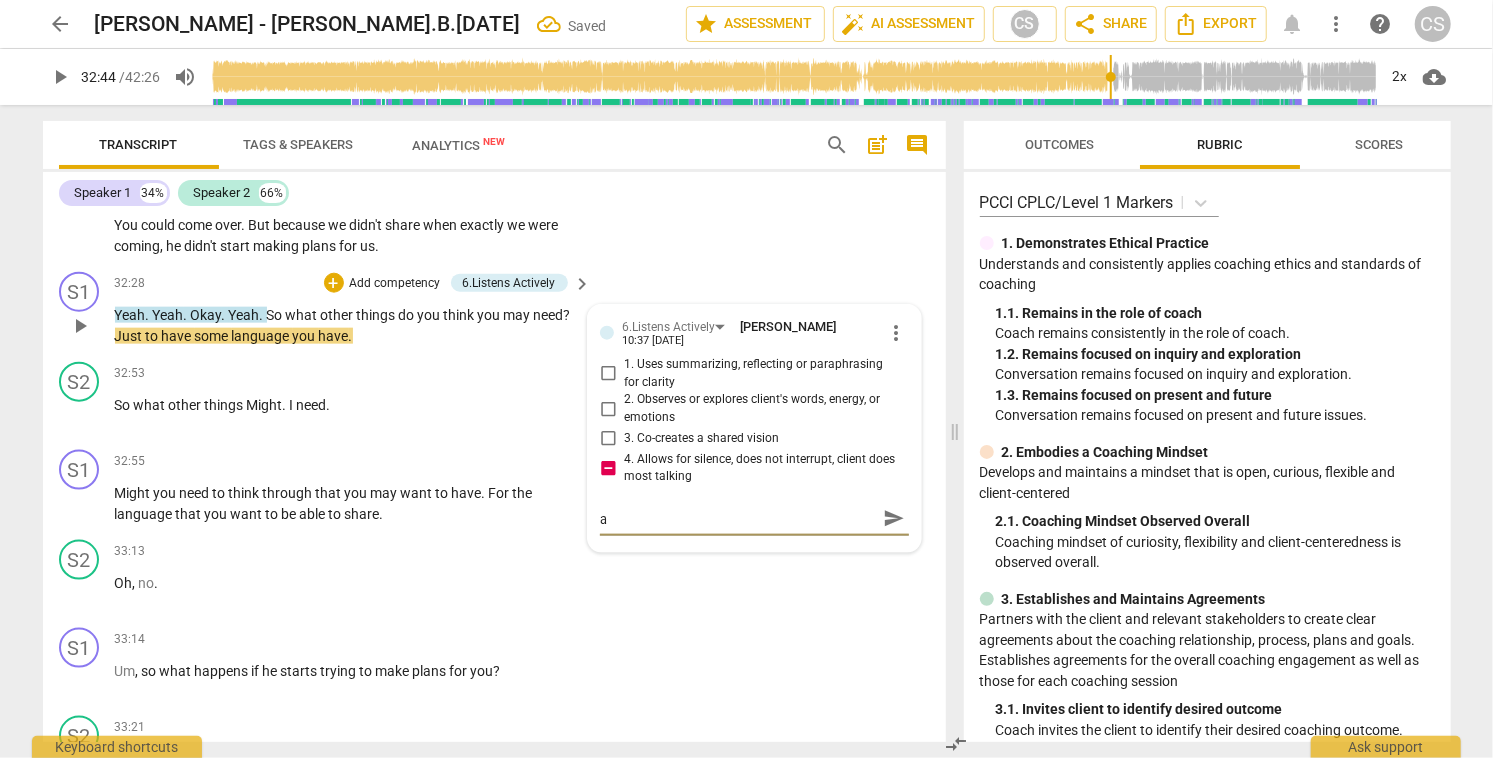 type on "al" 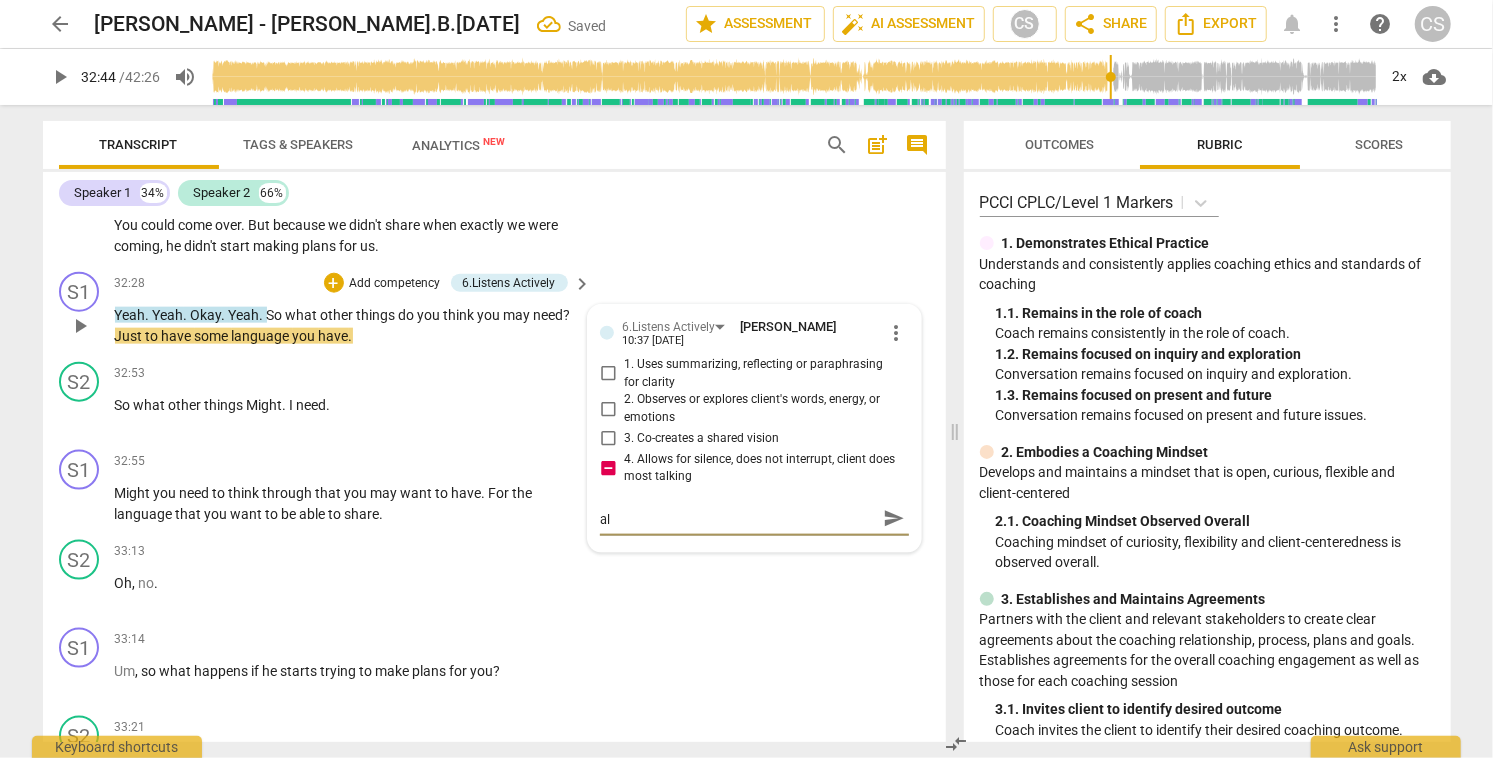 type on "all" 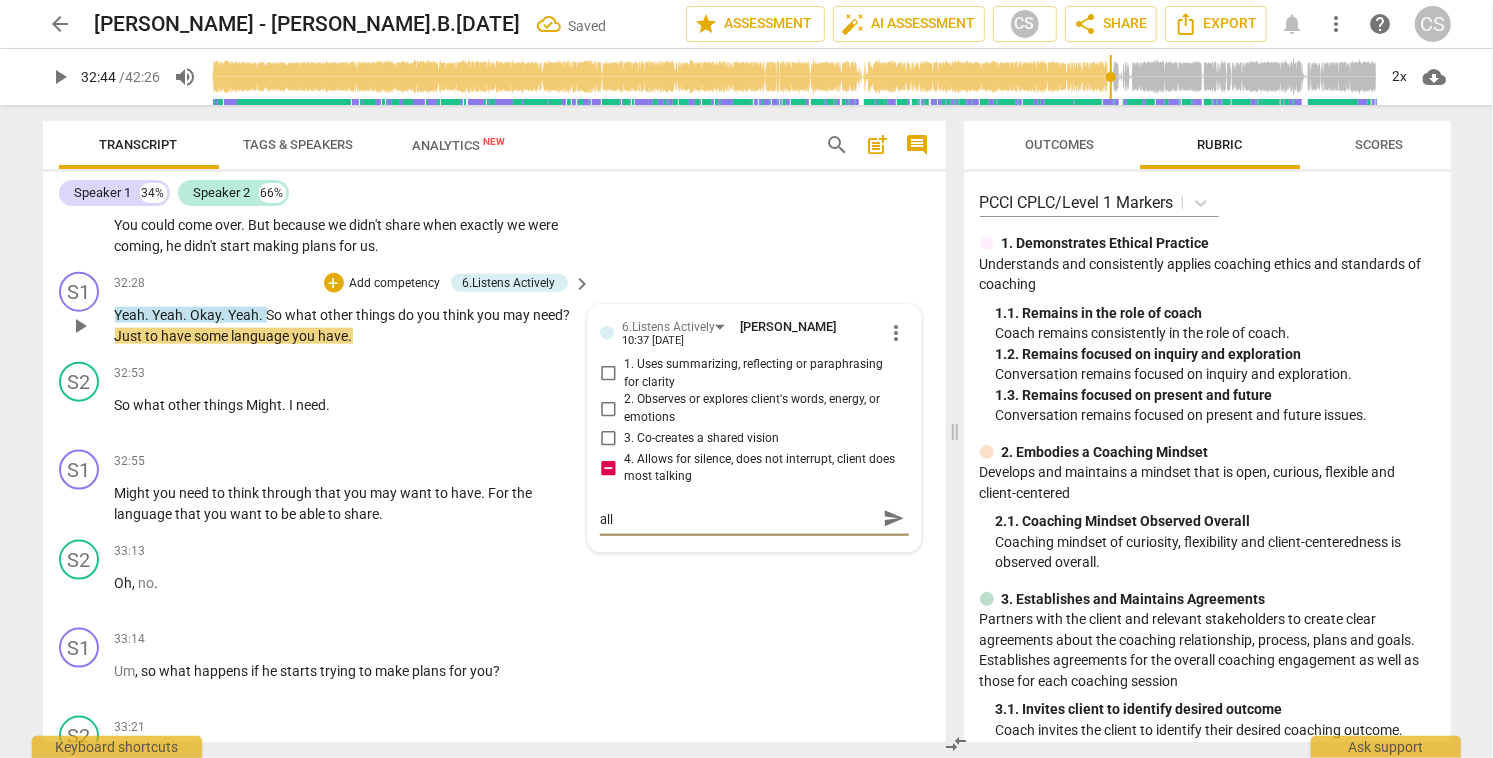 type on "allo" 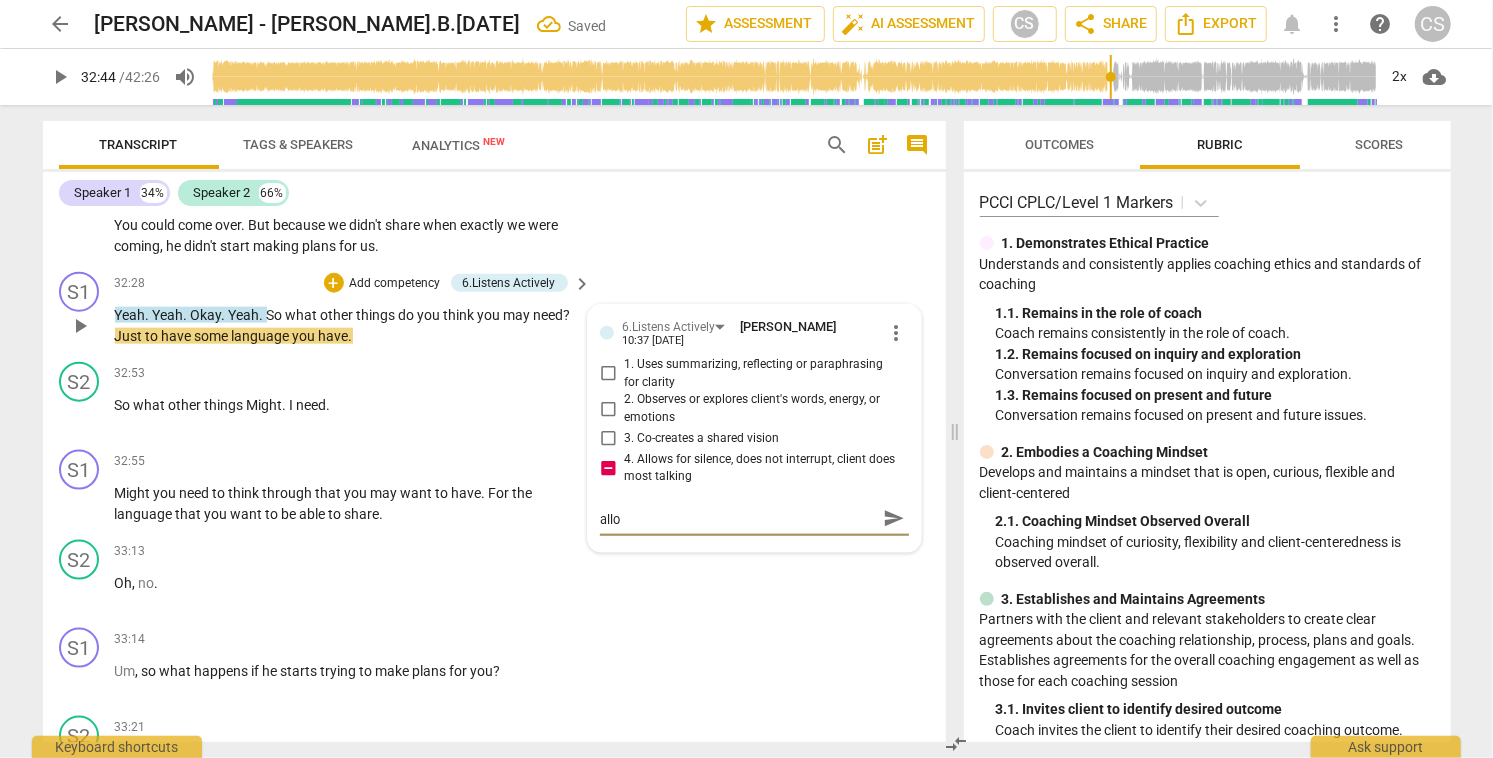 type on "allow" 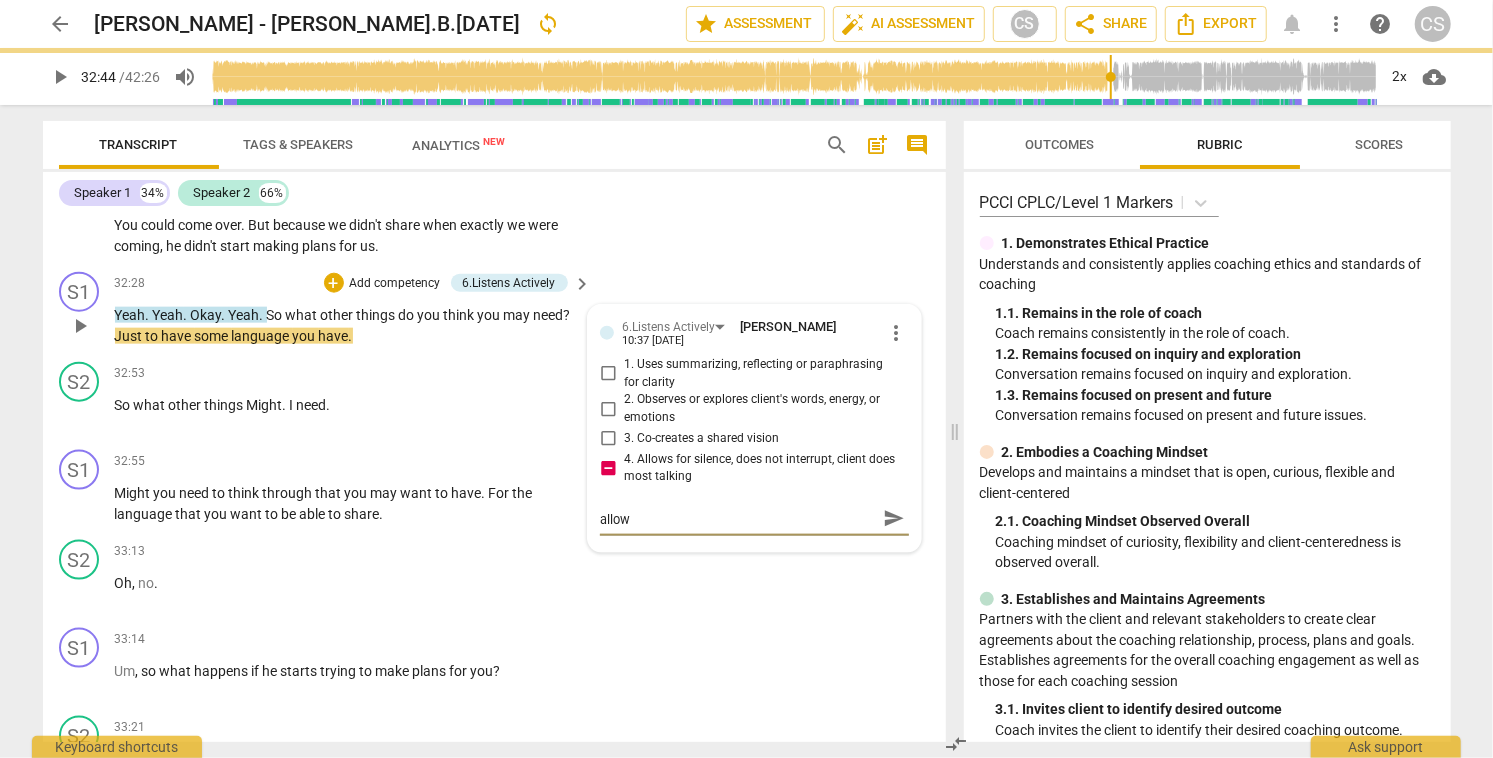 type on "allow" 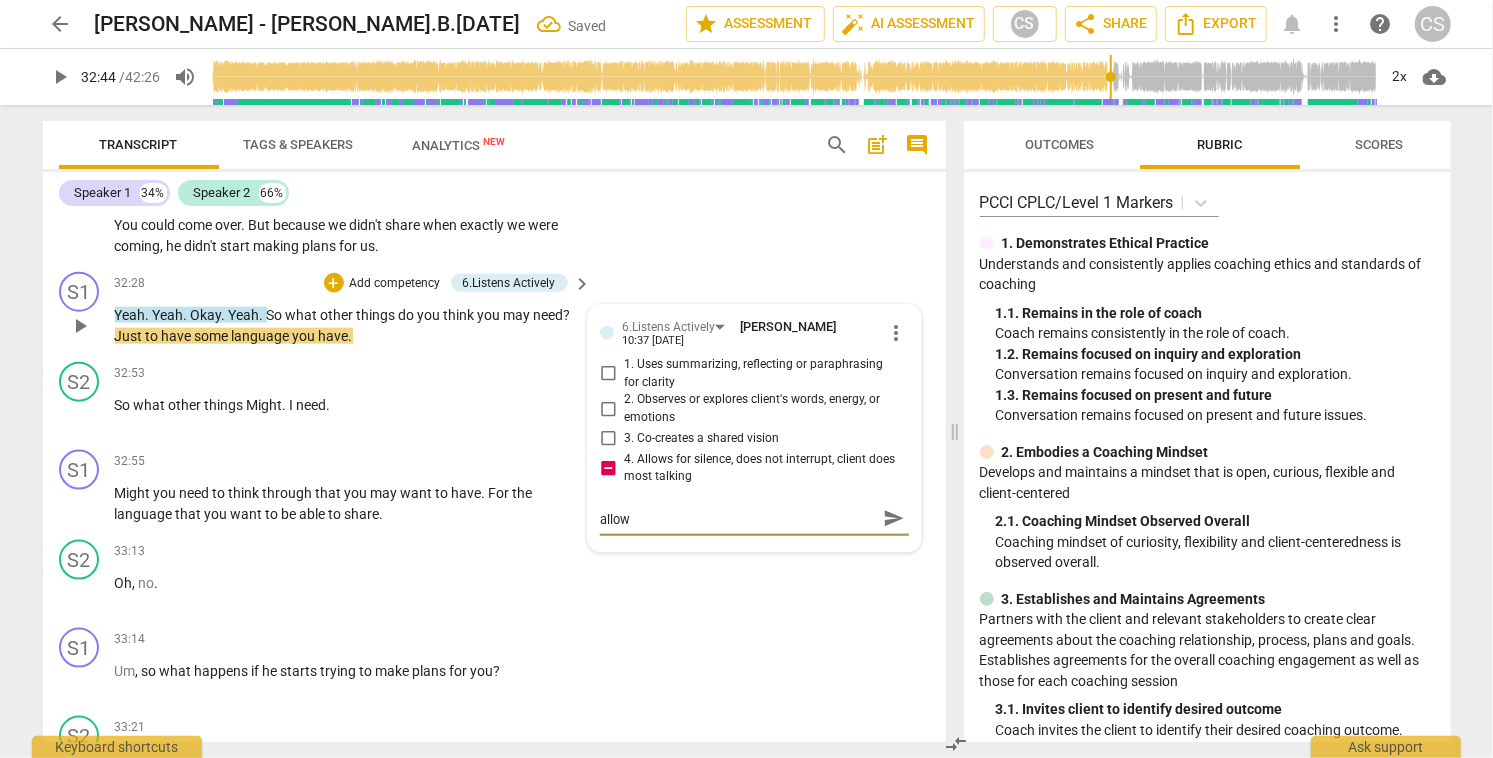 type on "allow m" 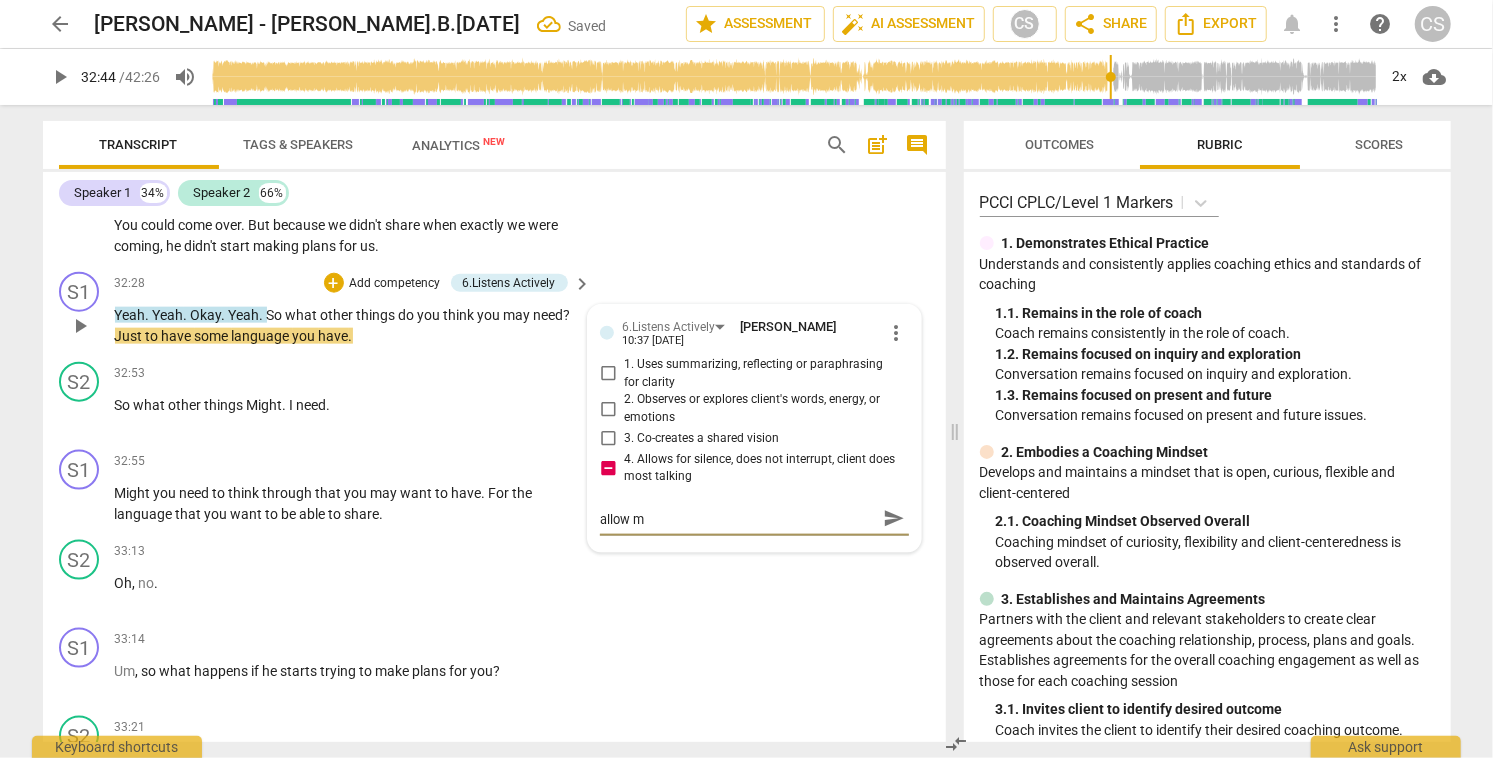 type on "allow mo" 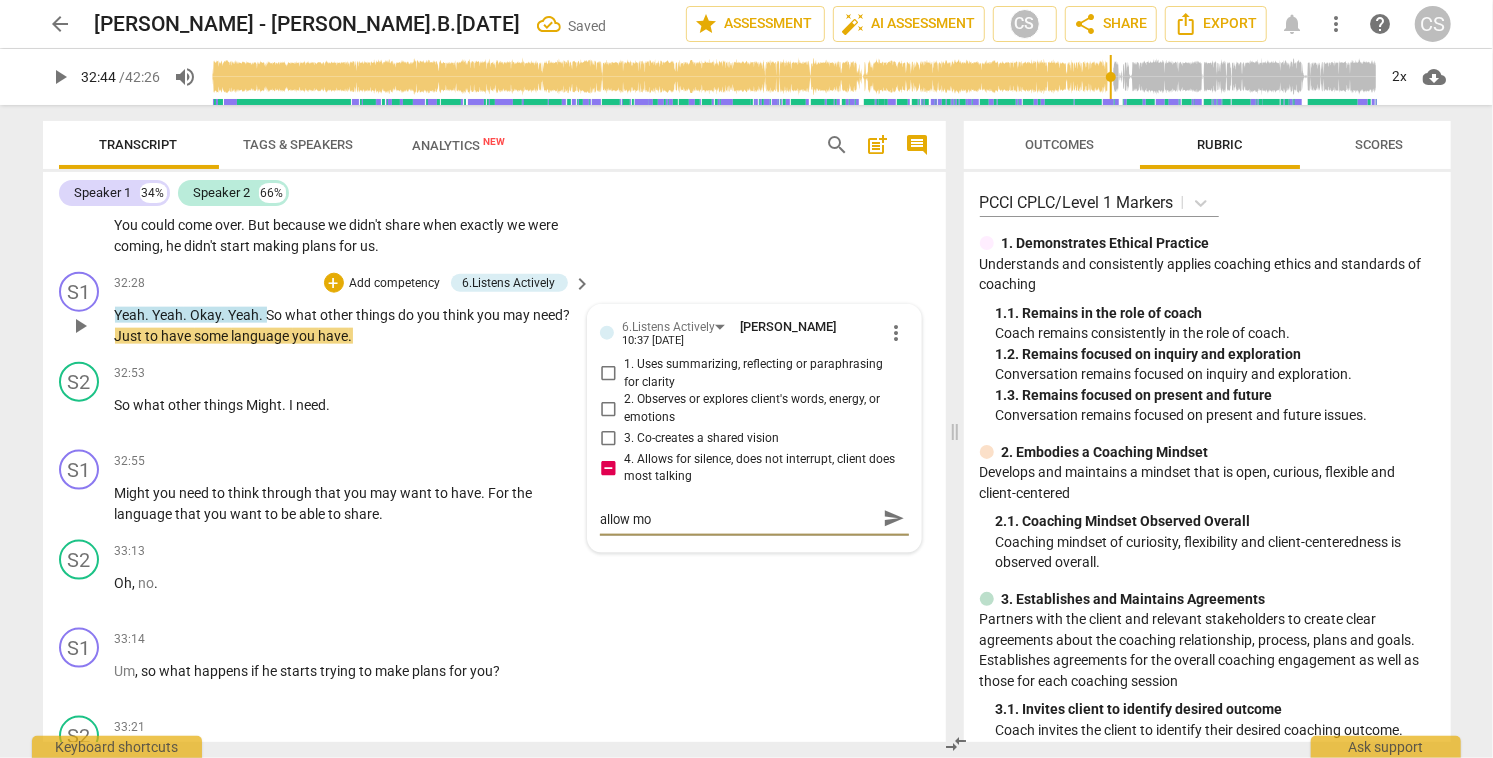 type on "allow mor" 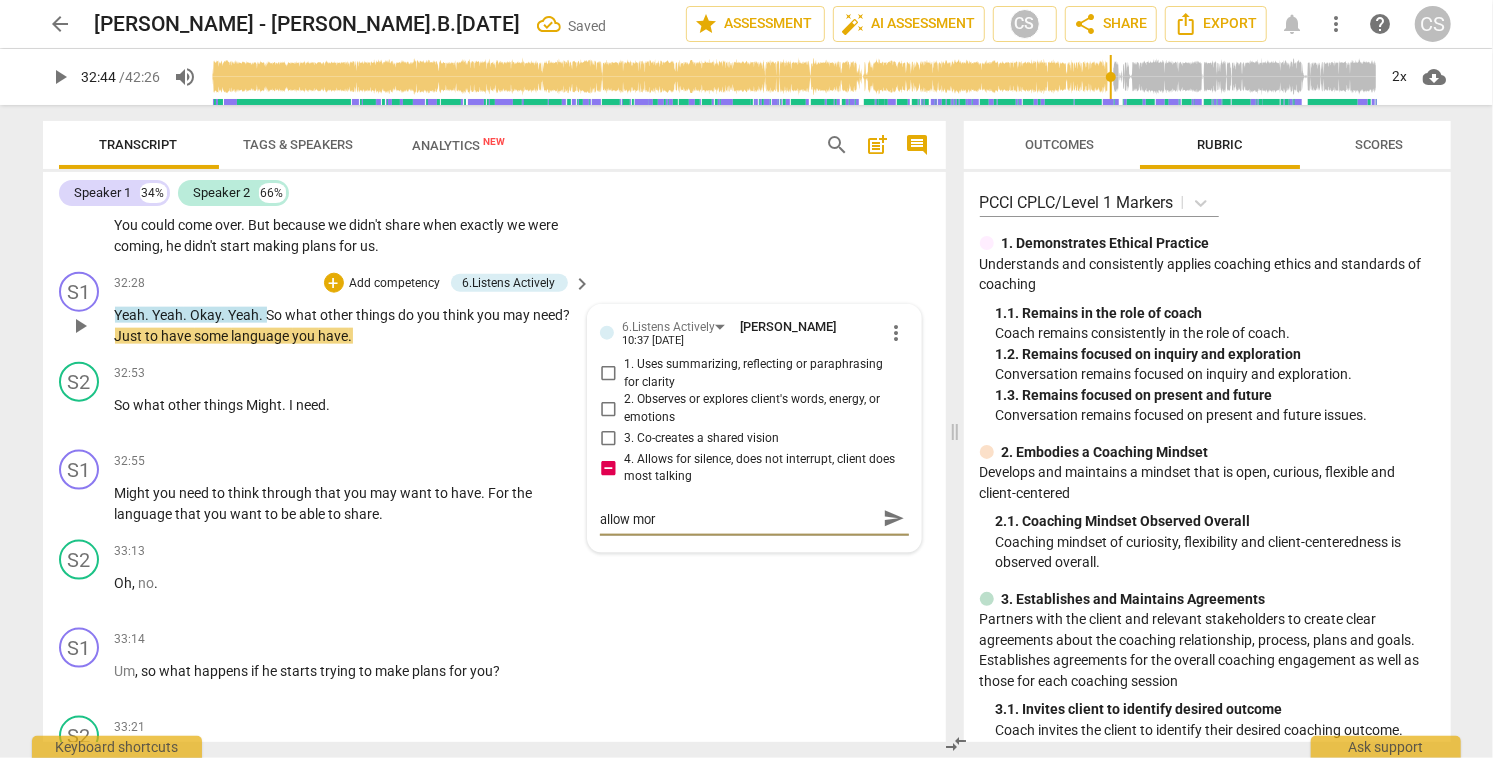 type on "allow more" 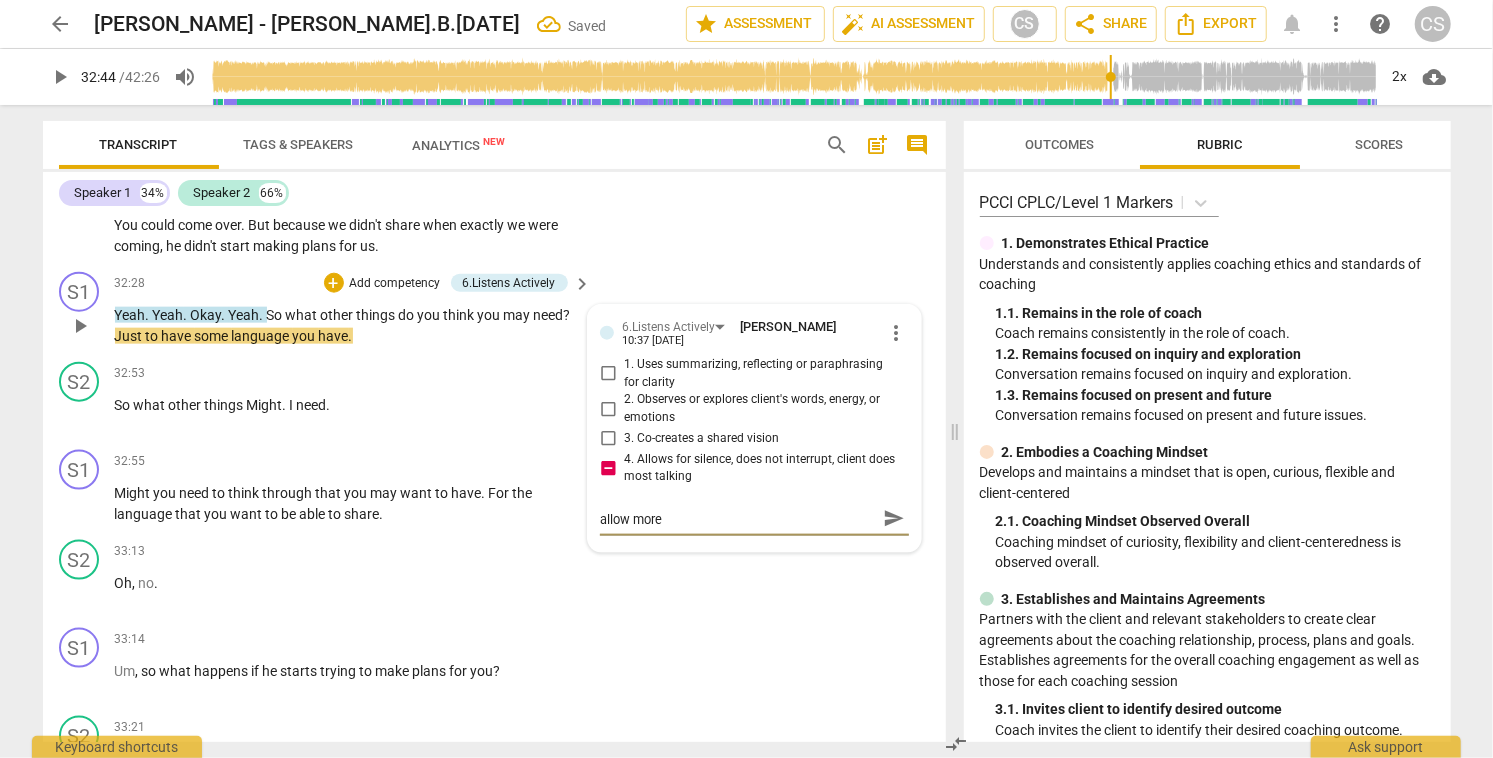 type on "allow more" 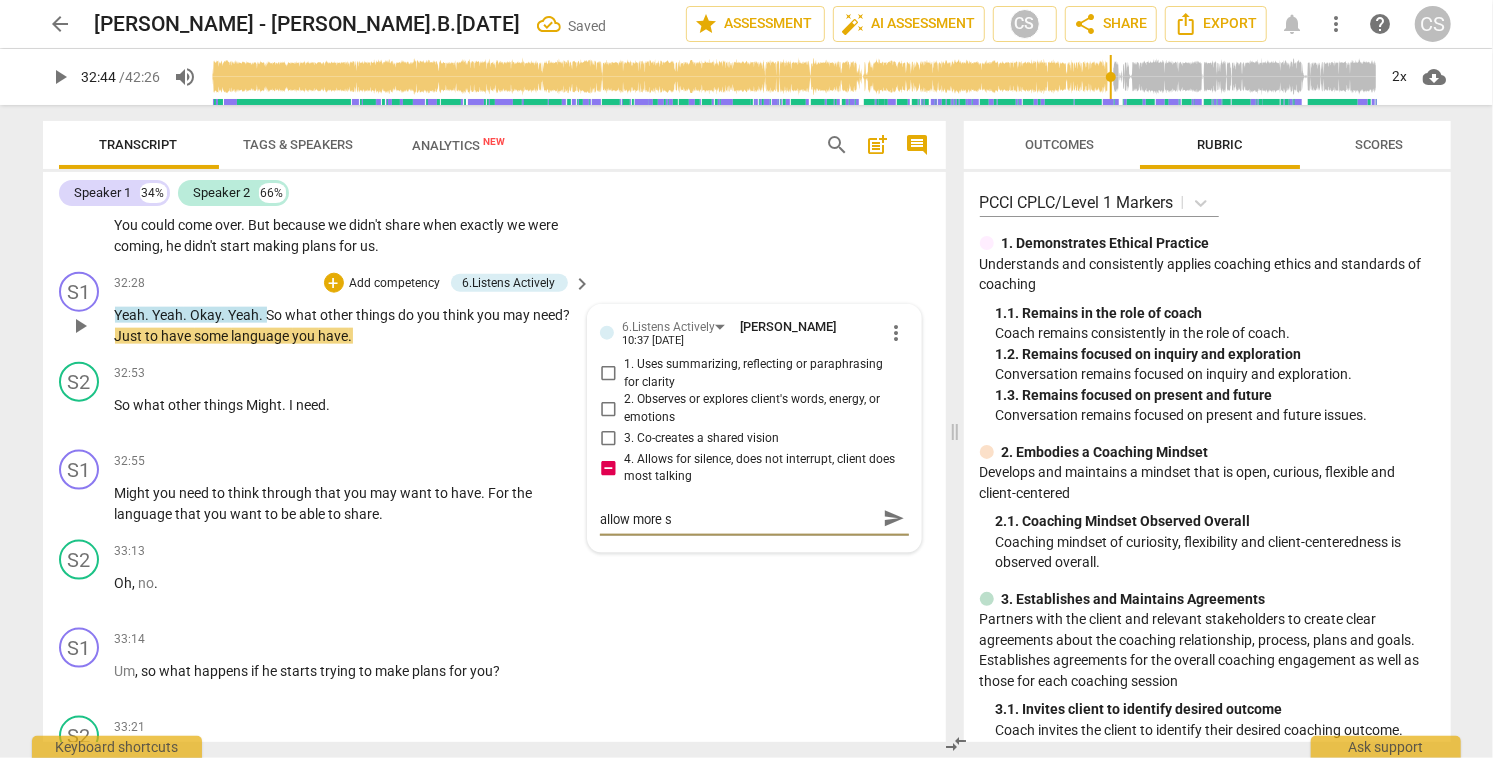 type on "allow more sp" 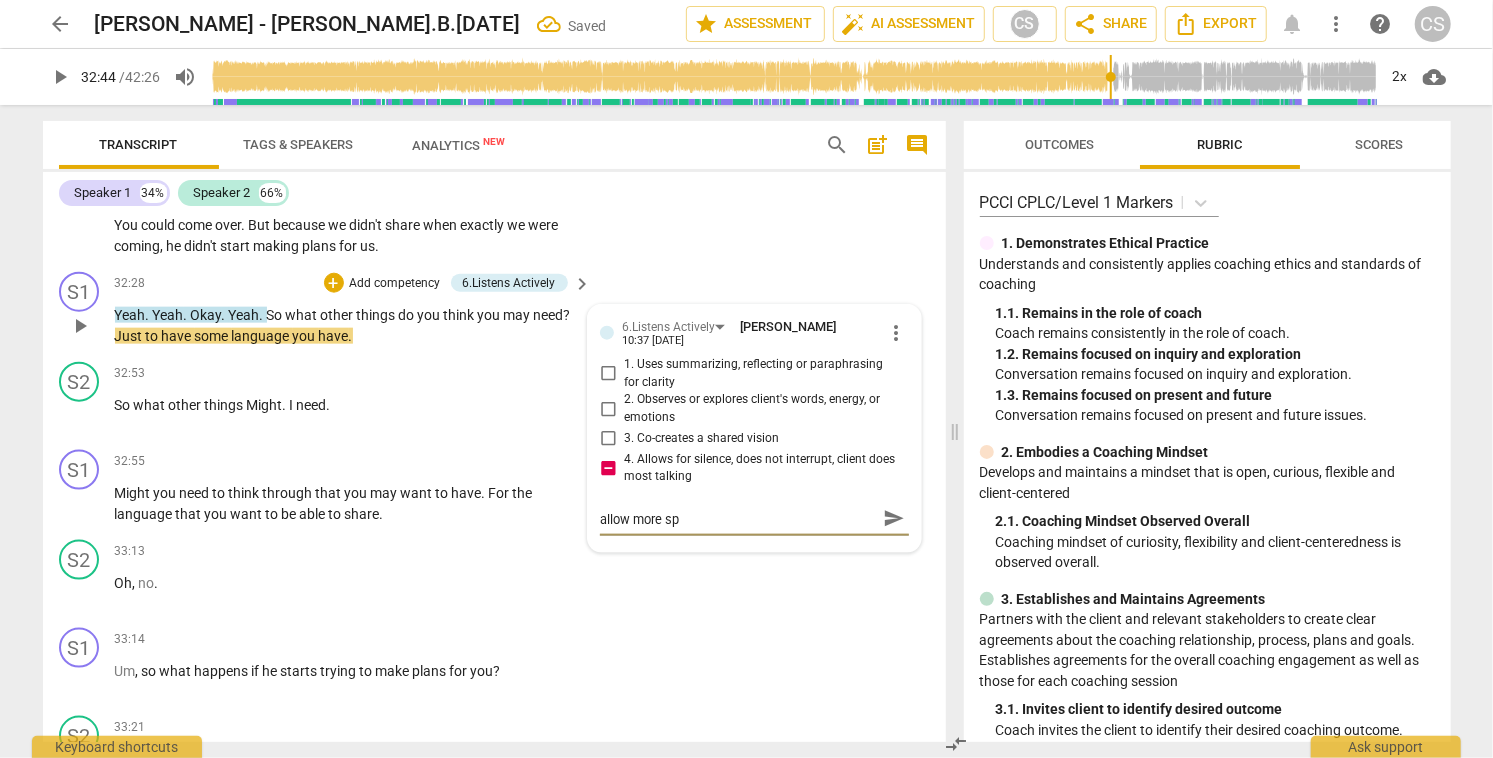 type on "allow more spa" 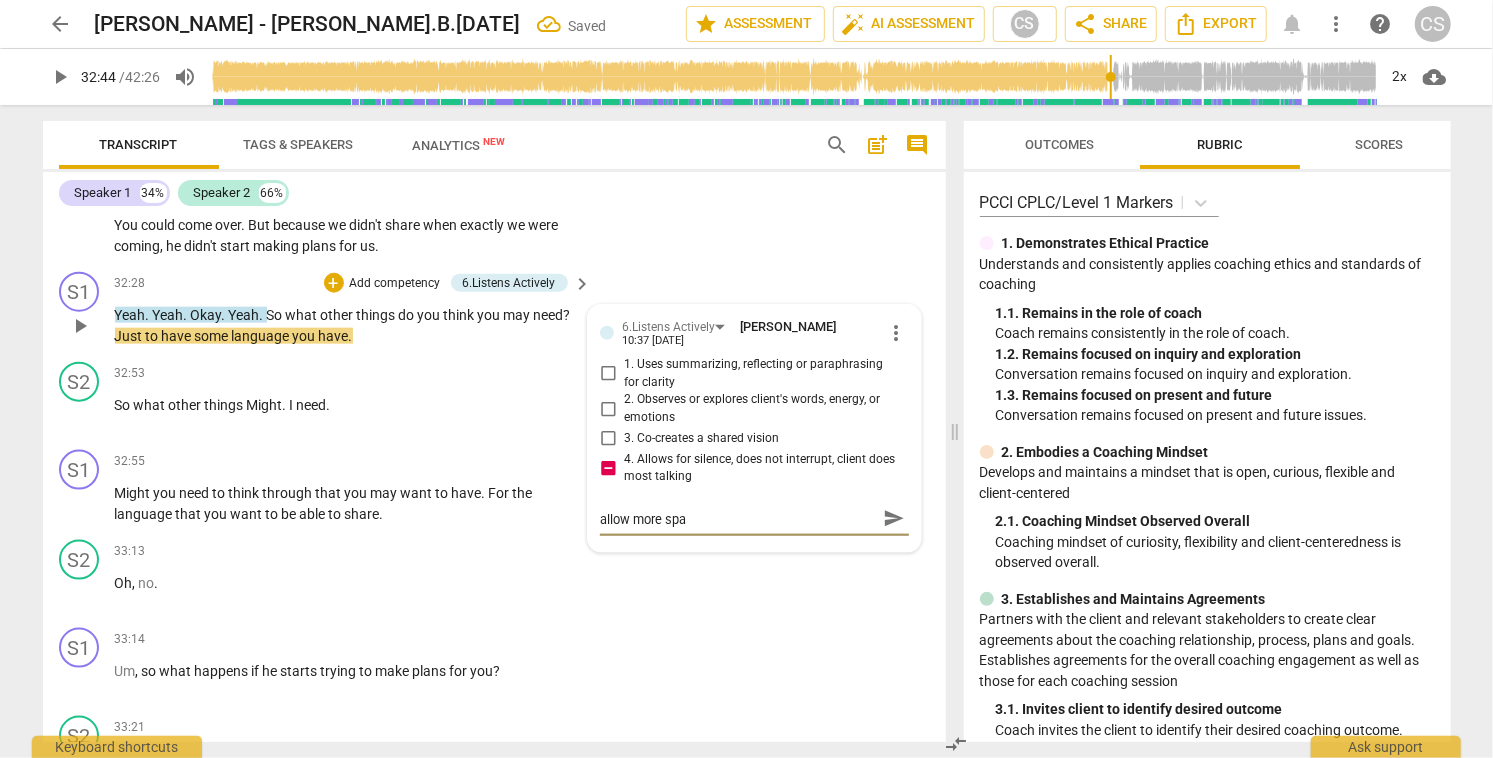 type on "allow more spac" 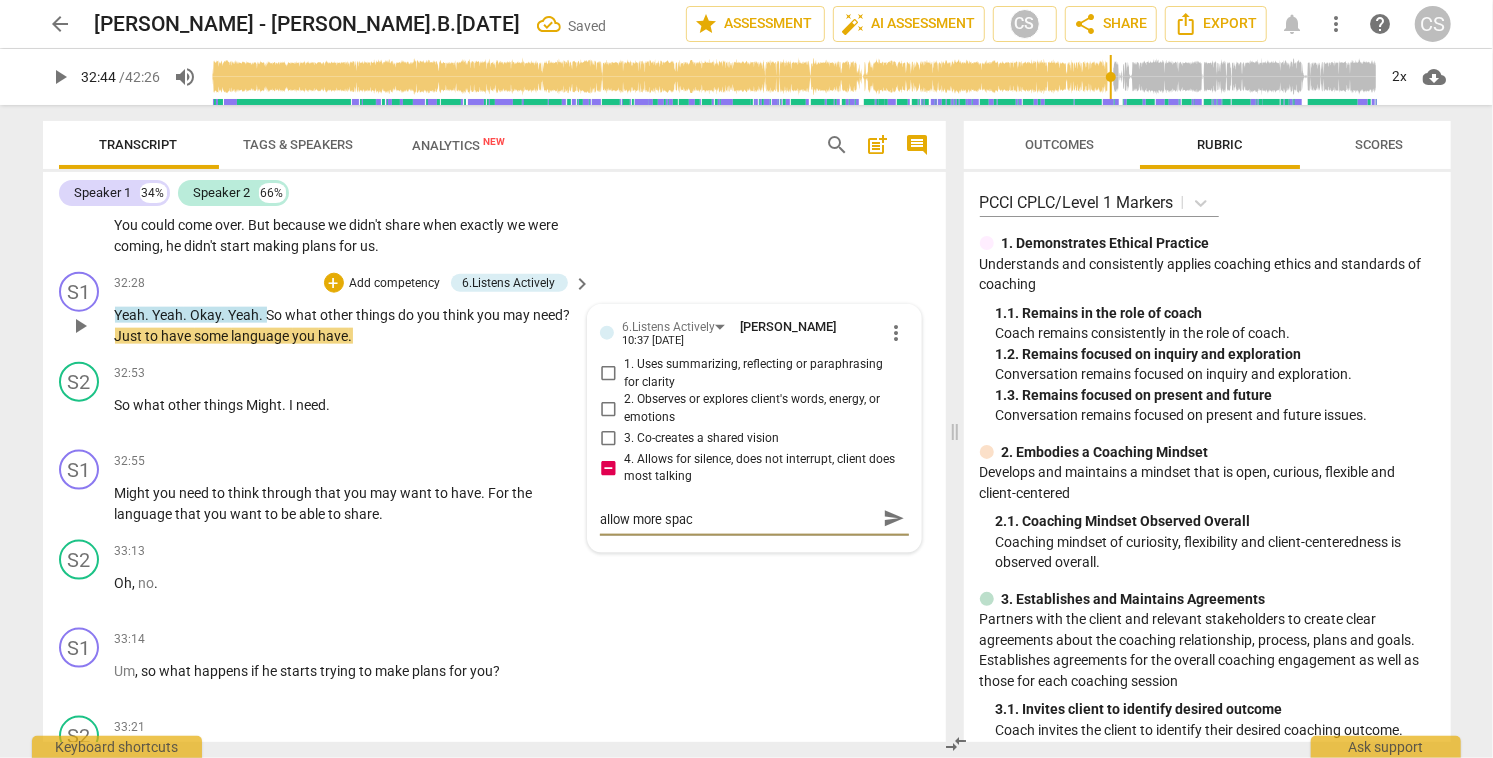 type on "allow more space" 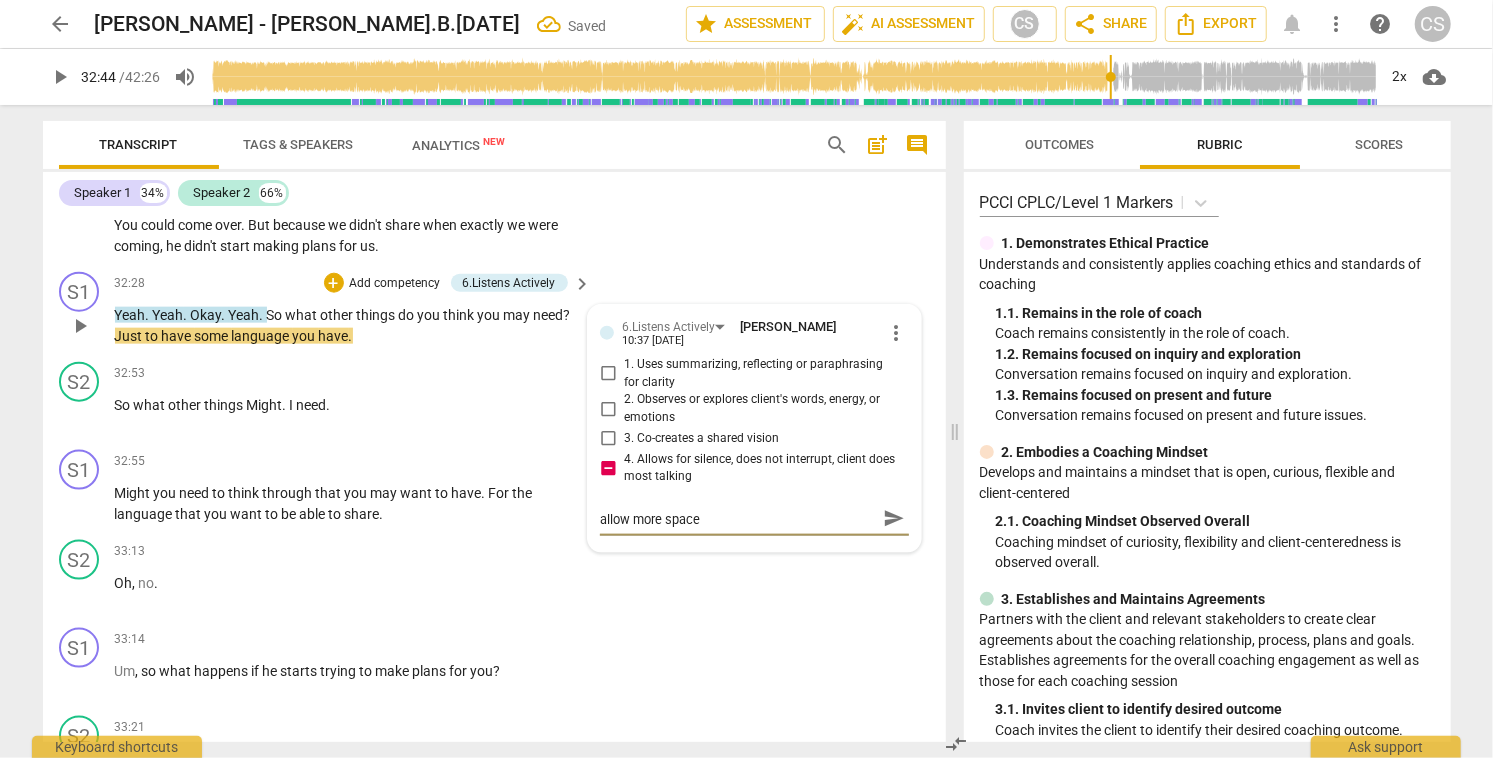 type on "allow more space" 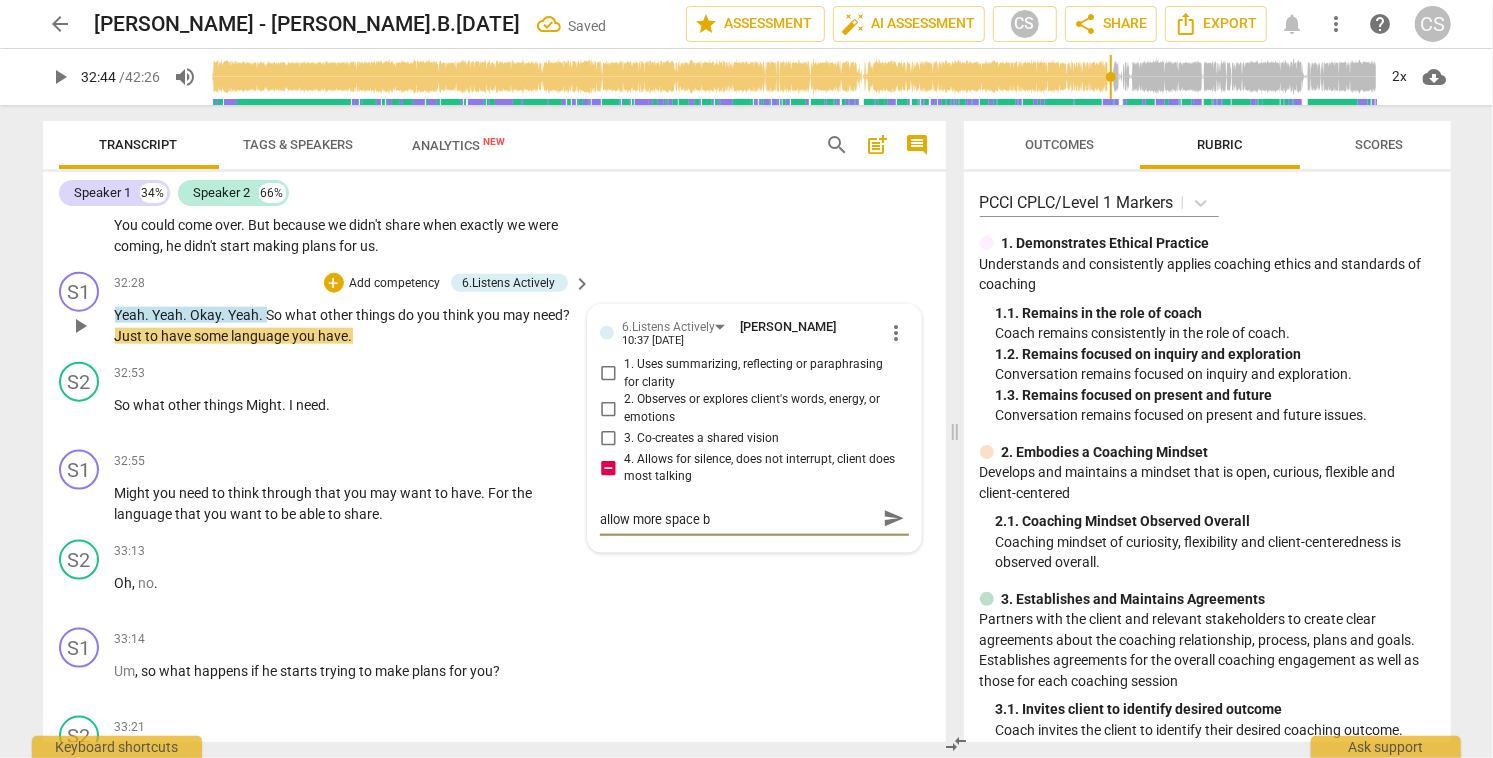 type on "allow more space be" 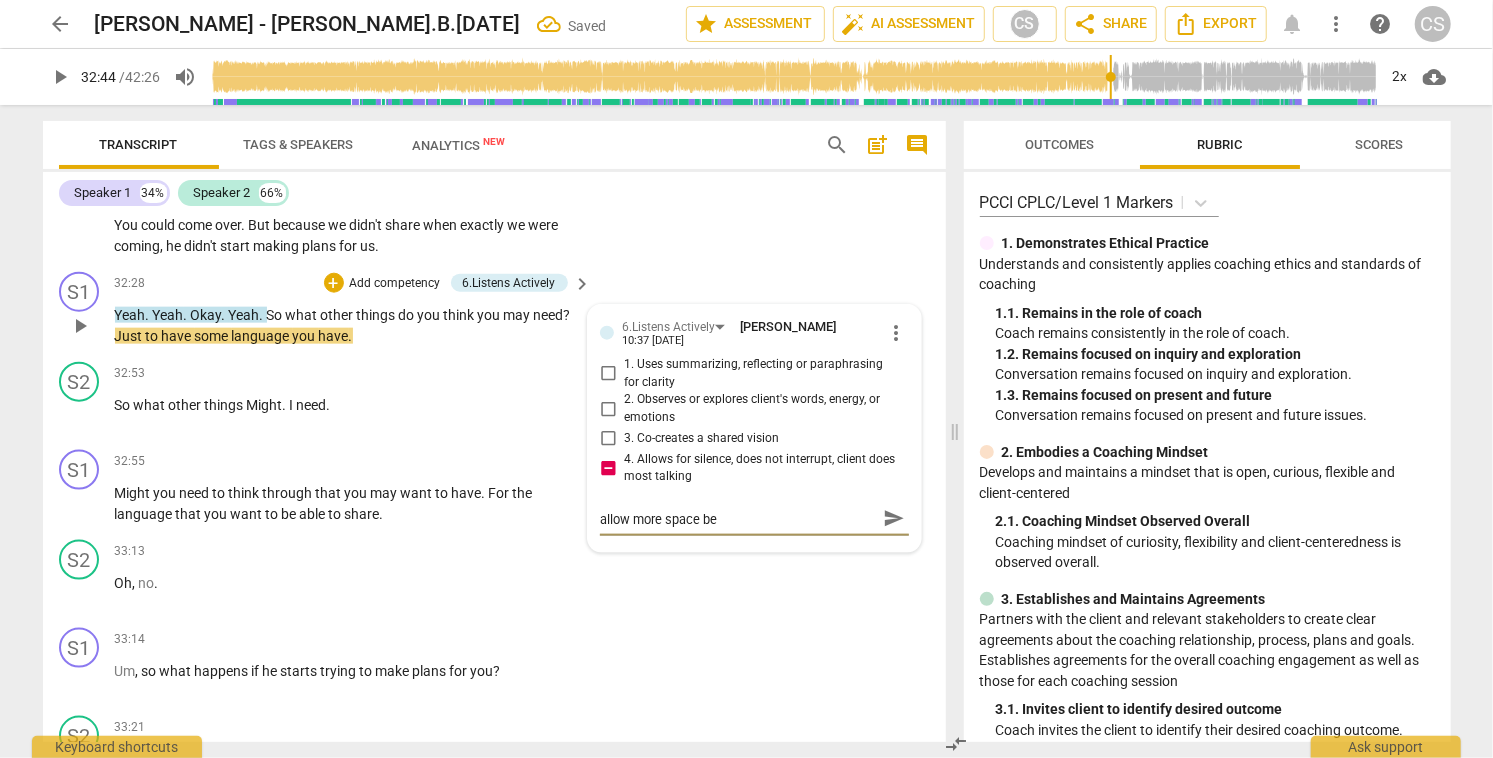 type on "allow more space bef" 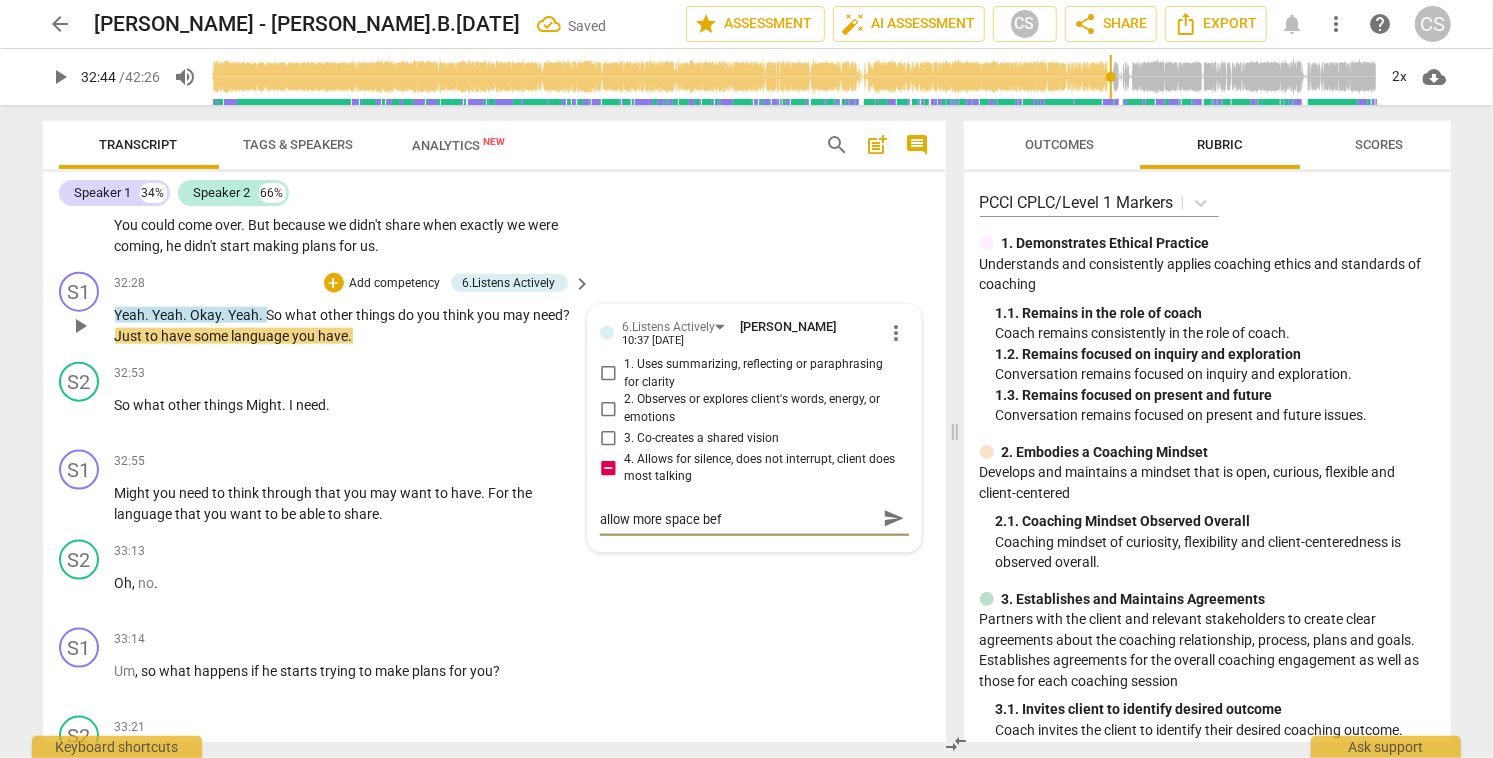 type on "allow more space befo" 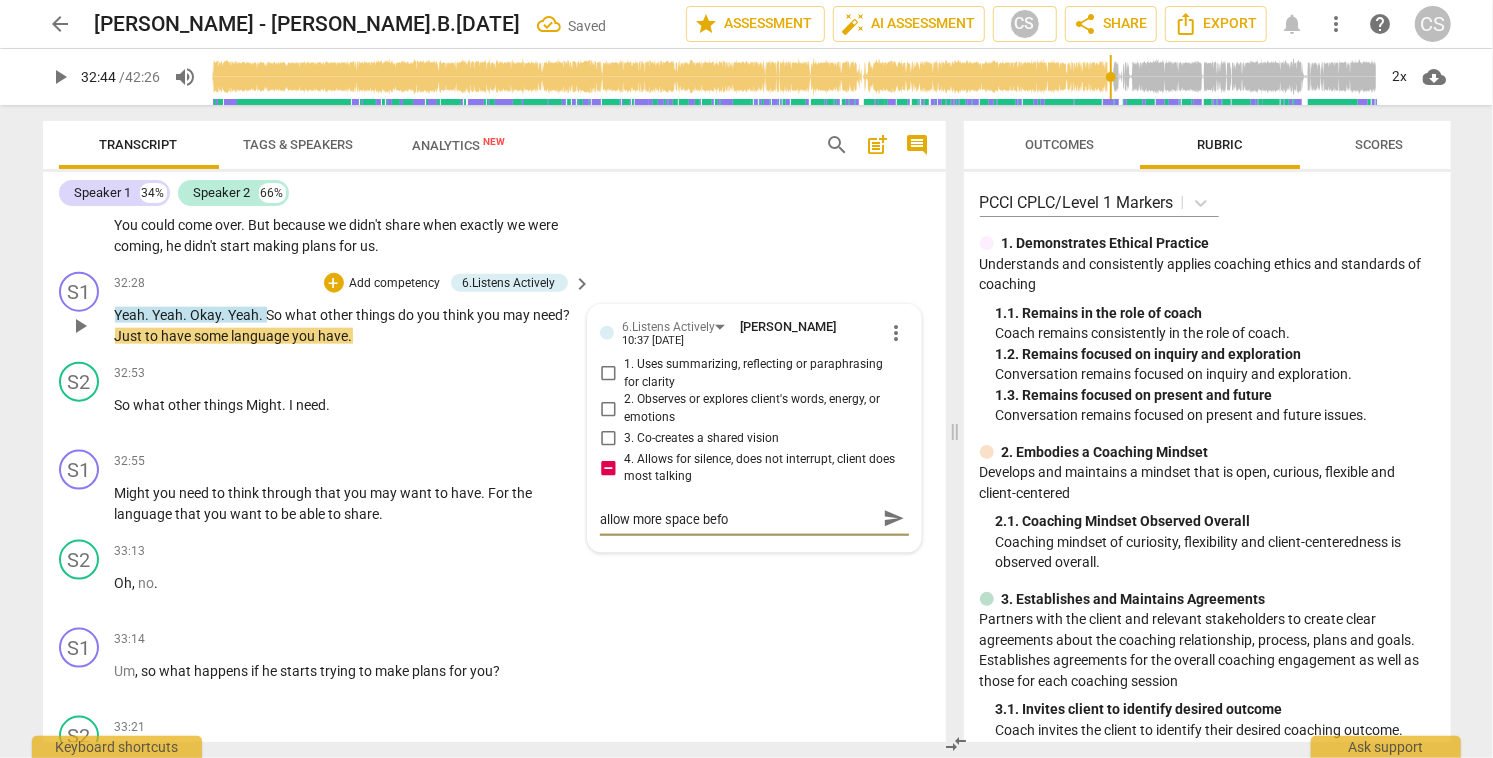 type on "allow more space befor" 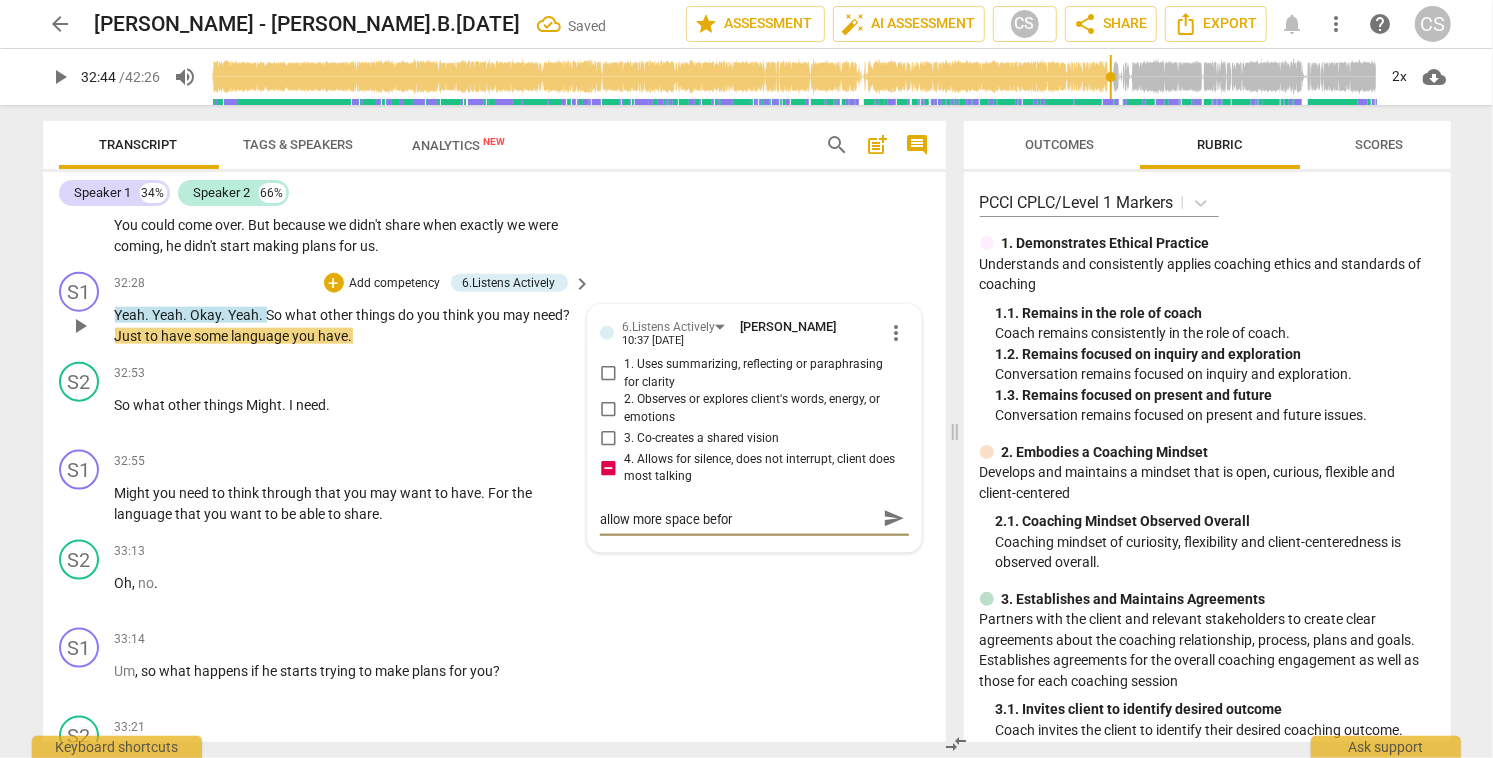 type on "allow more space before" 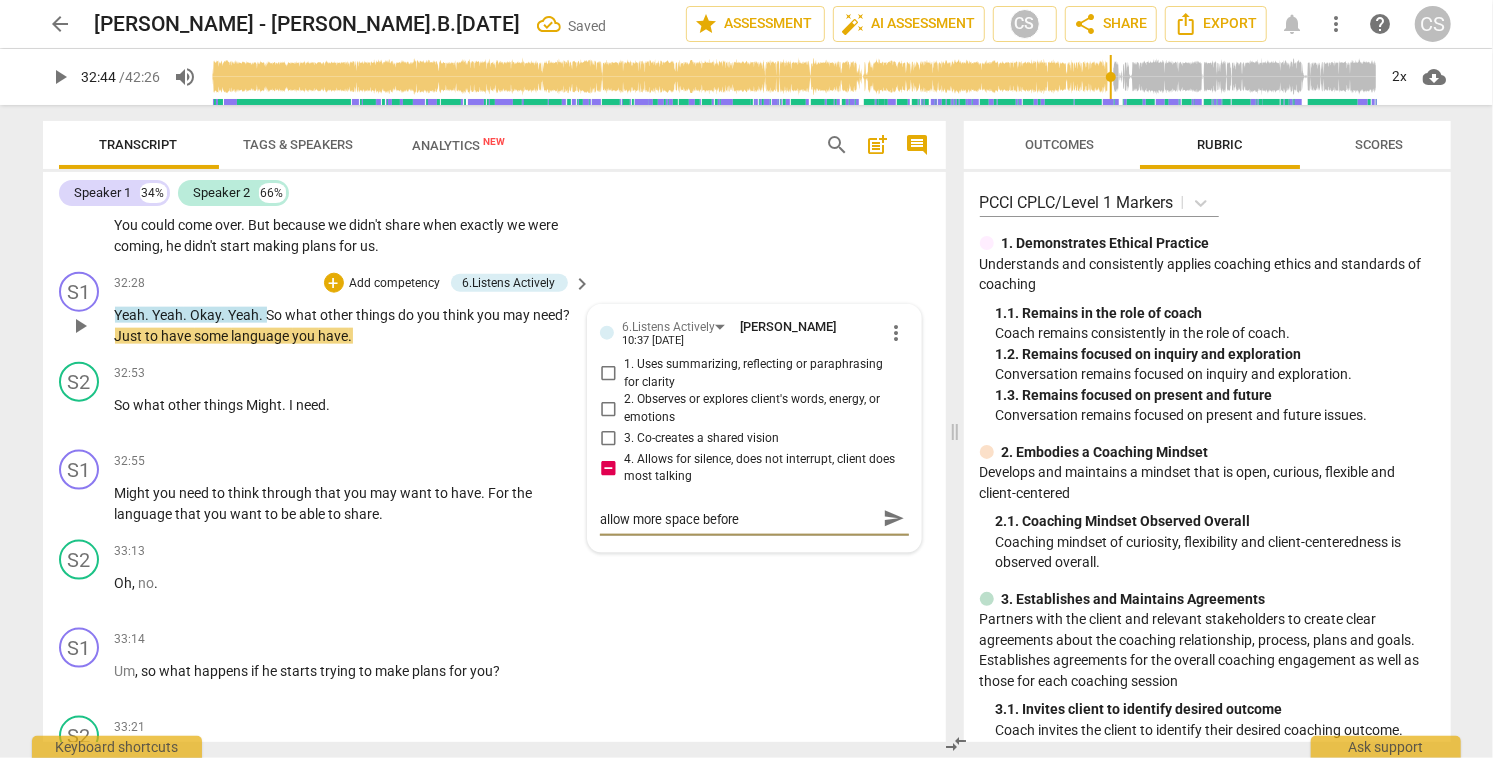 type on "allow more space before" 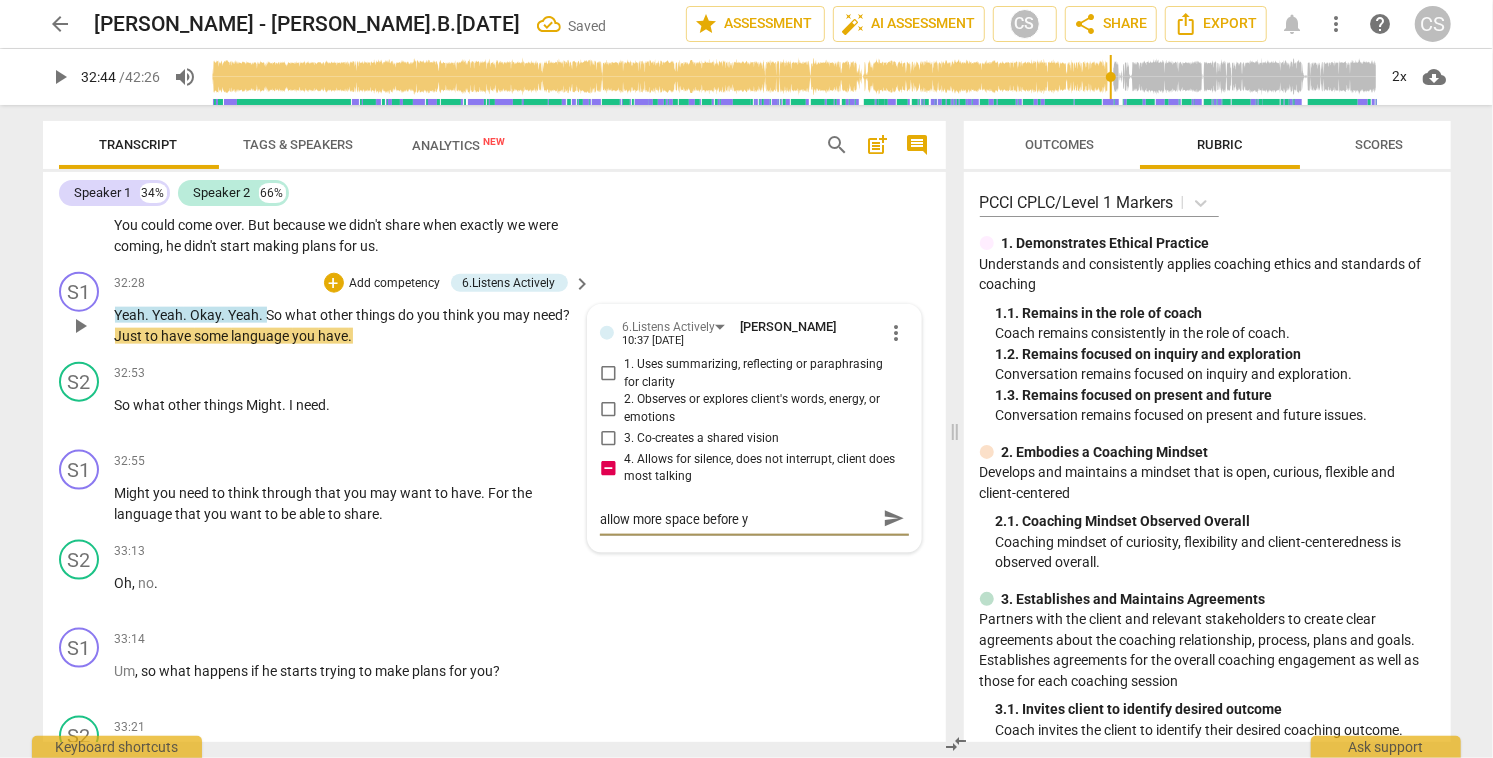 type on "allow more space before y" 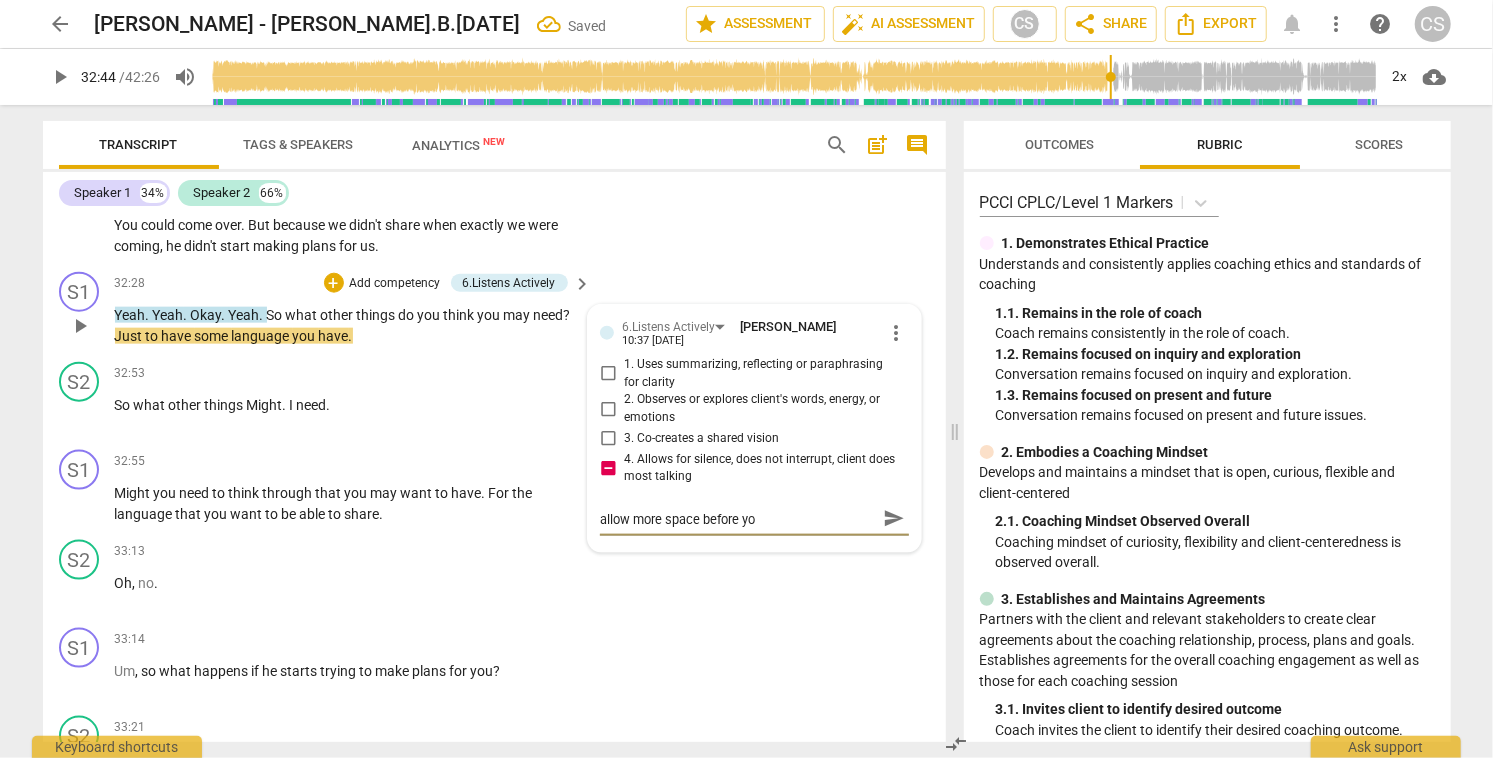 type on "allow more space before you" 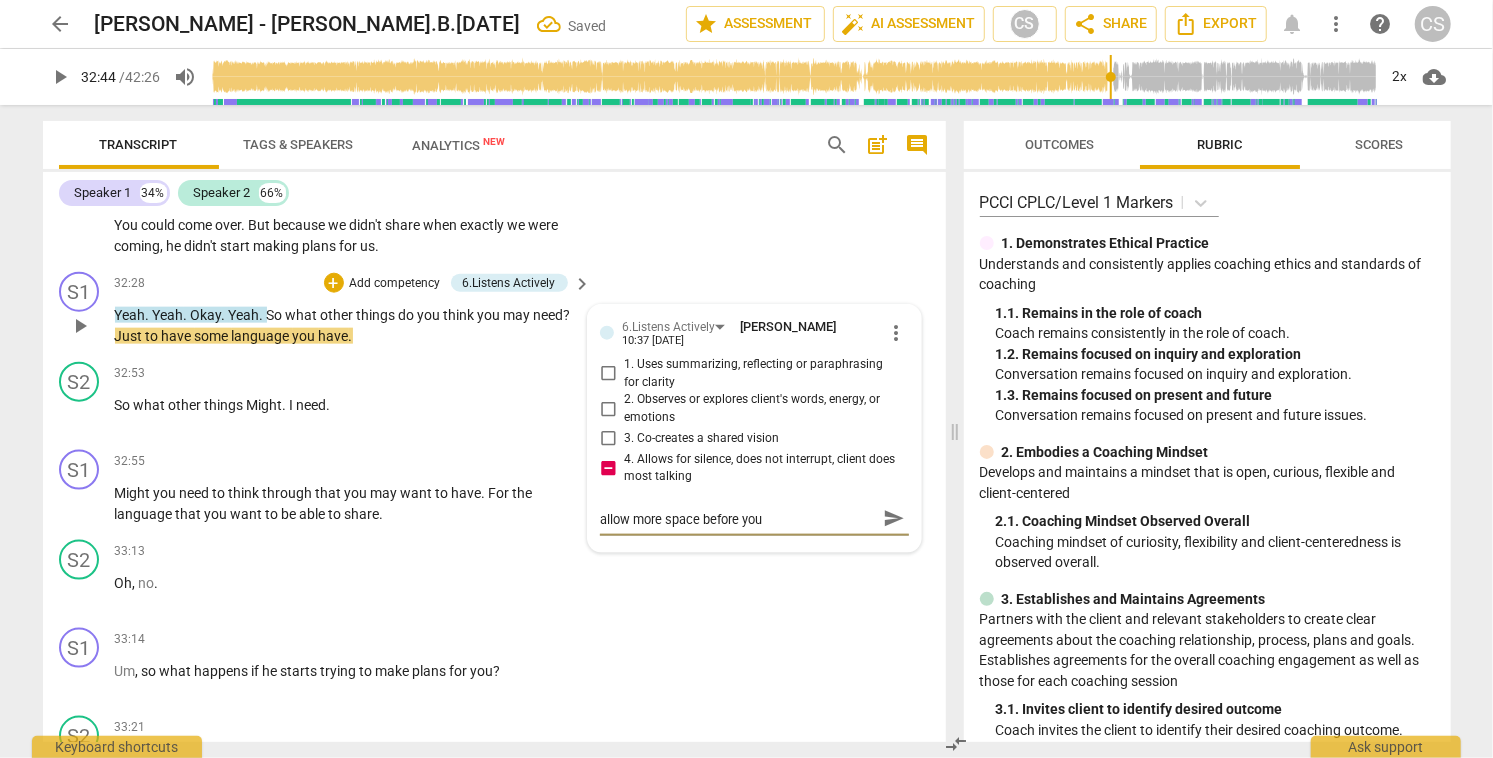 type on "allow more space before you" 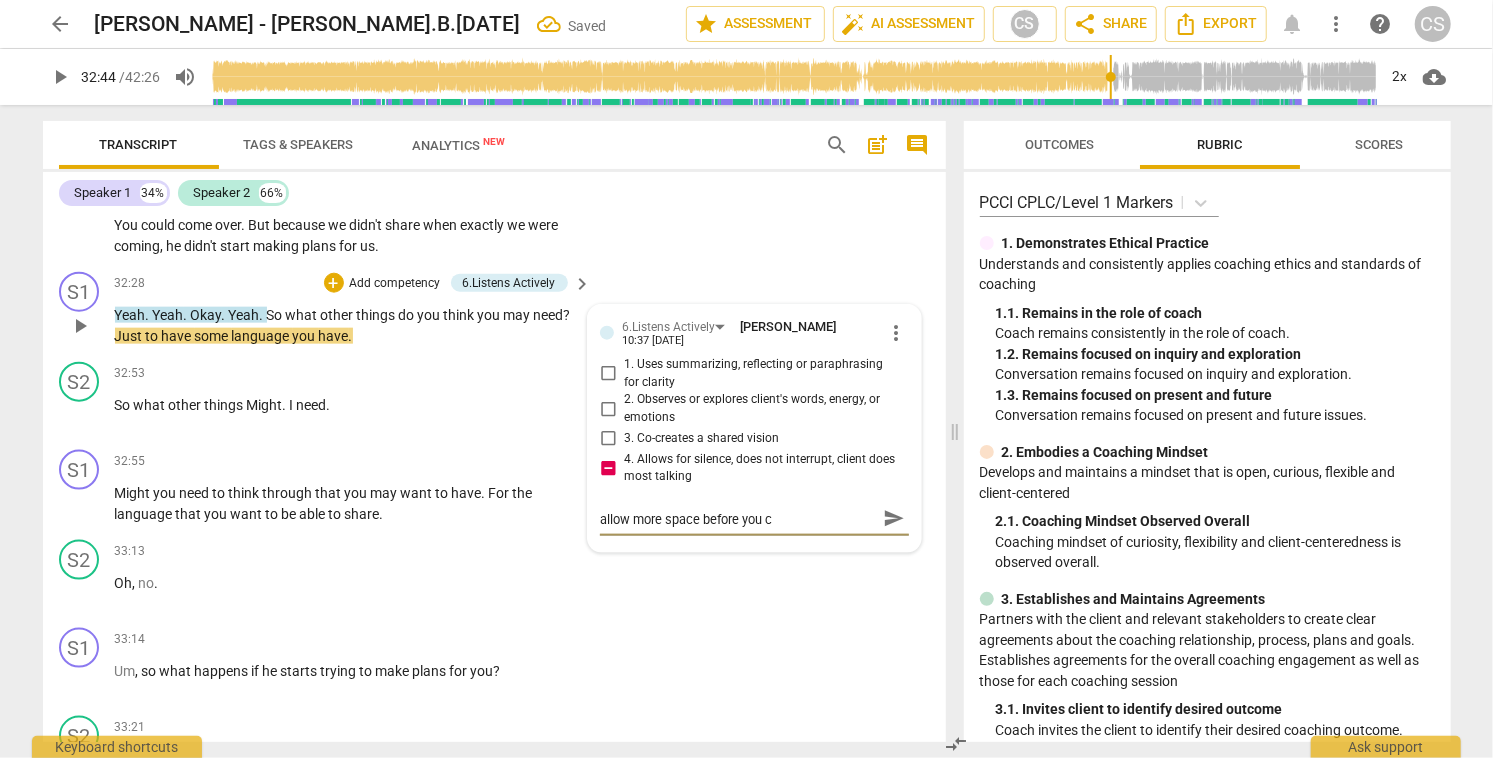 type on "allow more space before you co" 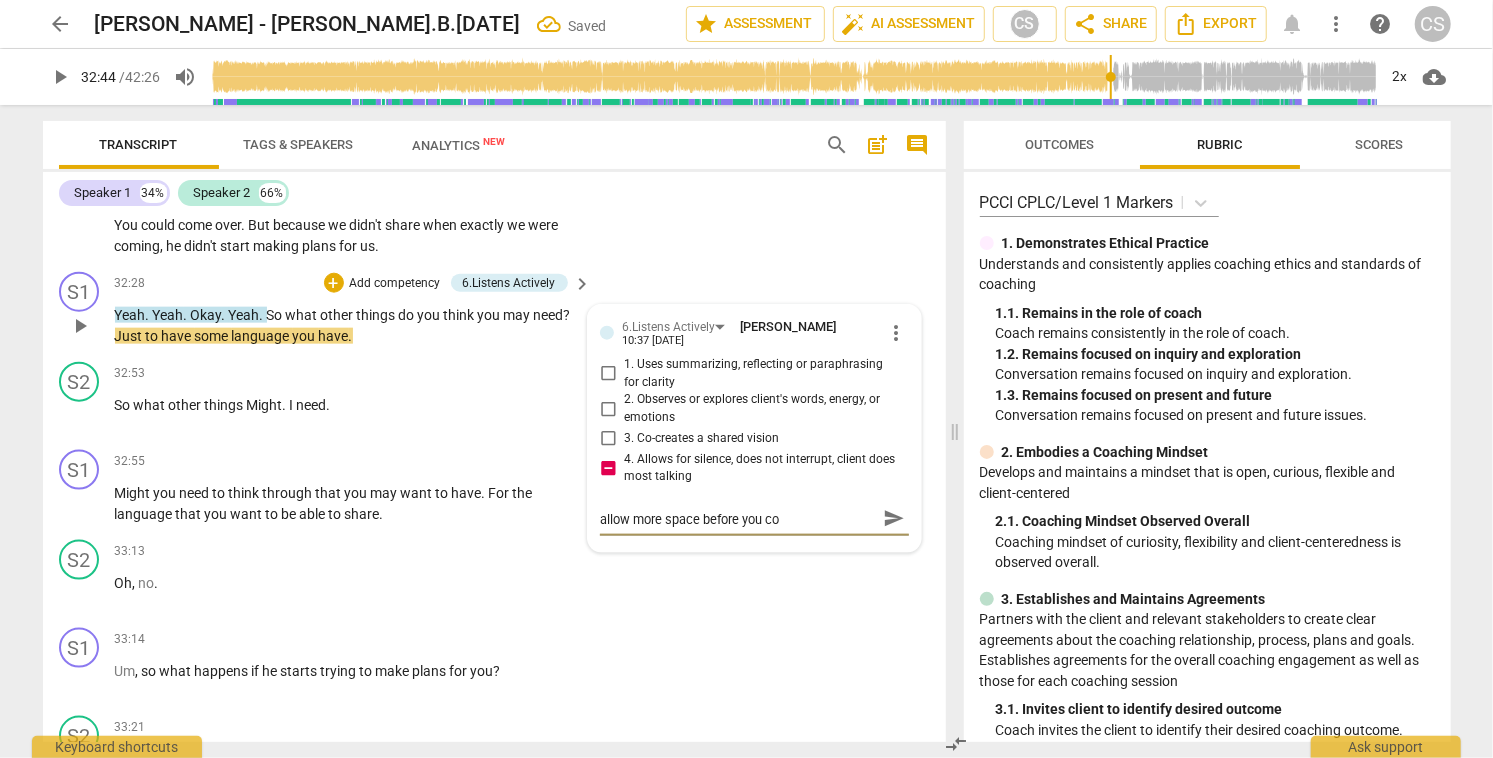 type on "allow more space before you com" 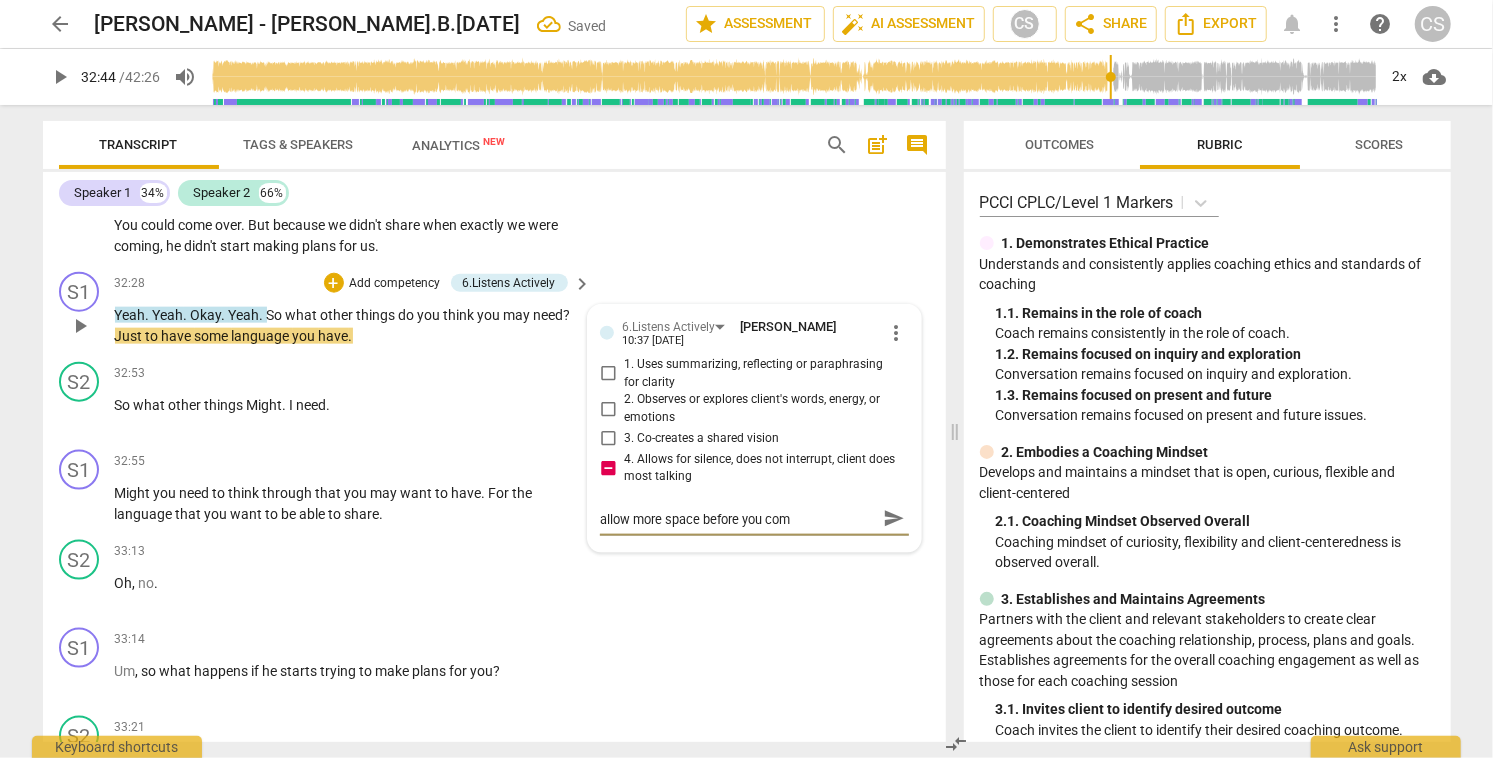 type on "allow more space before you come" 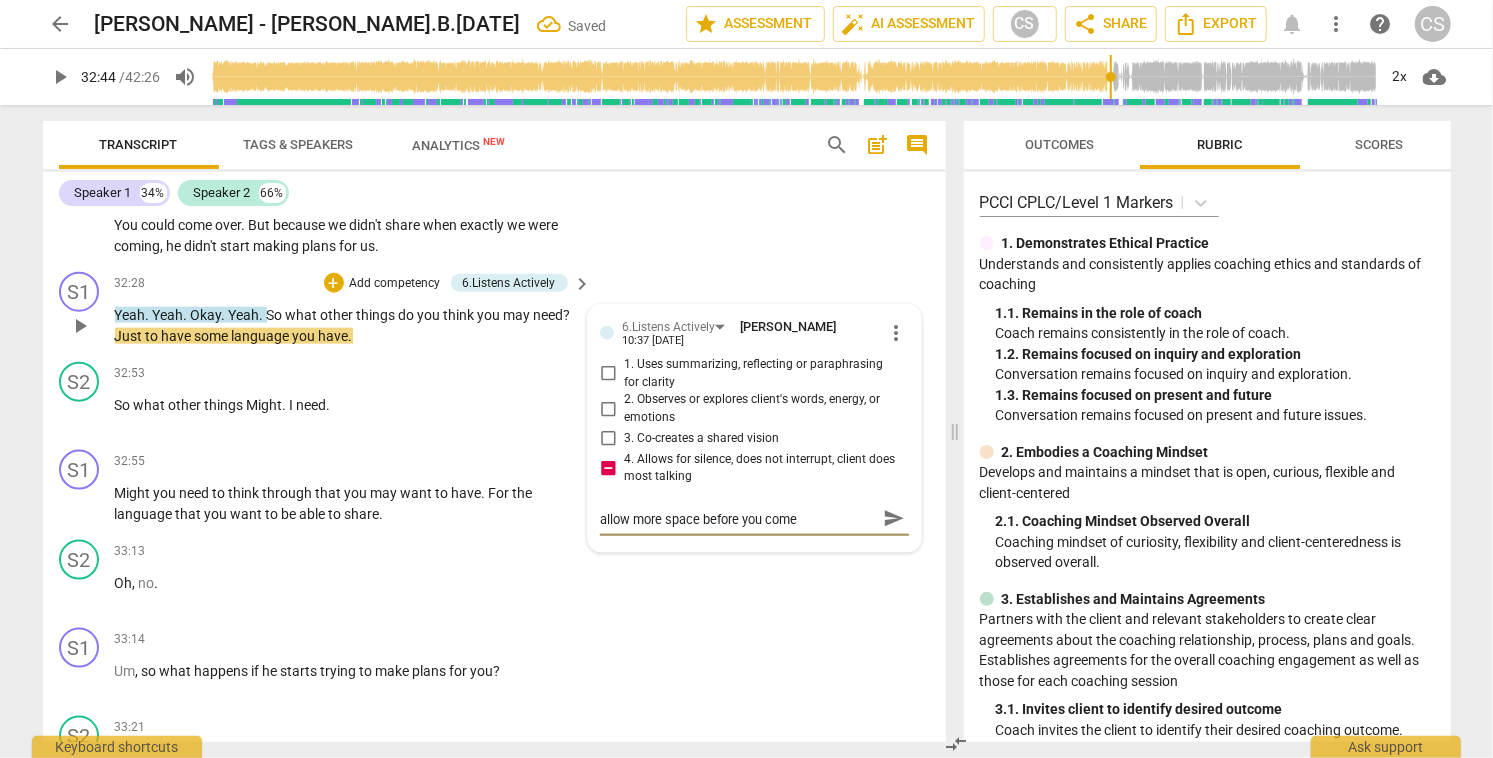 type on "allow more space before you come" 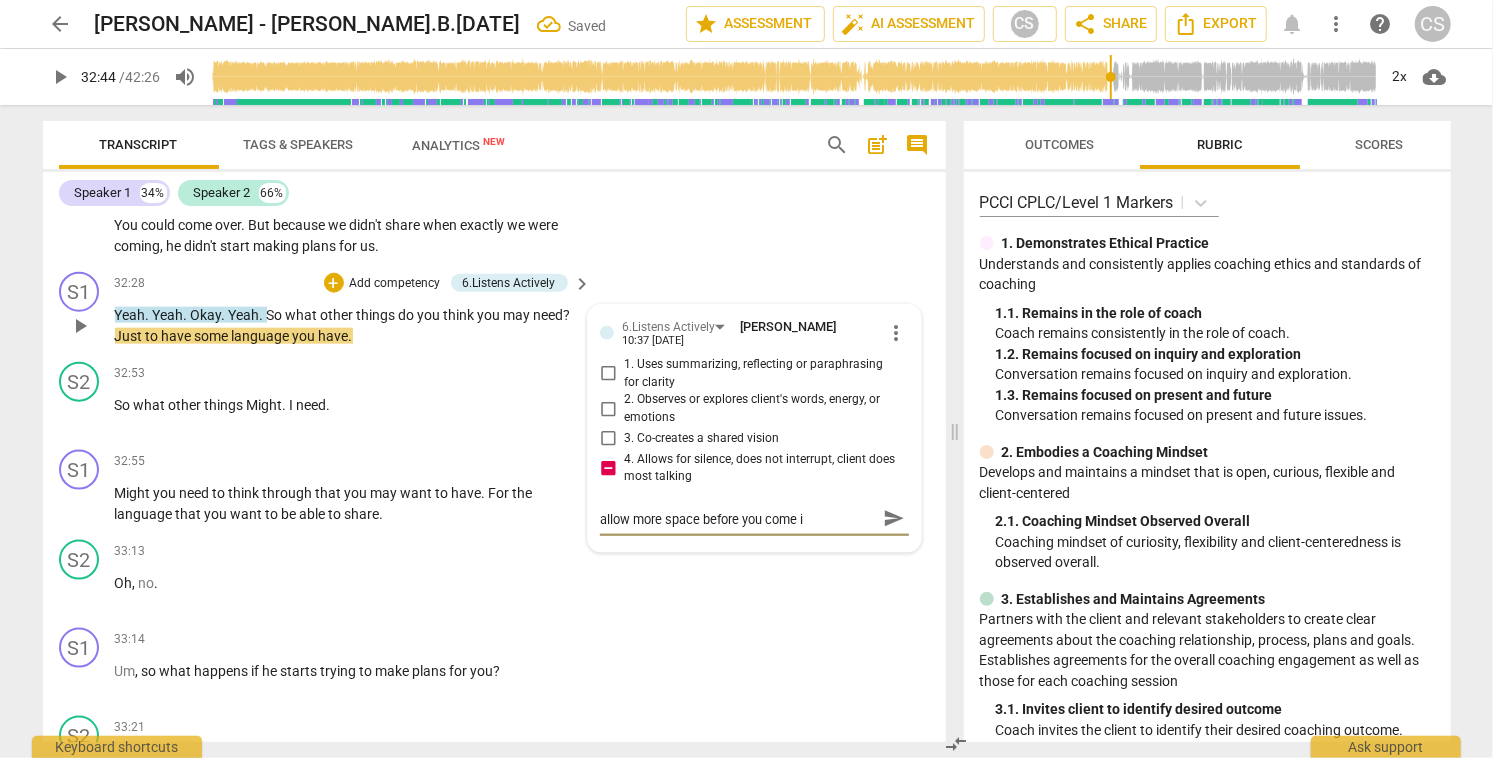 type on "allow more space before you come in" 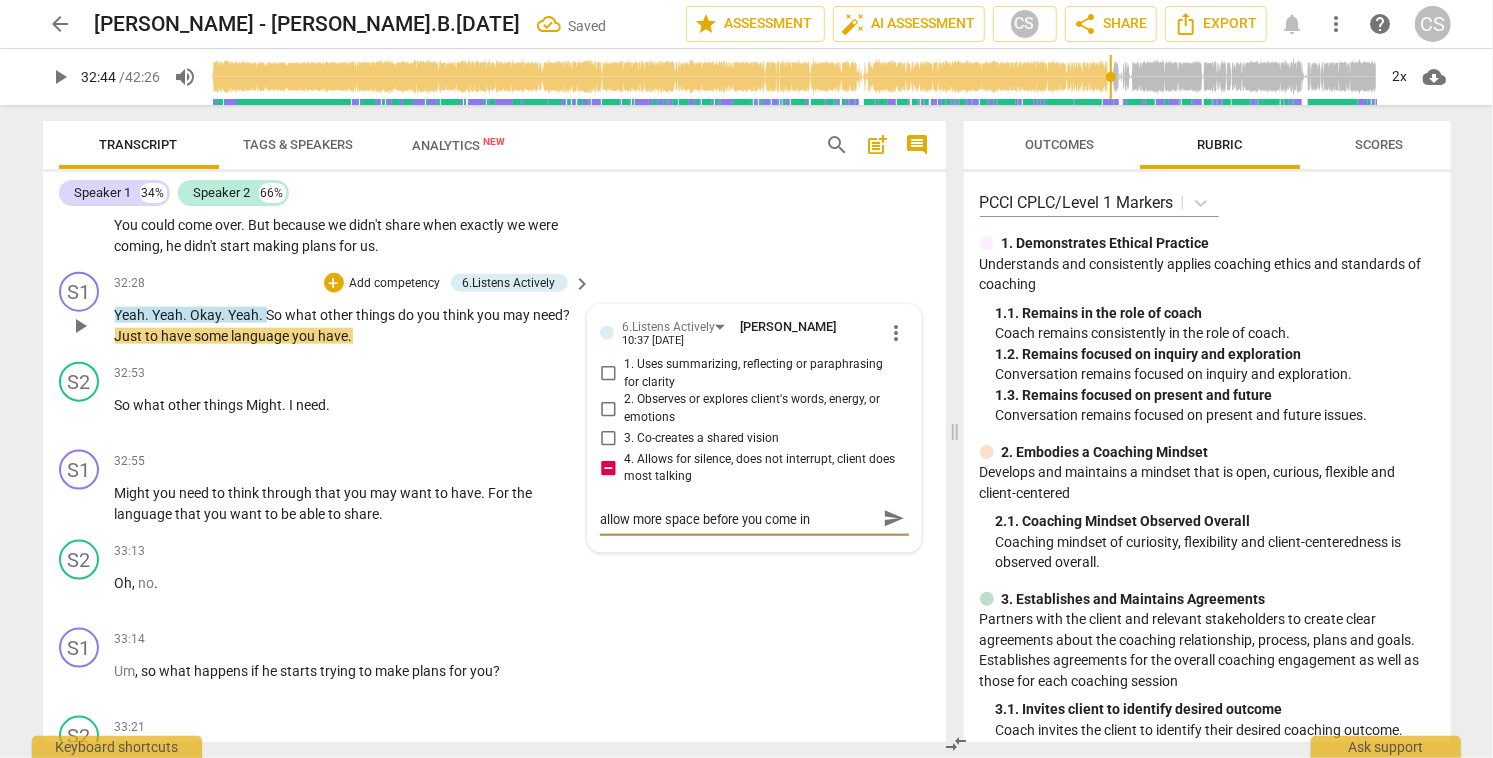 type on "allow more space before you come in" 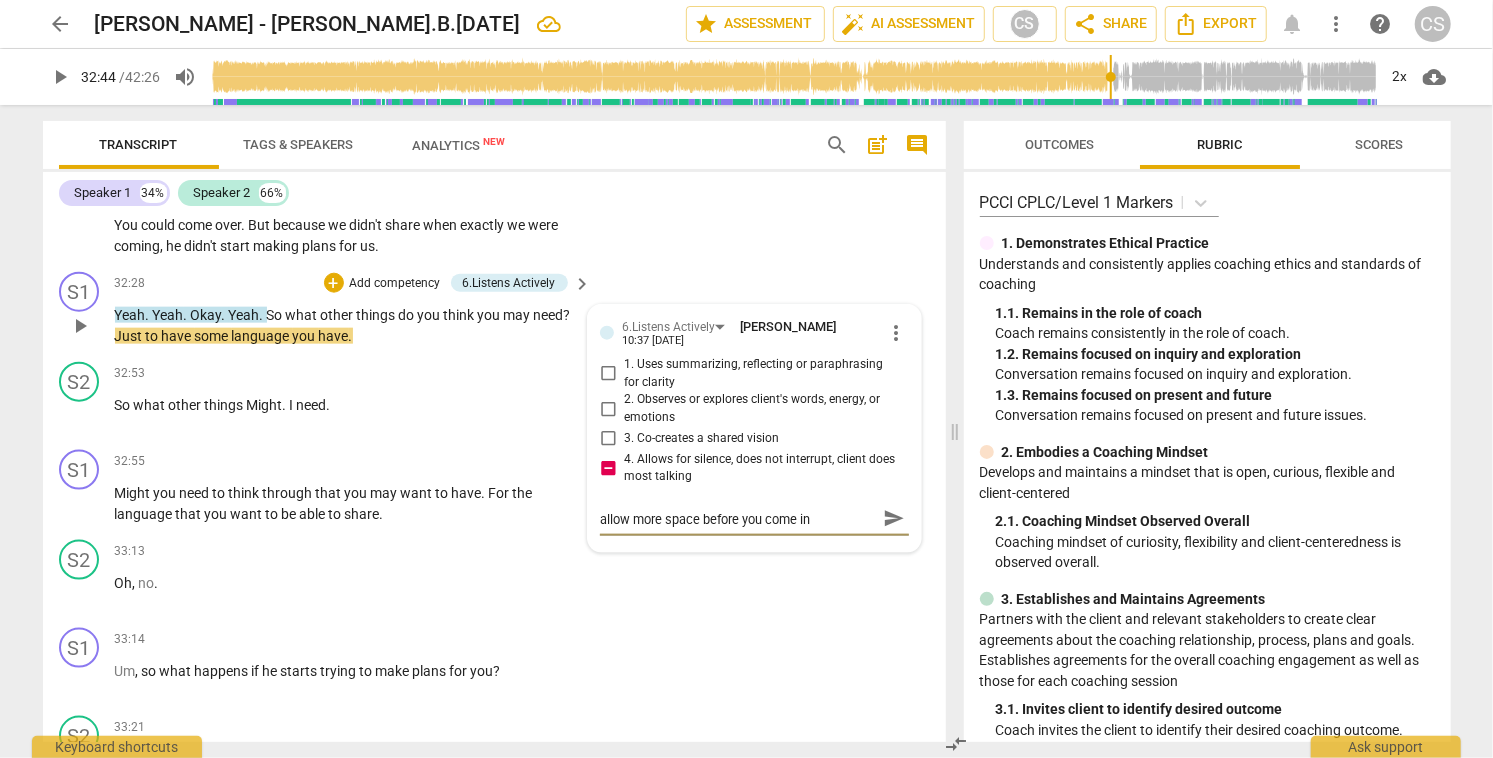 type on "allow more space before you come in w" 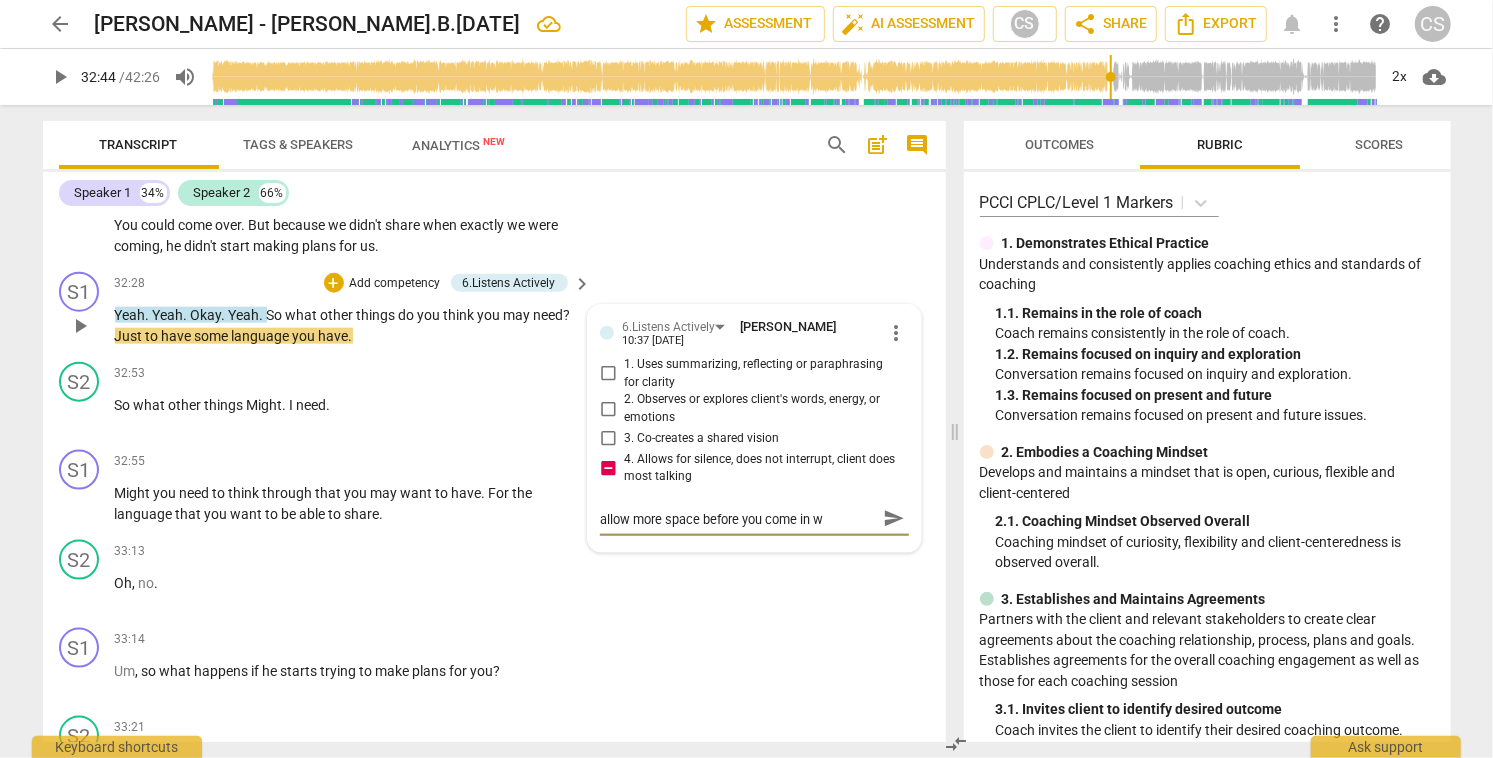 type on "allow more space before you come in [GEOGRAPHIC_DATA]" 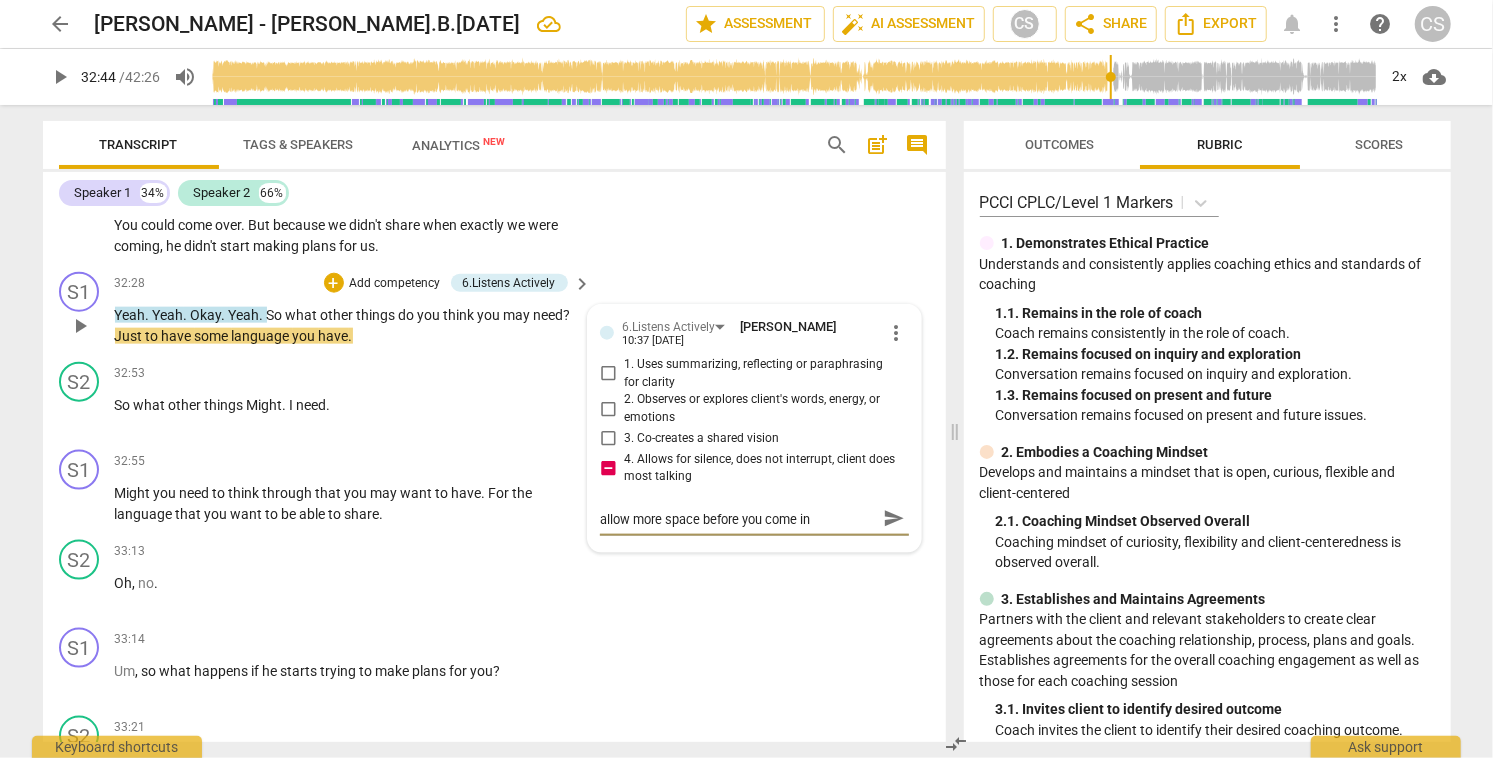 type on "allow more space before you come in wit" 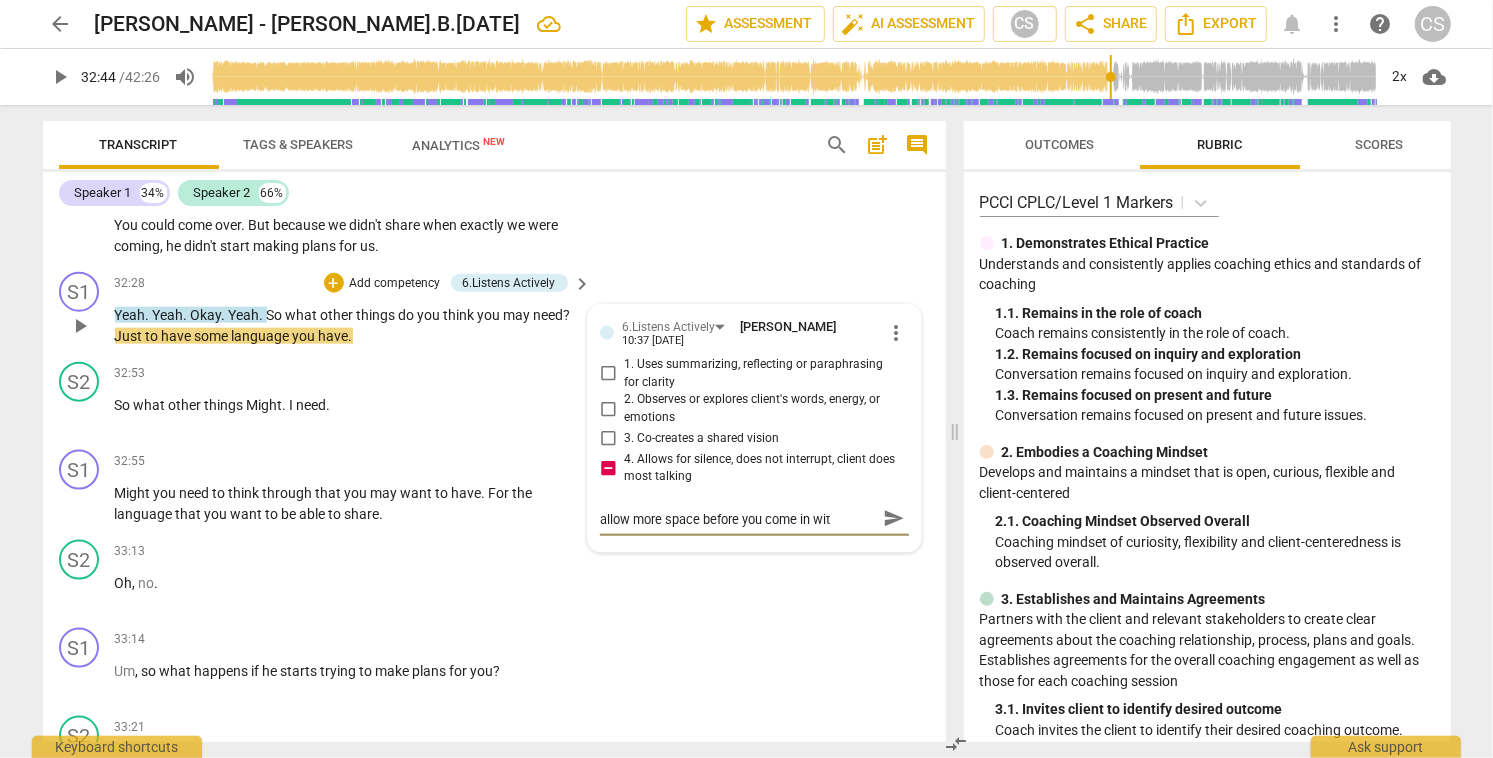 type on "allow more space before you come in with" 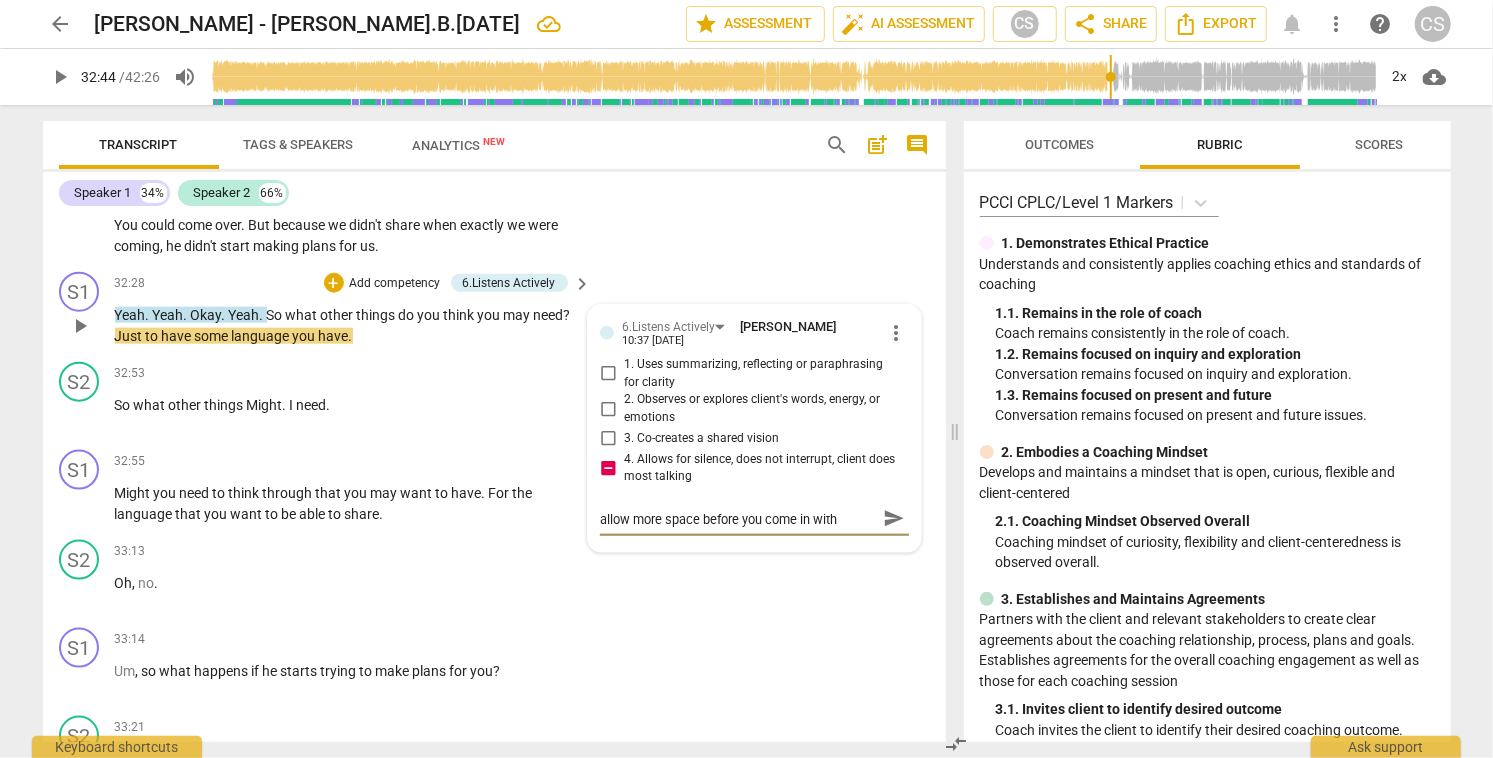 type on "allow more space before you come in with" 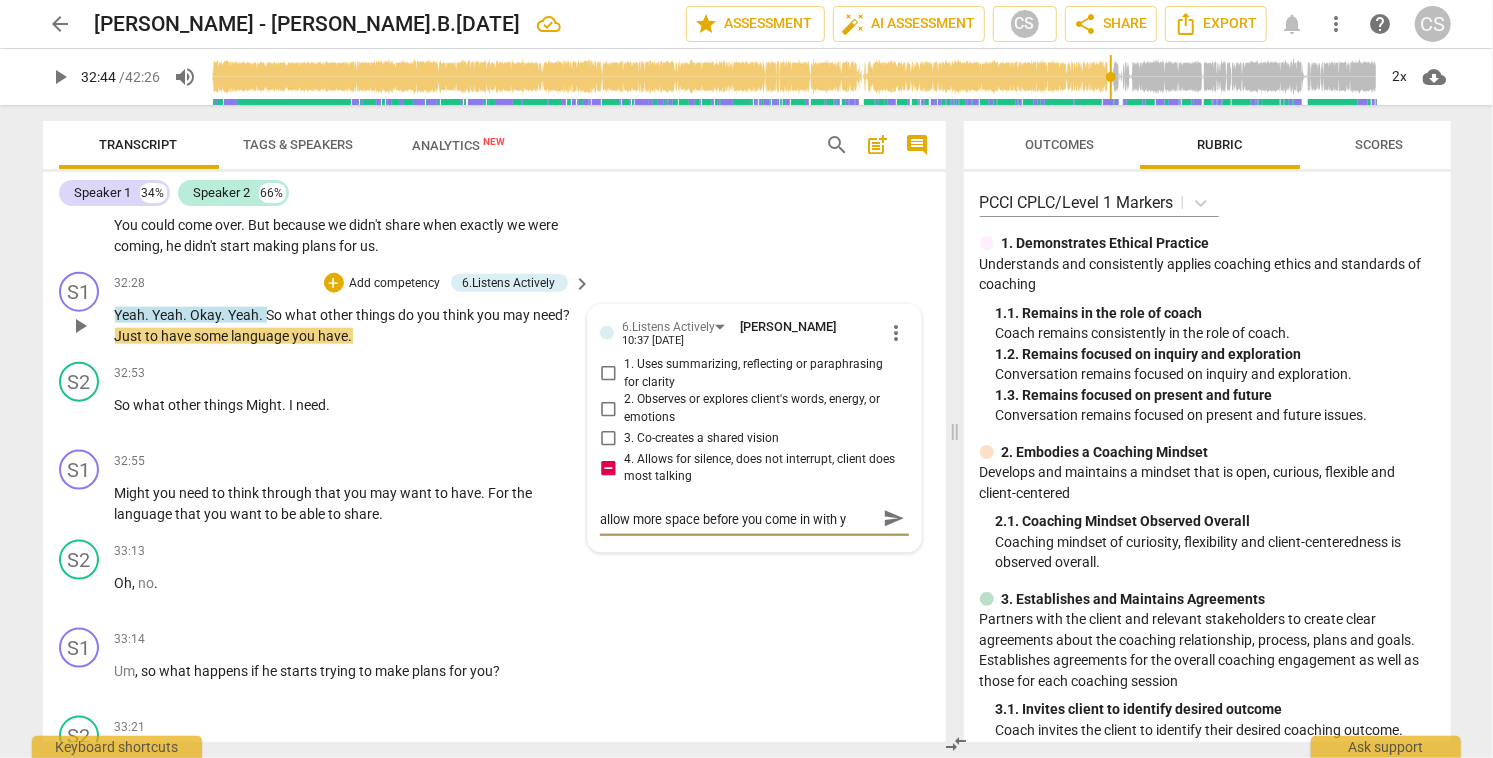type on "allow more space before you come in with yo" 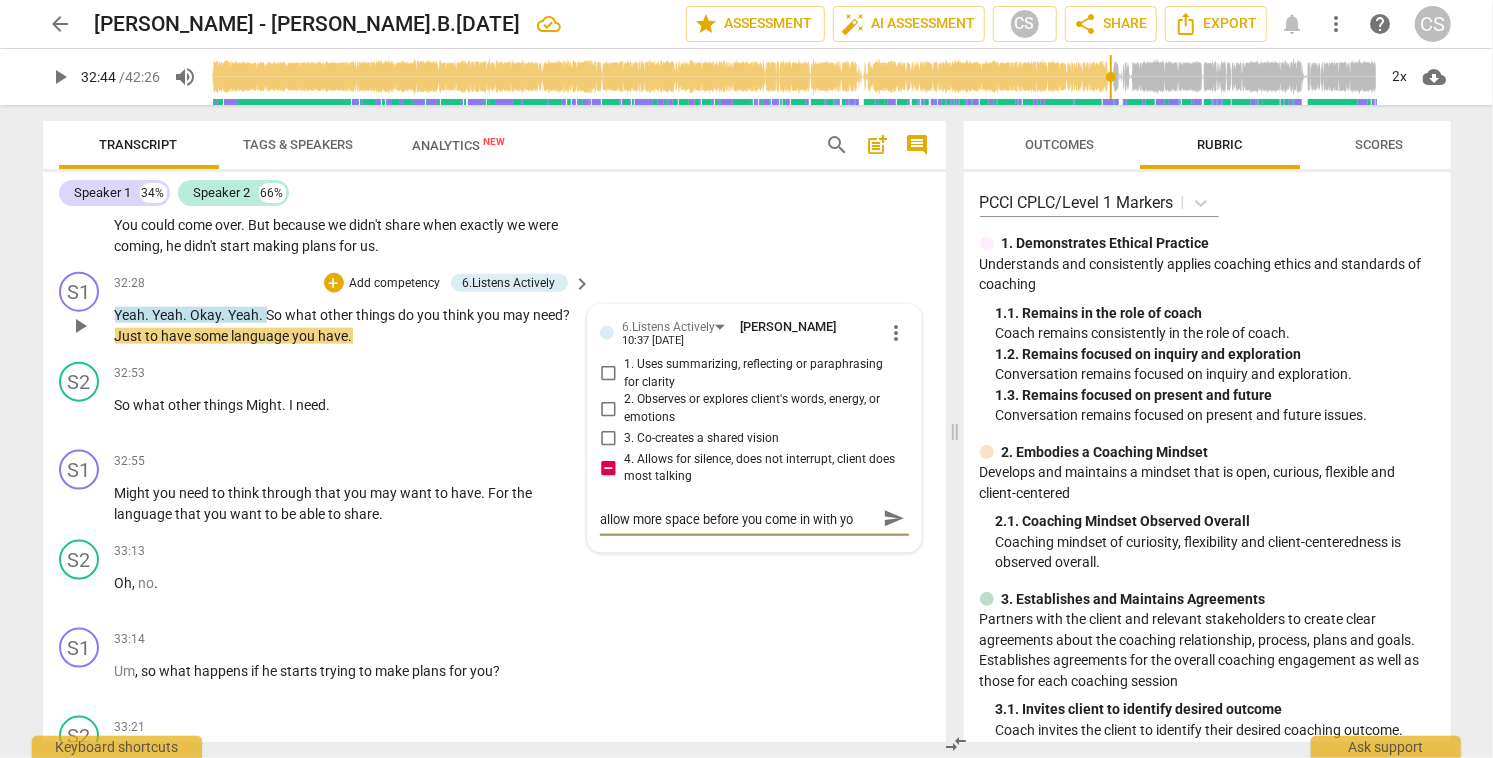 type on "allow more space before you come in with you" 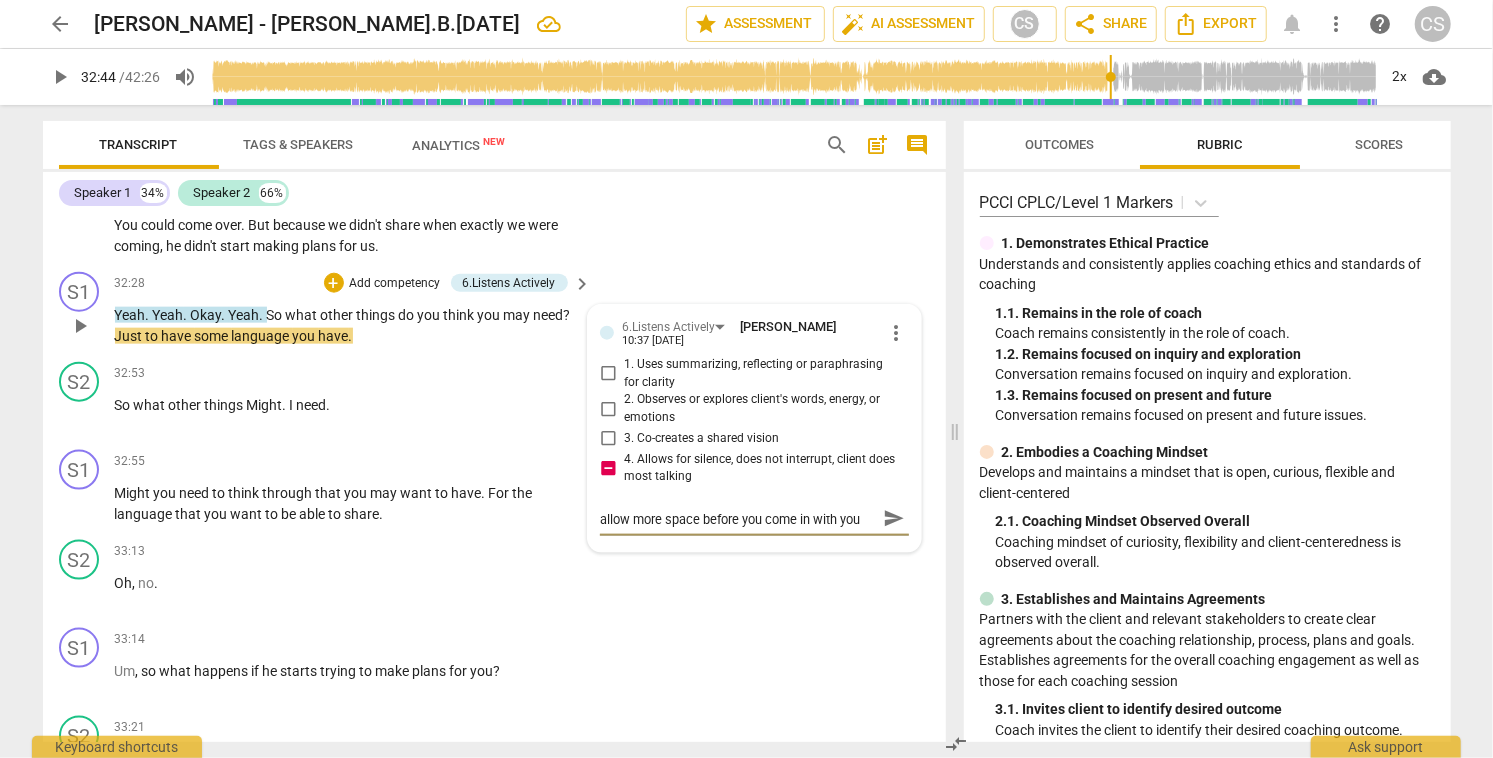 type on "allow more space before you come in with your" 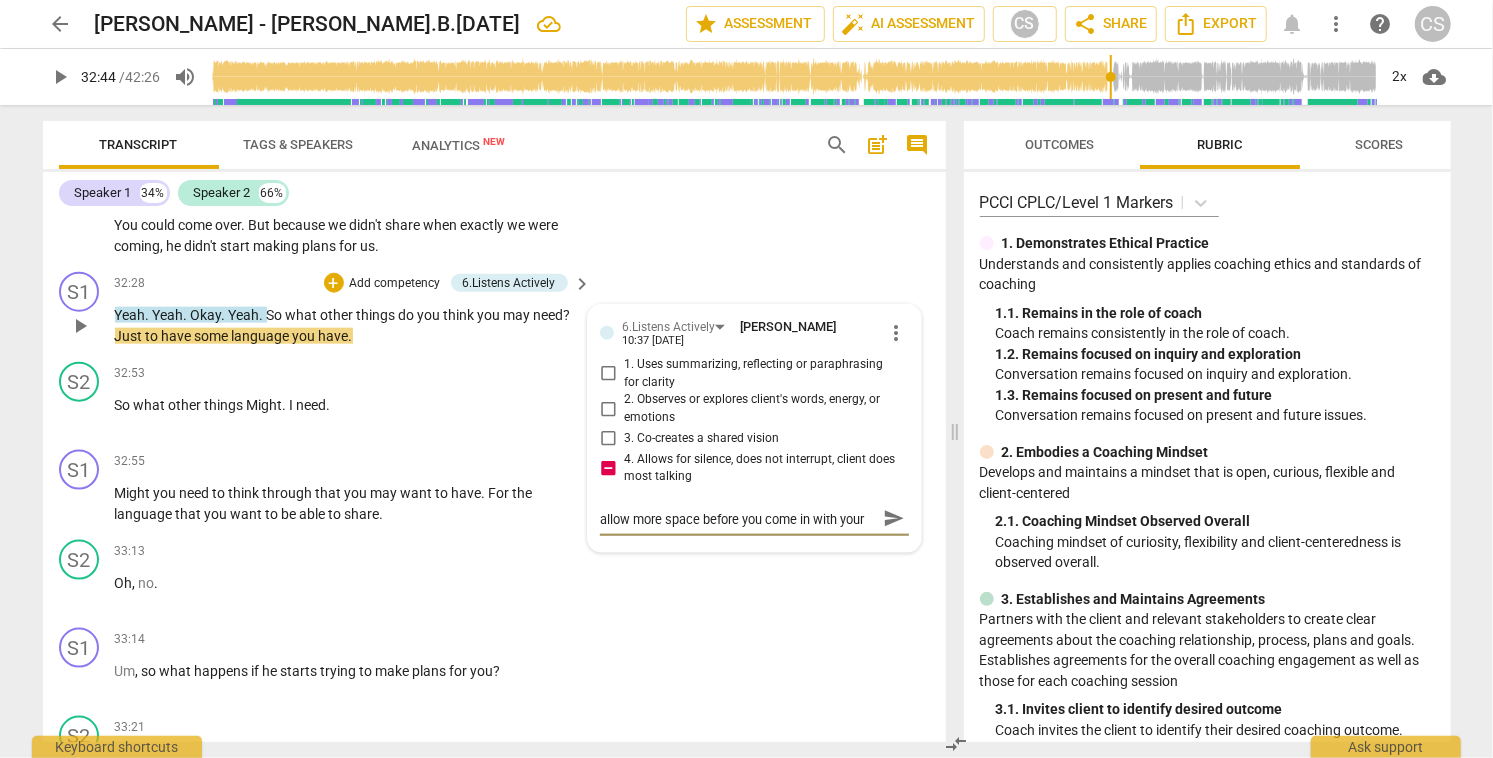type on "allow more space before you come in with your" 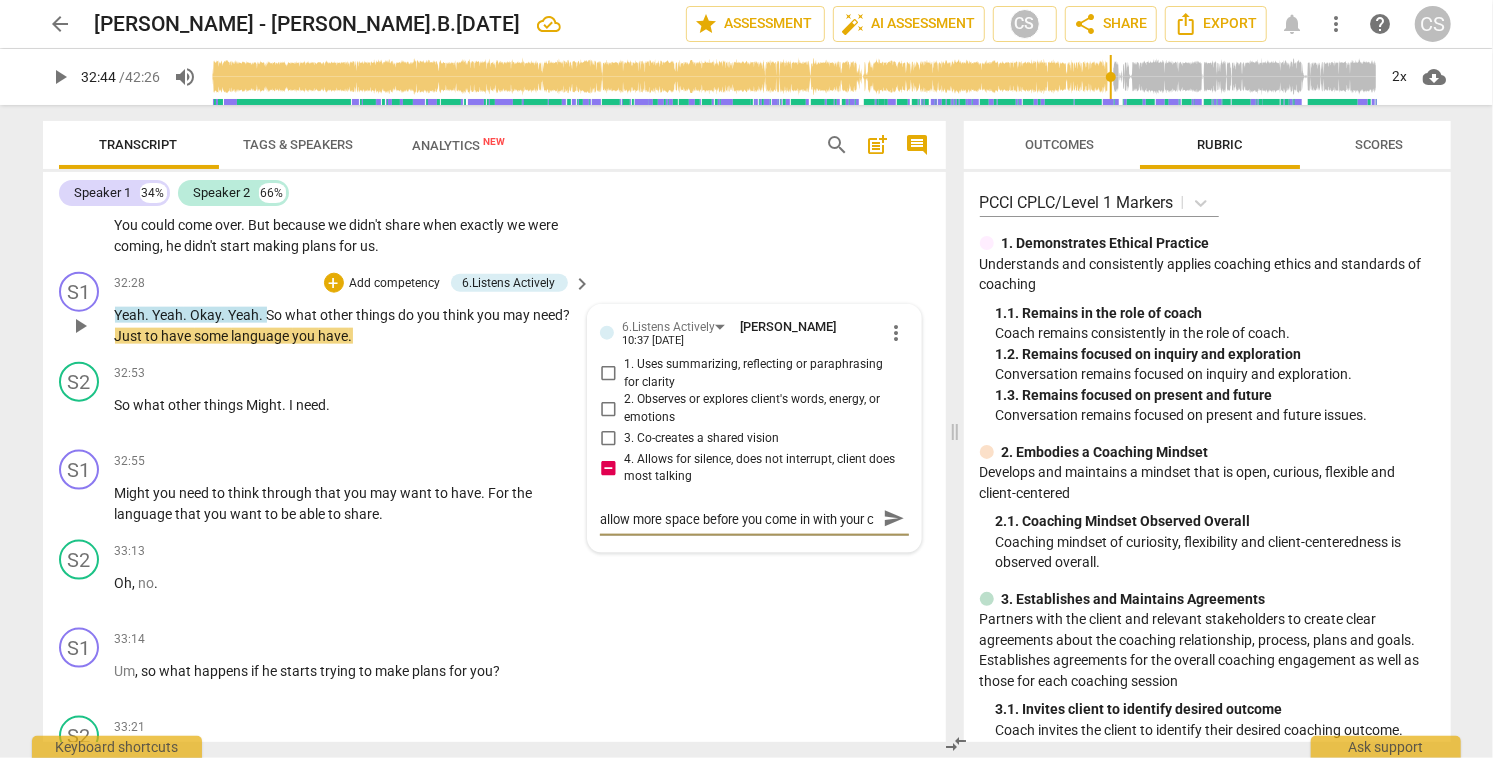 type on "allow more space before you come in with your co" 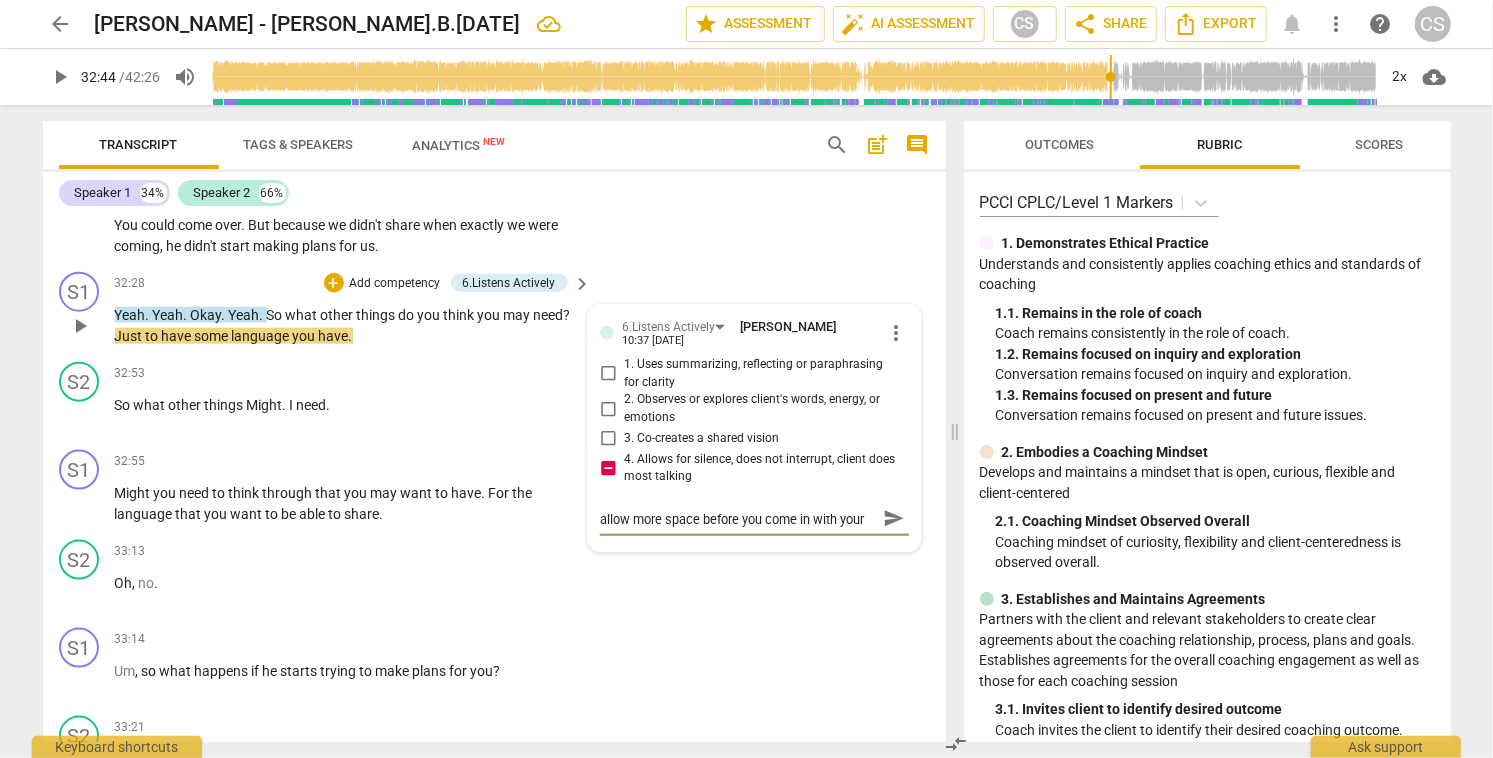 scroll, scrollTop: 17, scrollLeft: 0, axis: vertical 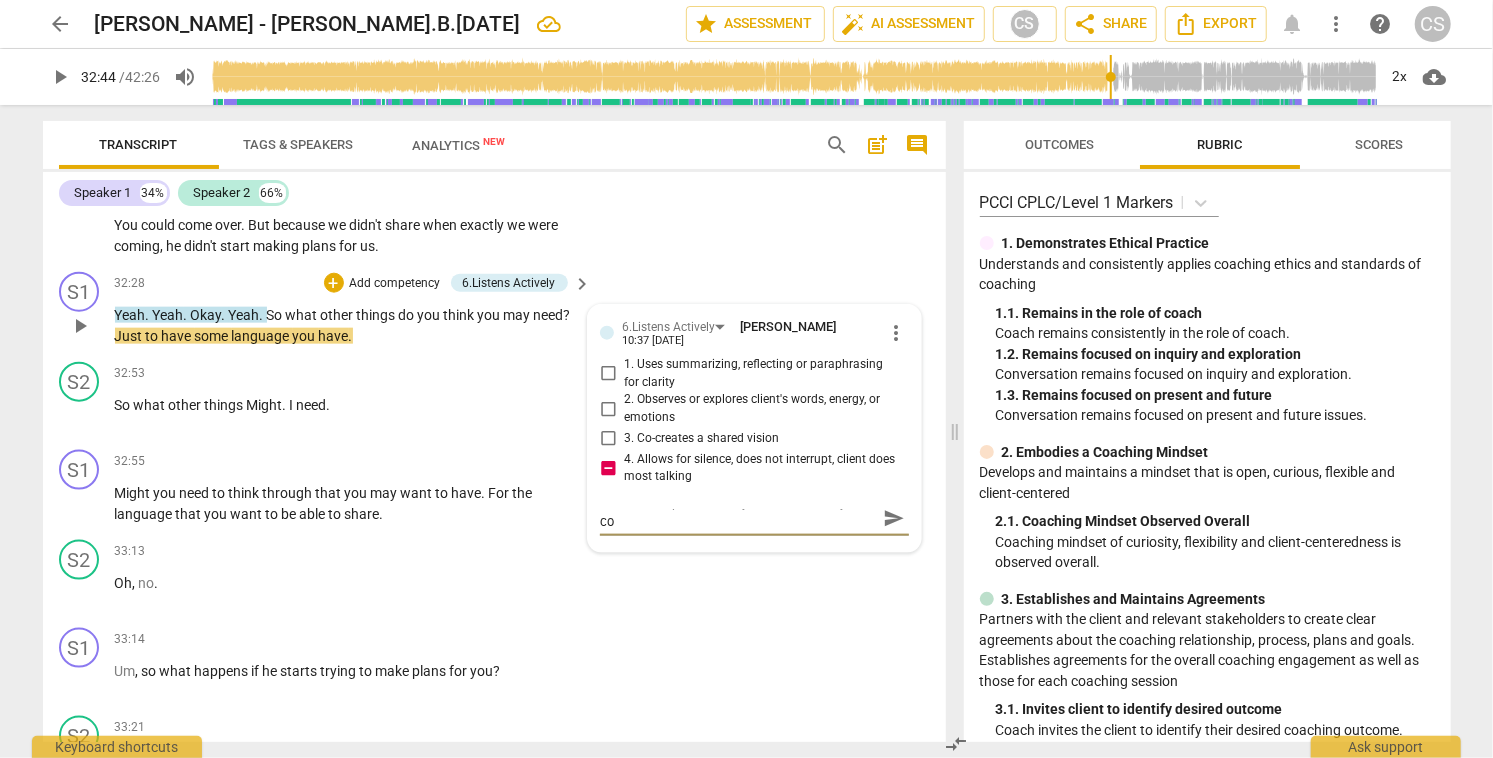type on "allow more space before you come in with your com" 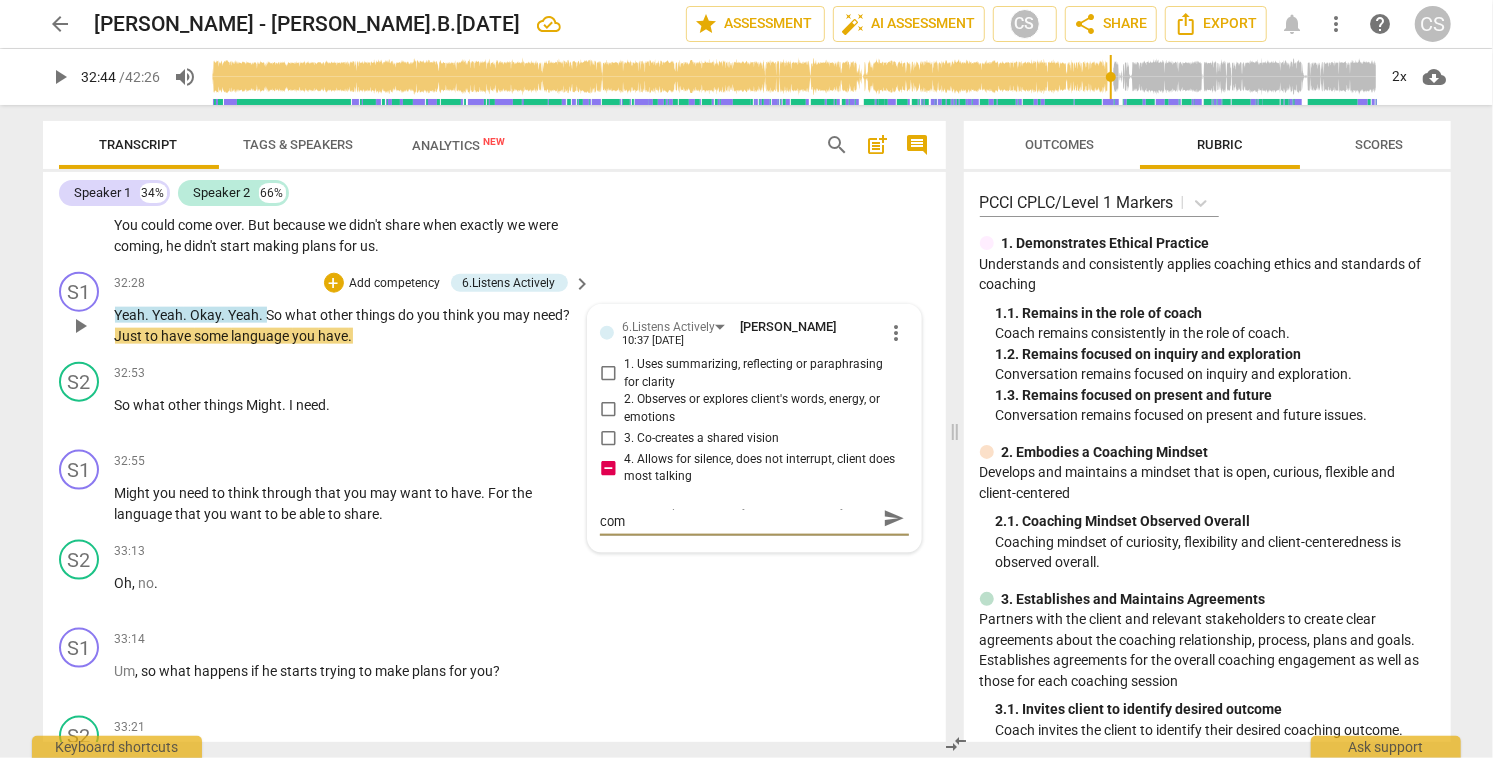 type on "allow more space before you come in with your comm" 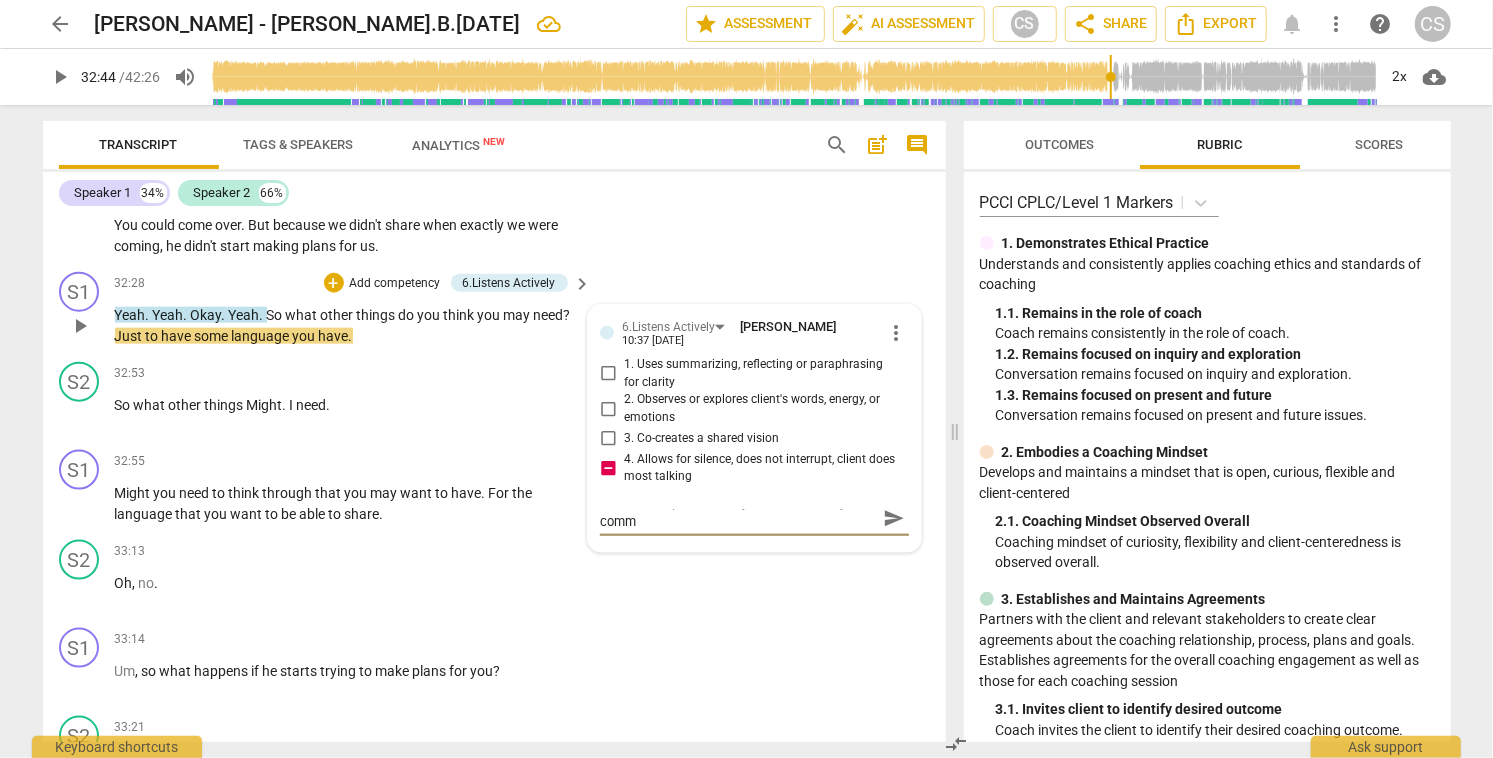 scroll, scrollTop: 0, scrollLeft: 0, axis: both 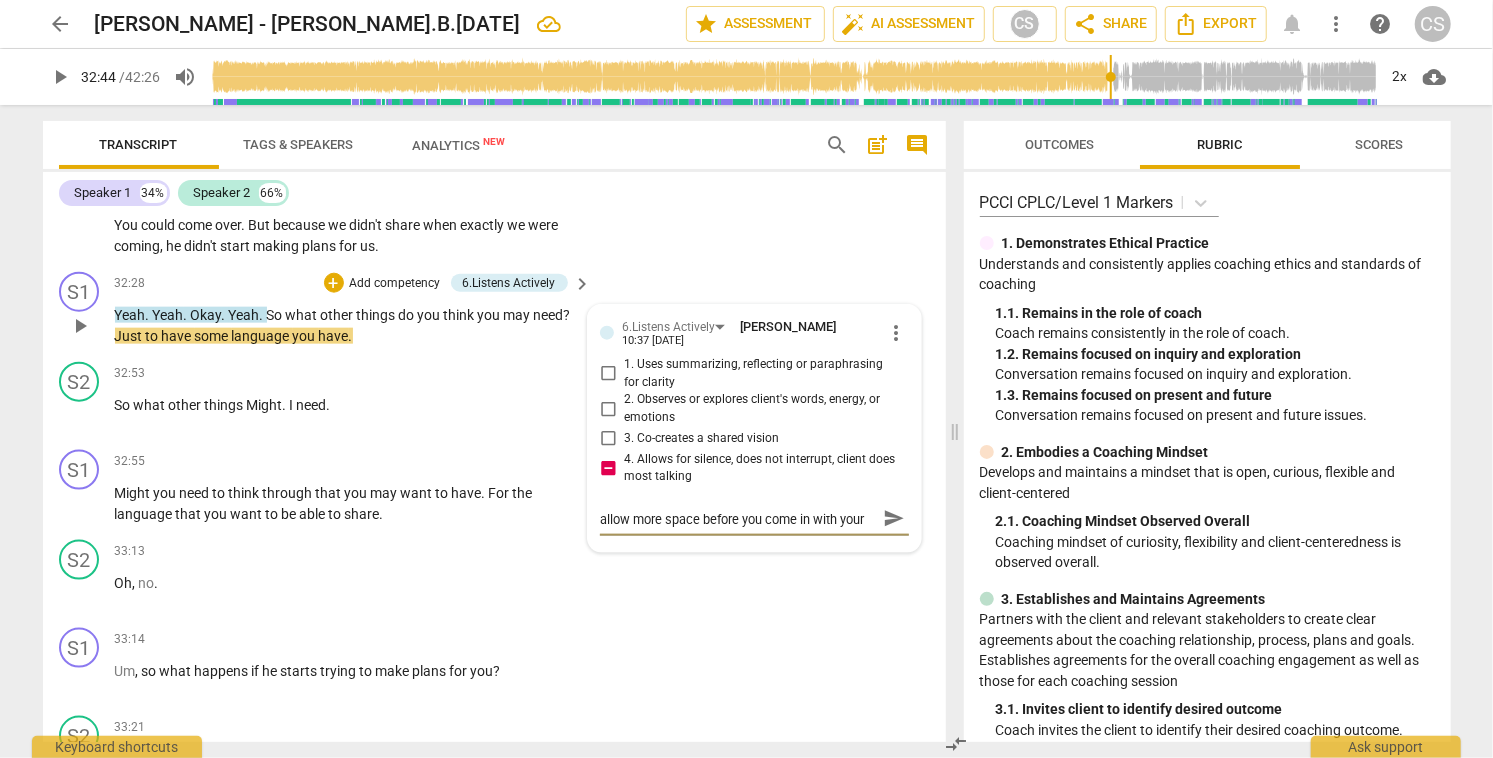 type on "allow more space before you come in with your comme" 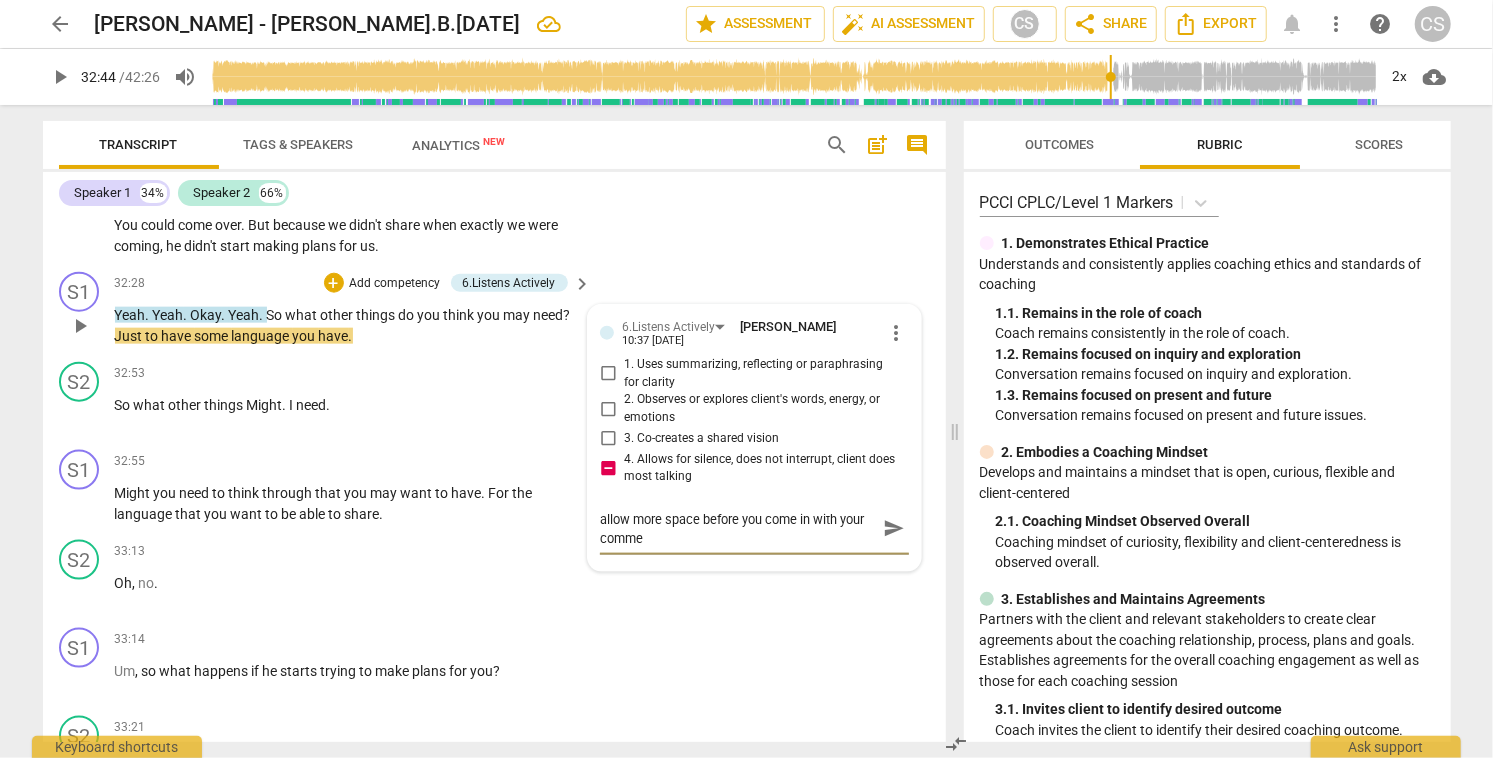 type on "allow more space before you come in with your commen" 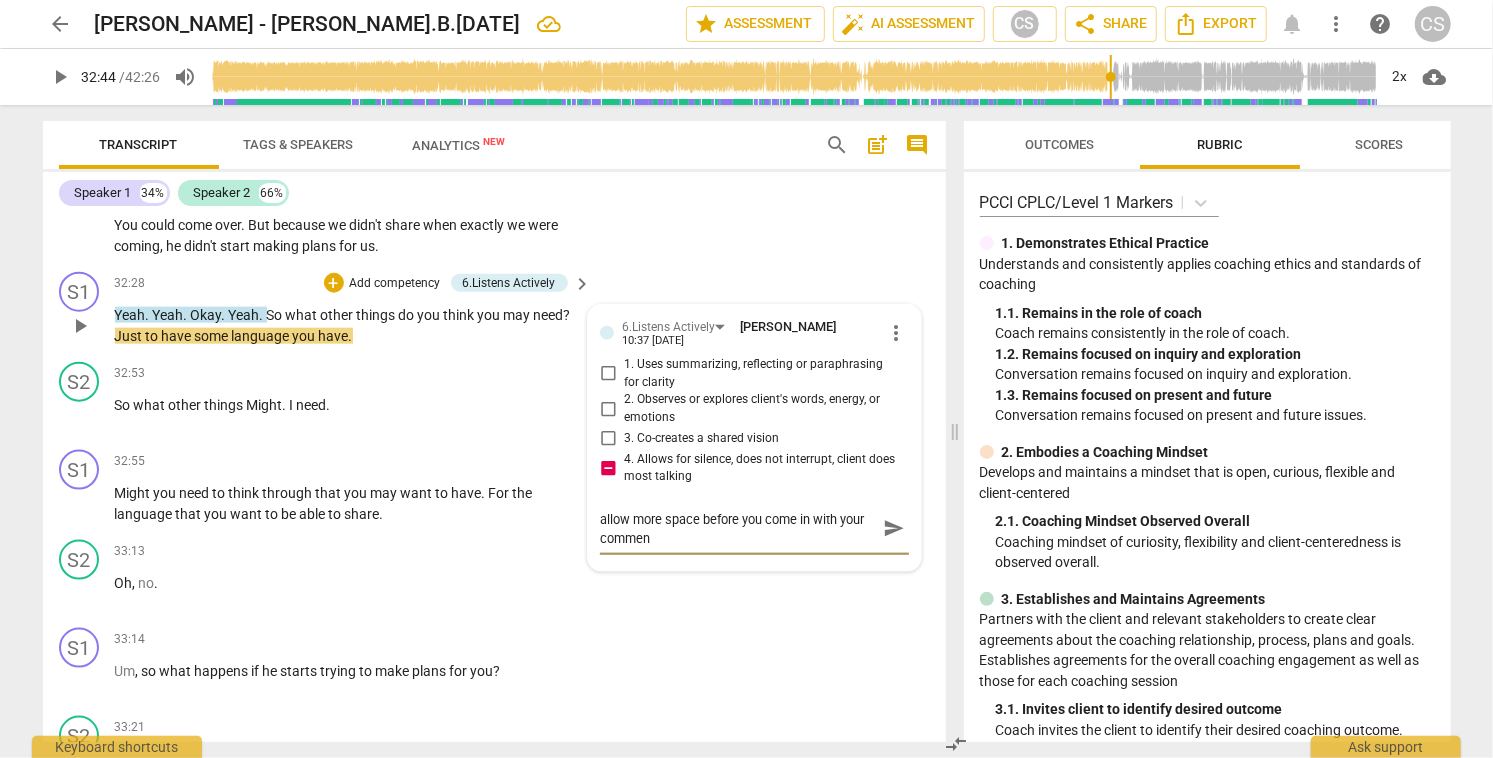 type on "allow more space before you come in with your comment" 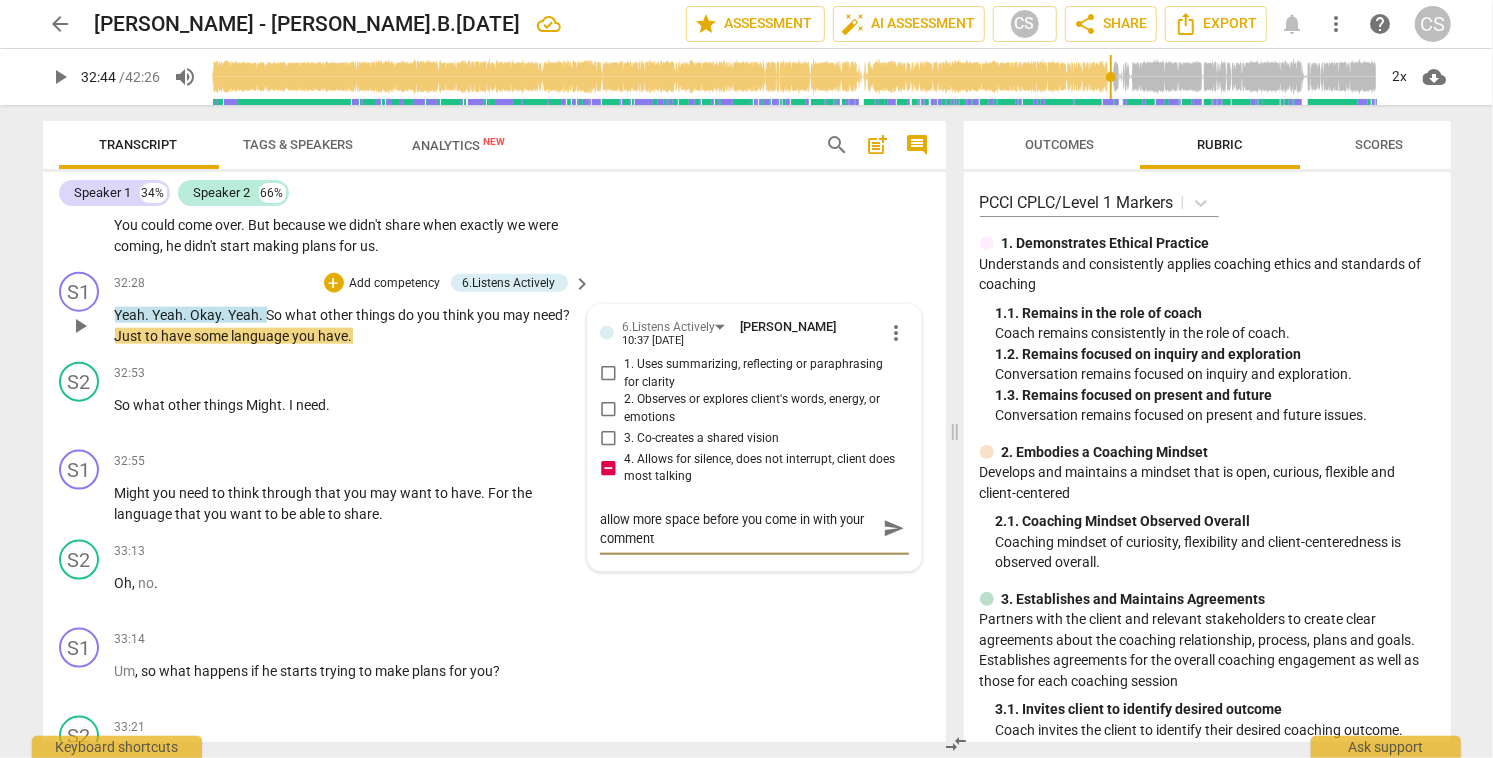 type on "allow more space before you come in with your comment" 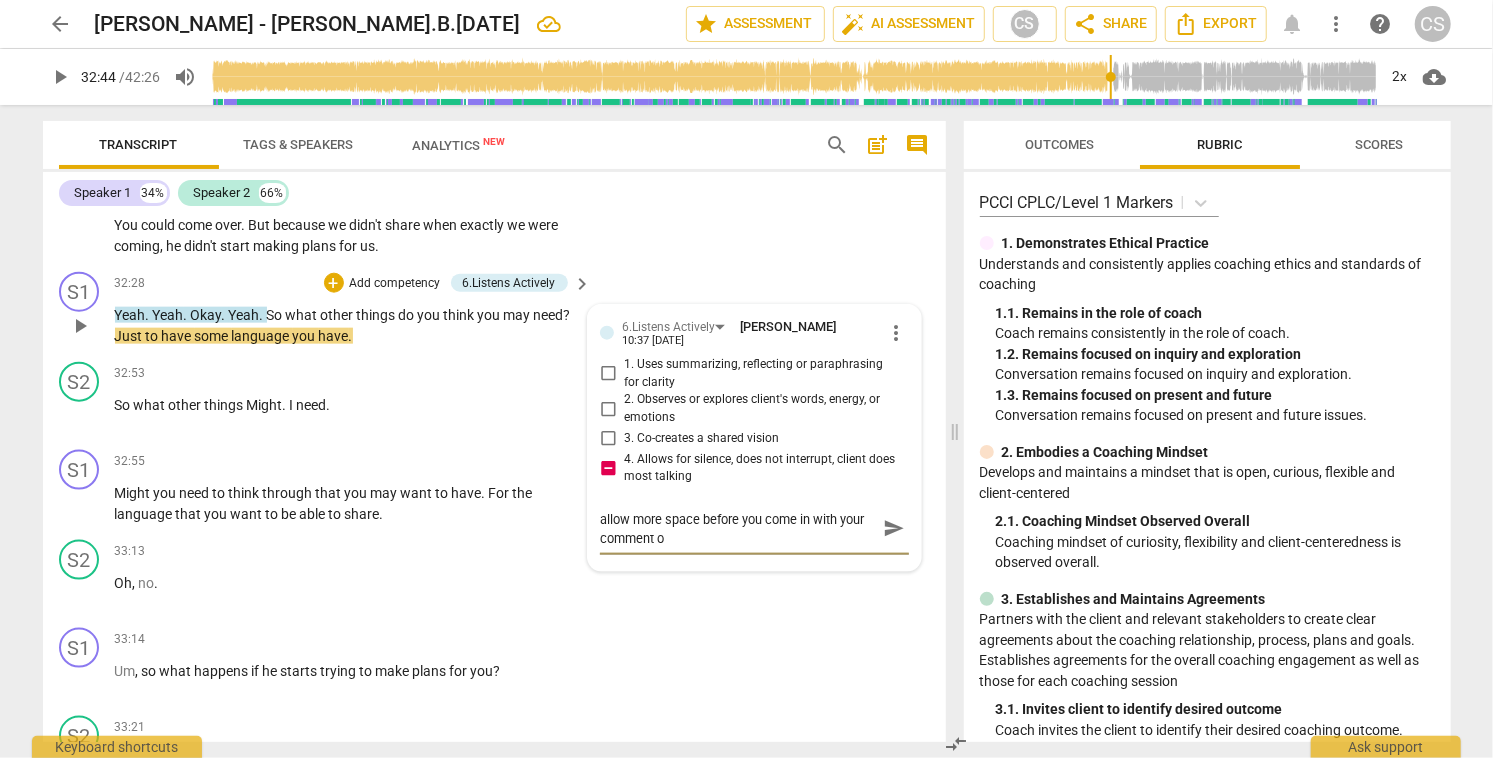 type on "allow more space before you come in with your comment or" 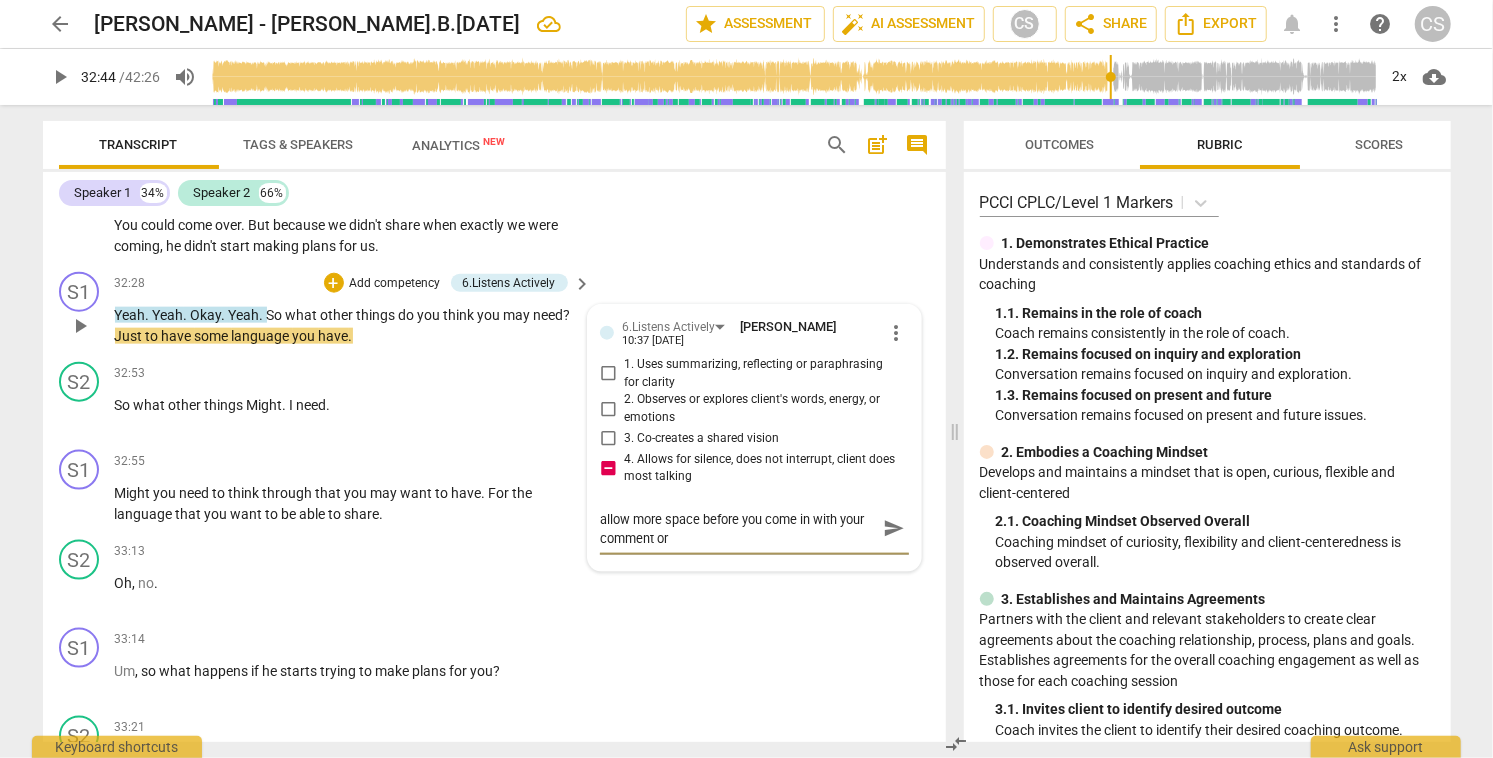 type on "allow more space before you come in with your comment or" 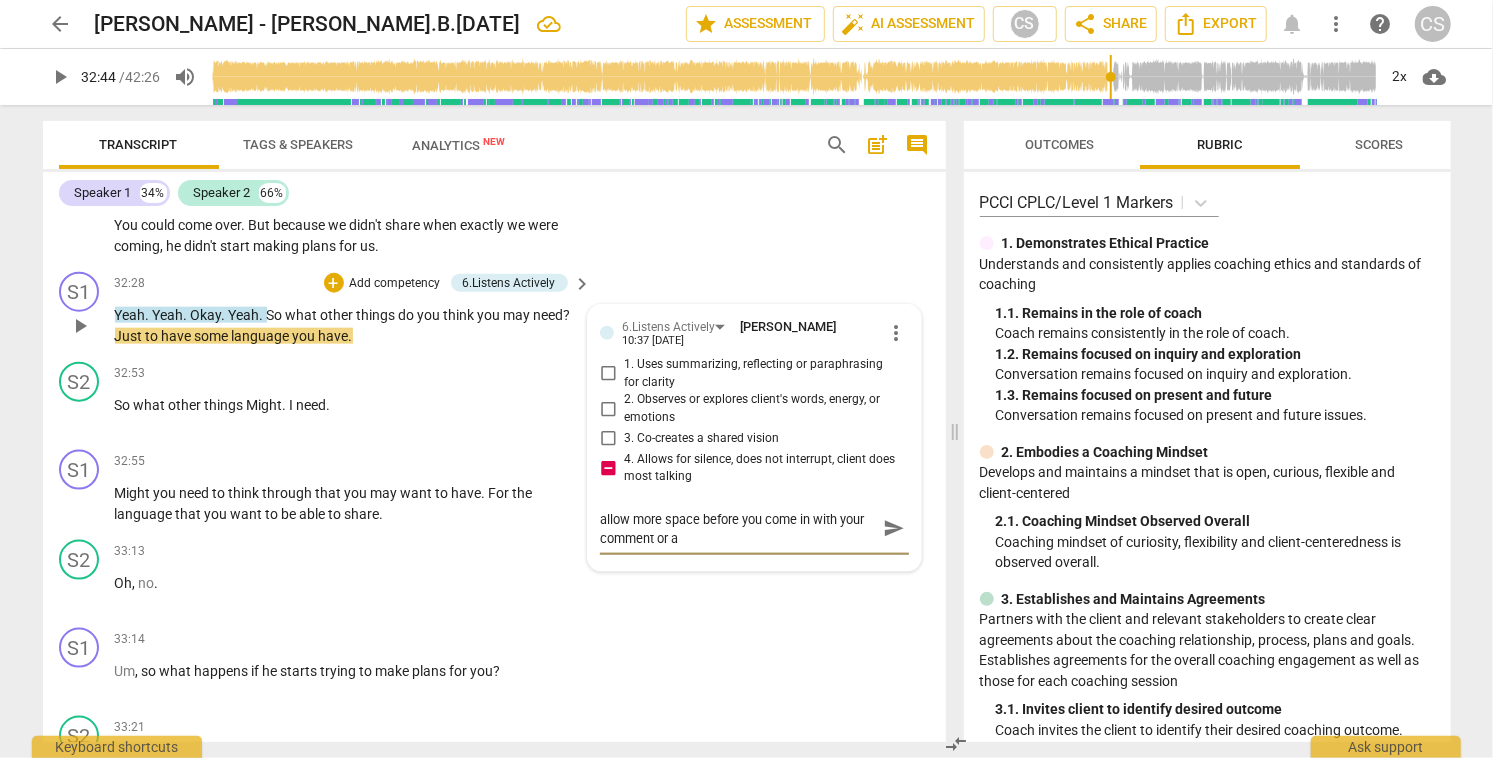 type on "allow more space before you come in with your comment or au" 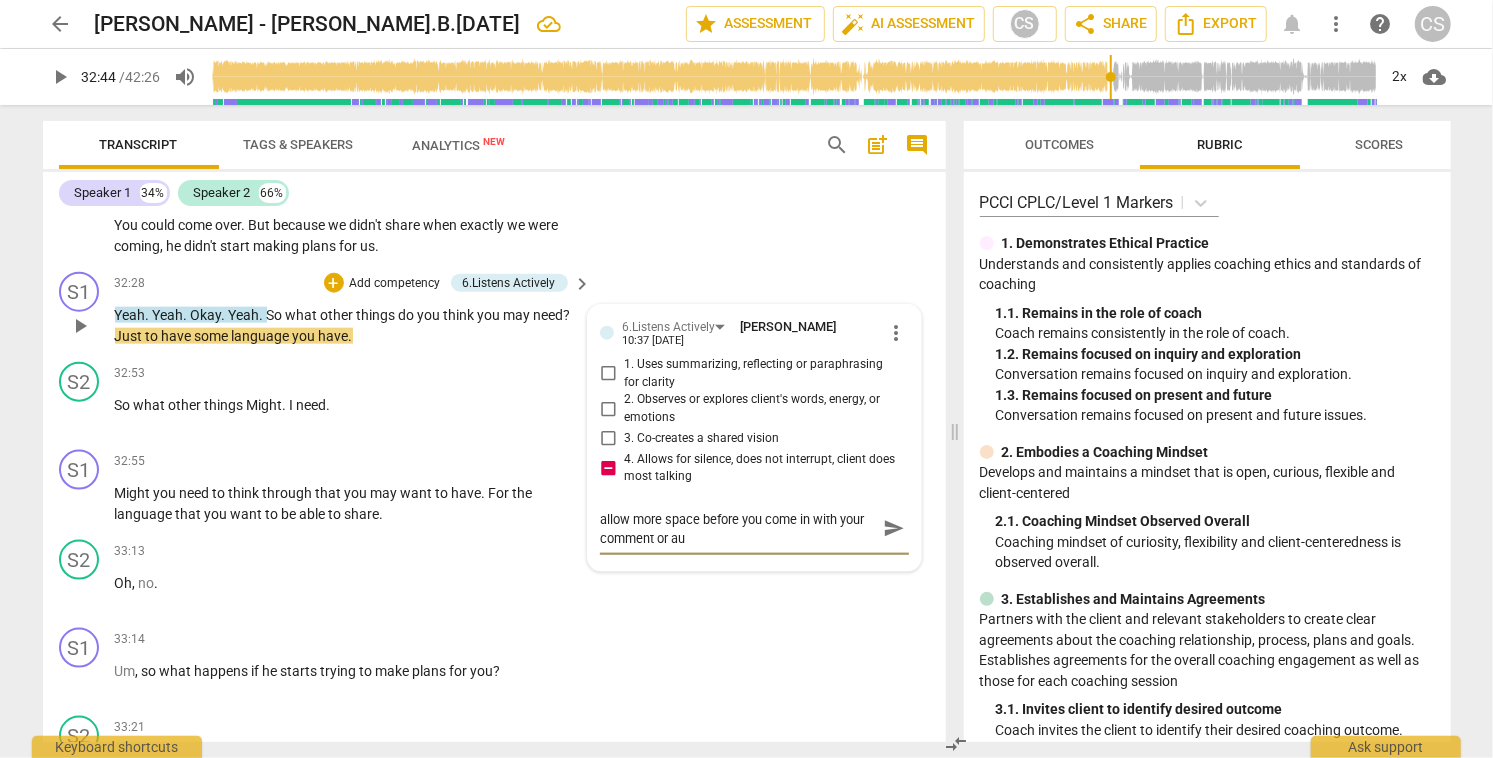 type on "allow more space before you come in with your comment or a" 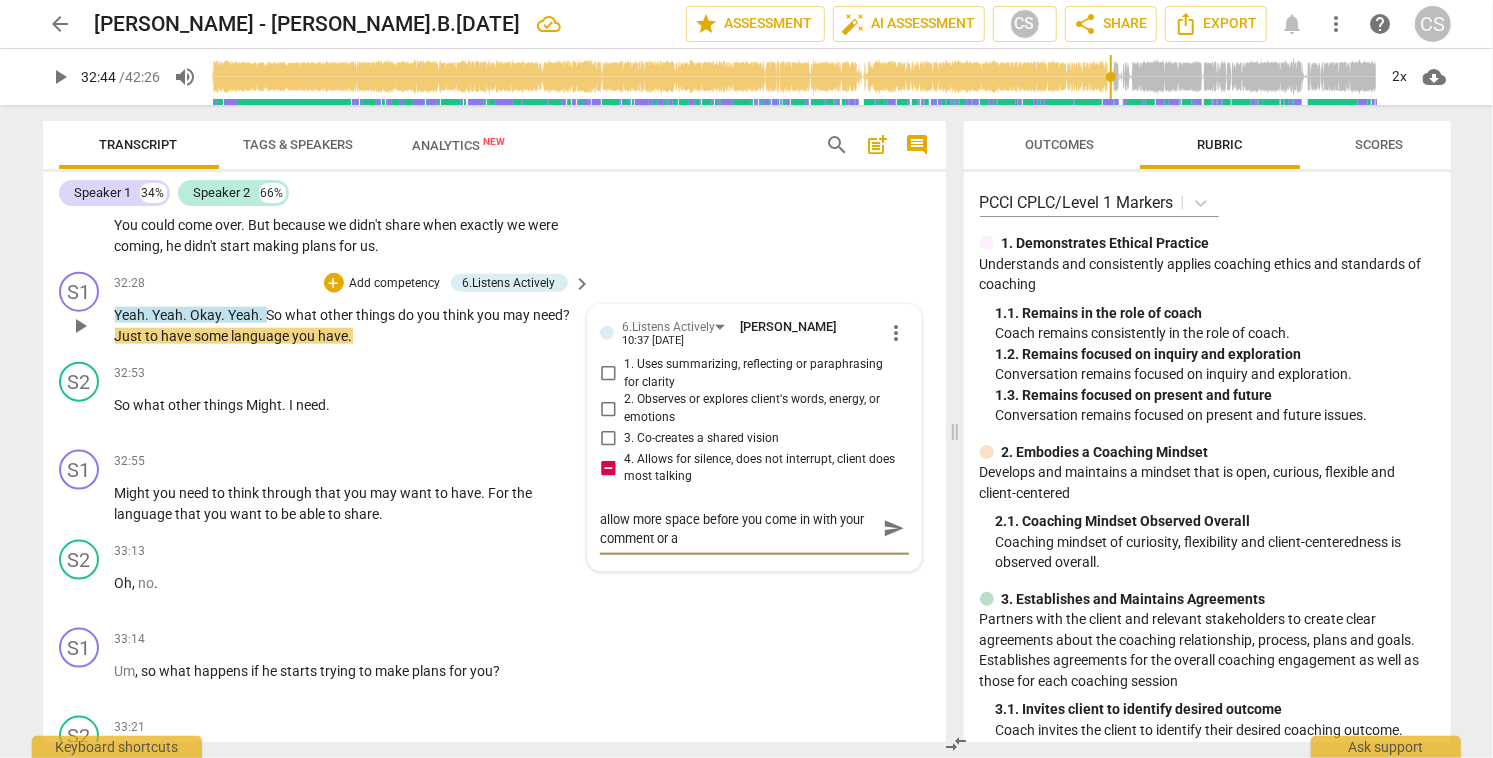 type on "allow more space before you come in with your comment or" 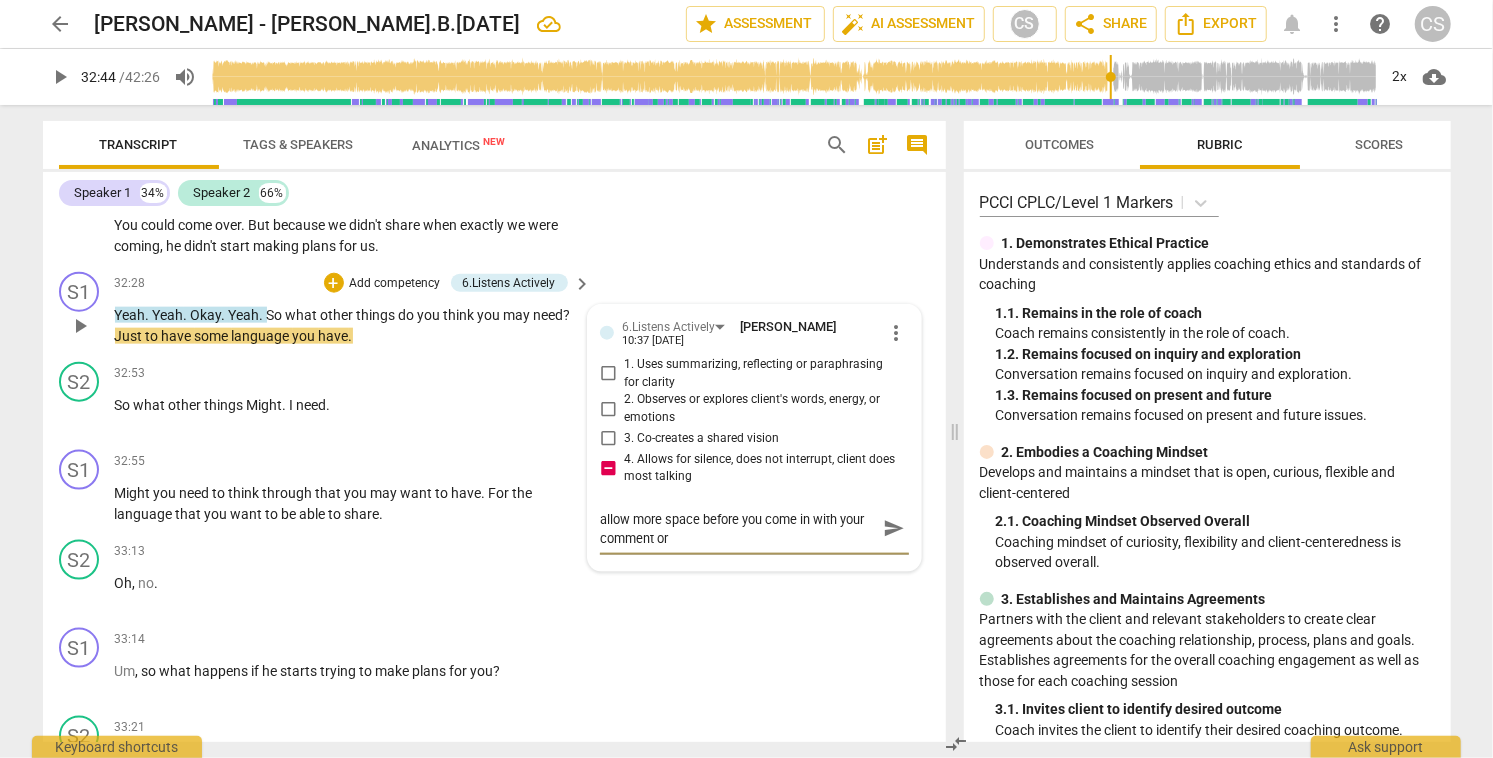 type on "allow more space before you come in with your comment or q" 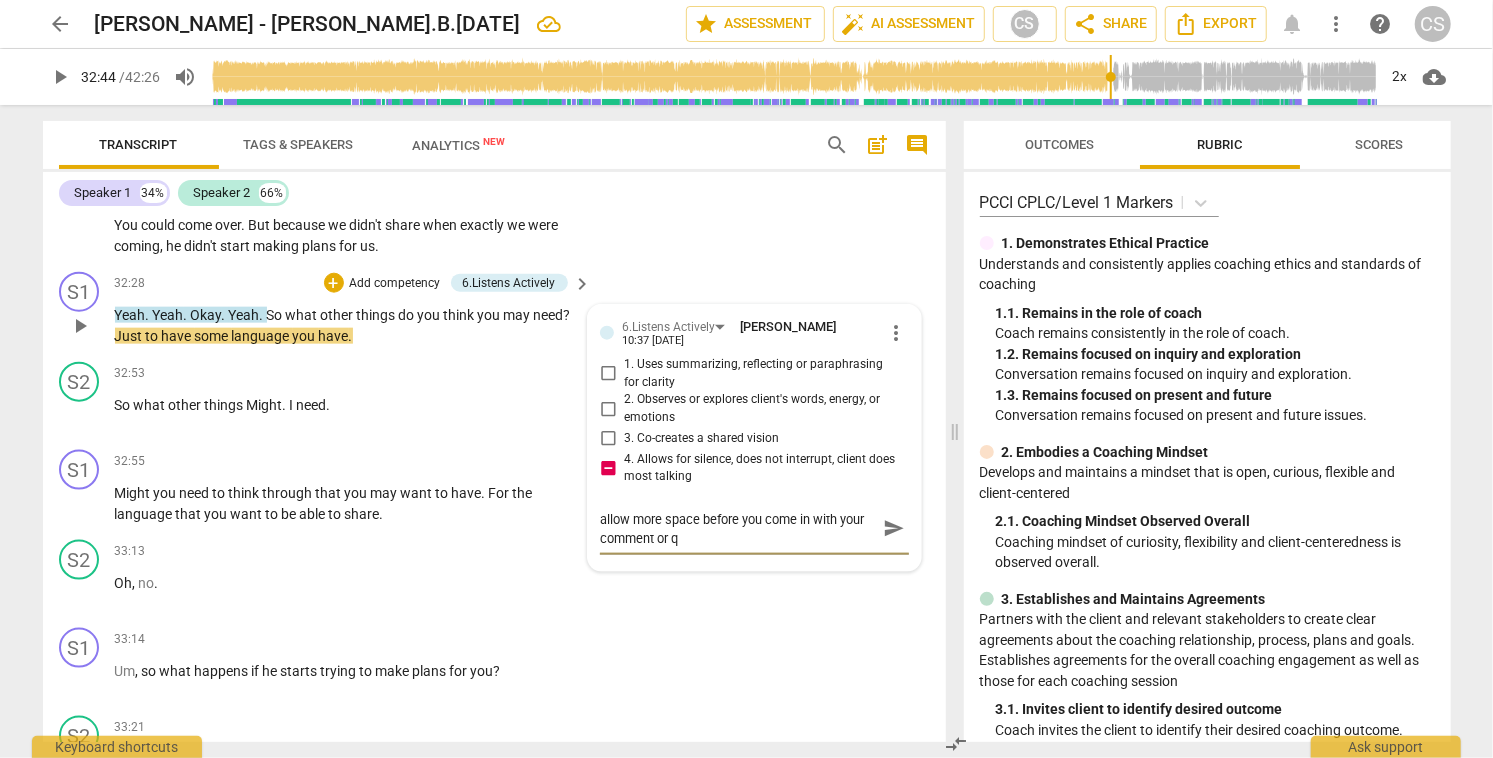 type on "allow more space before you come in with your comment or qu" 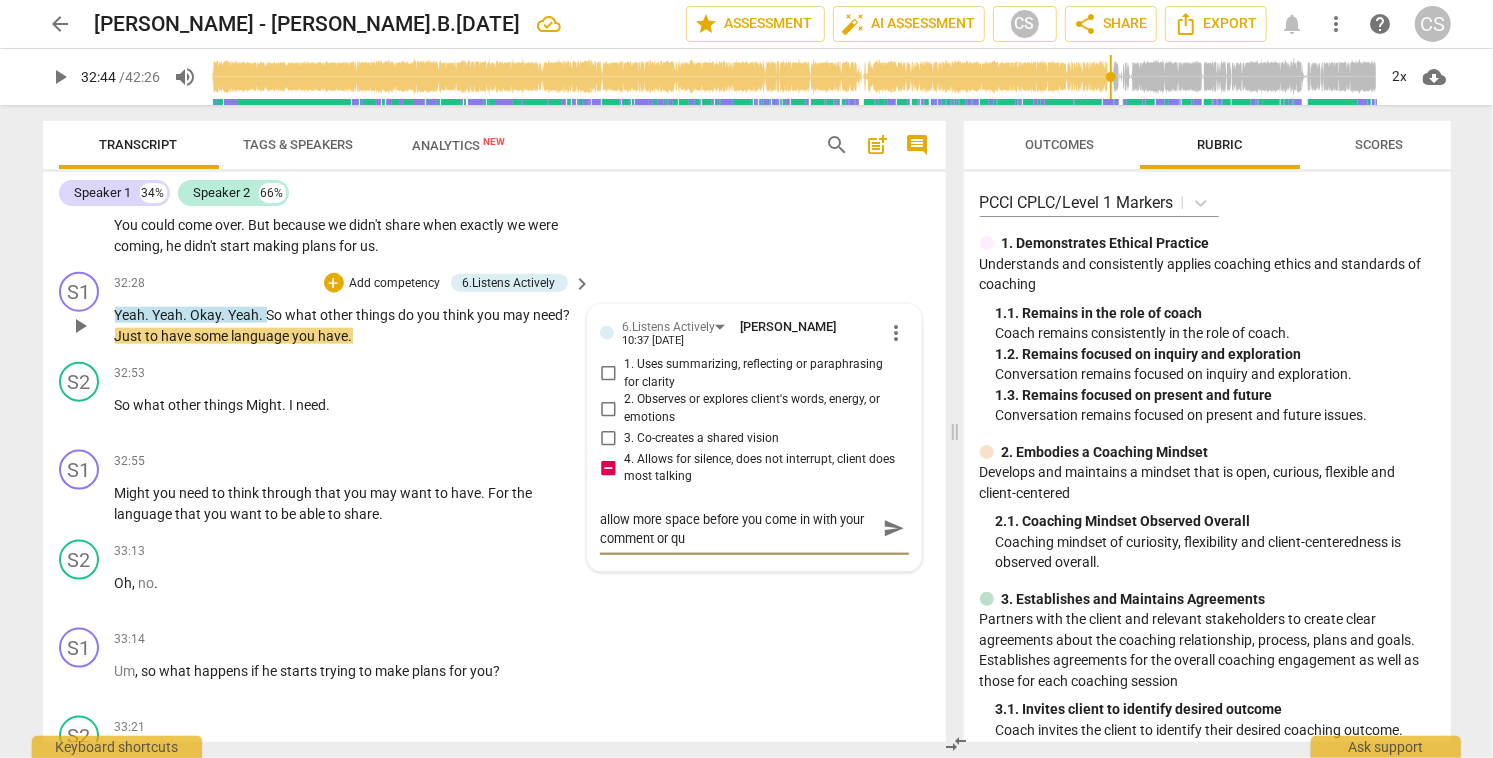 type on "allow more space before you come in with your comment or que" 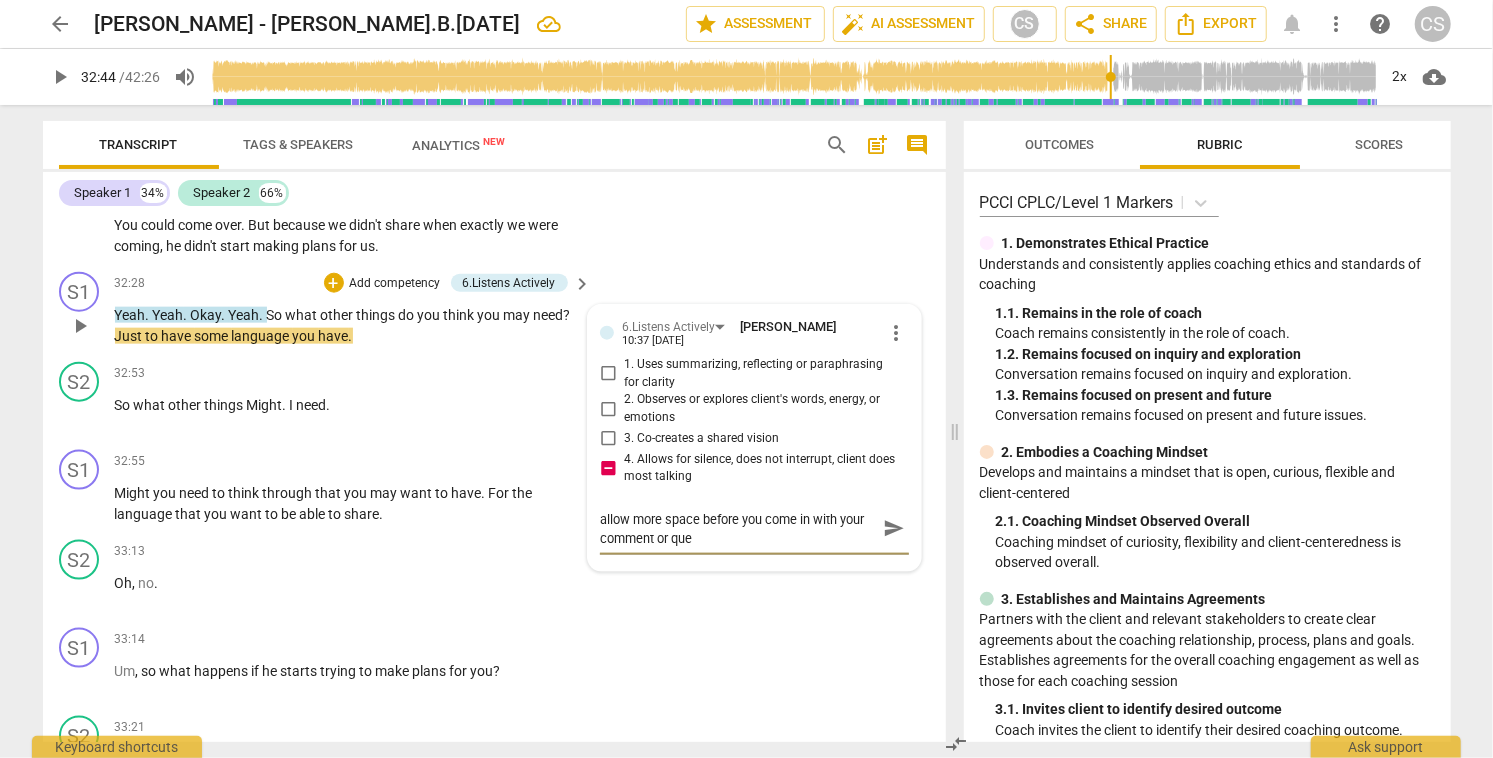 type on "allow more space before you come in with your comment or ques" 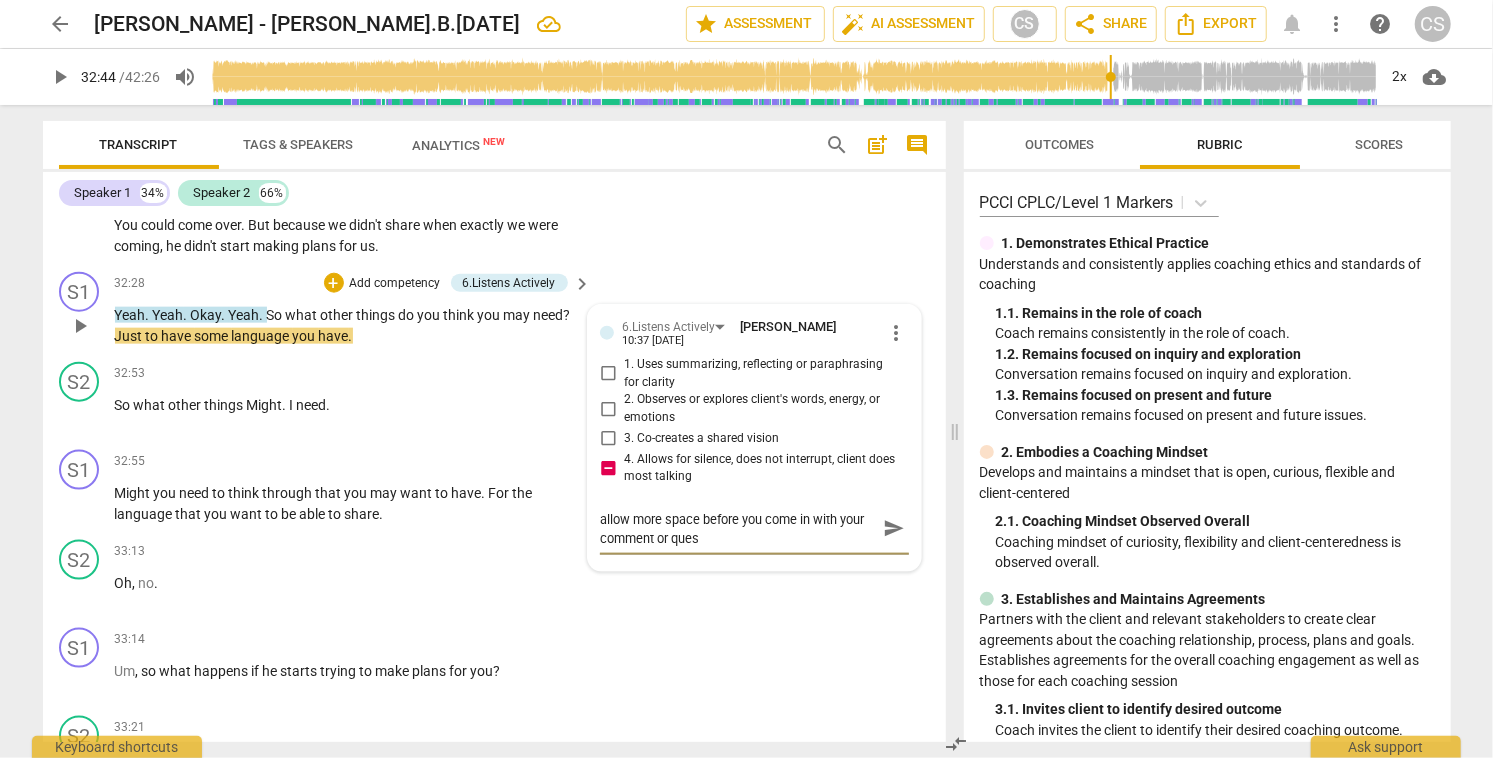 type on "allow more space before you come in with your comment or quest" 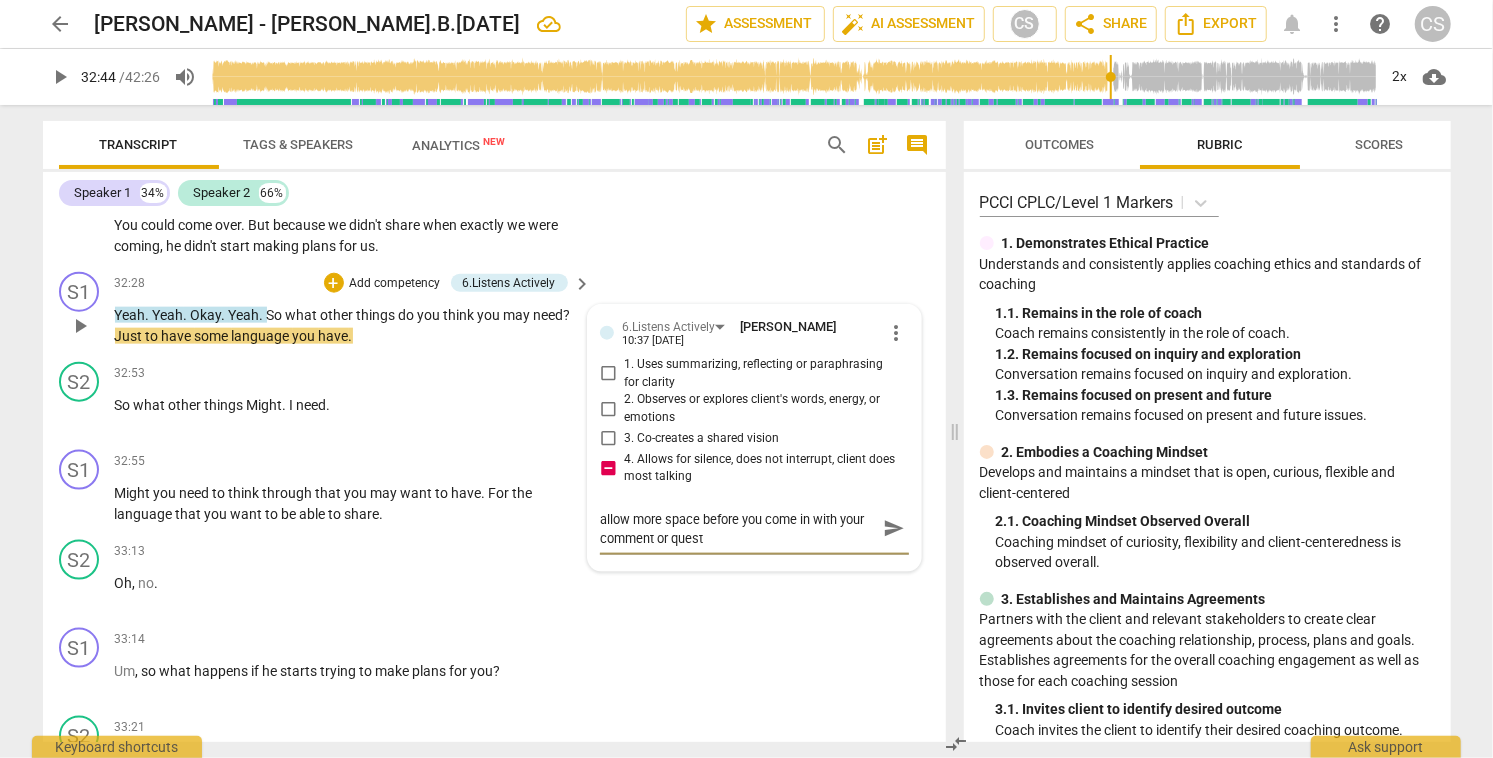 type on "allow more space before you come in with your comment or questo" 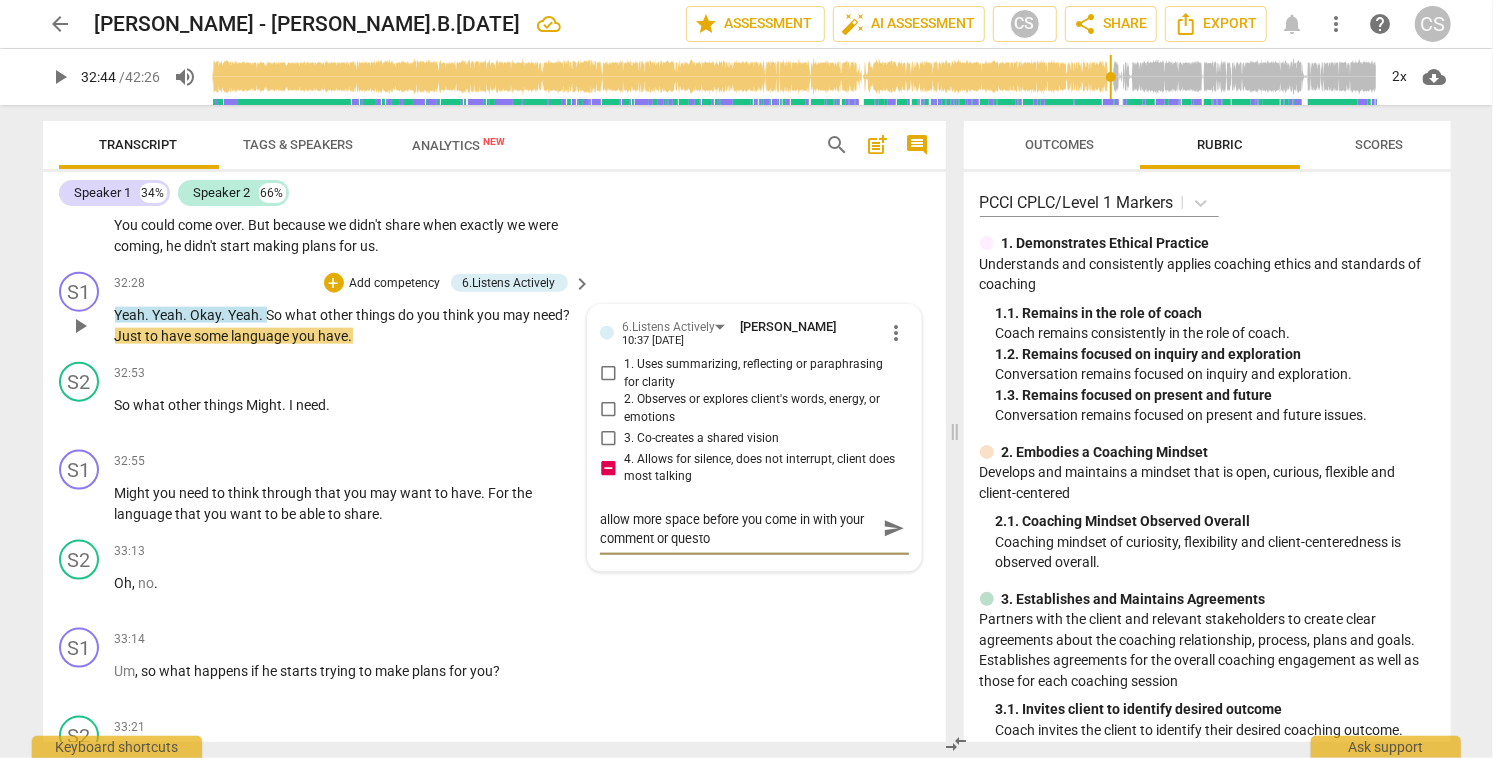 type on "allow more space before you come in with your comment or questoi" 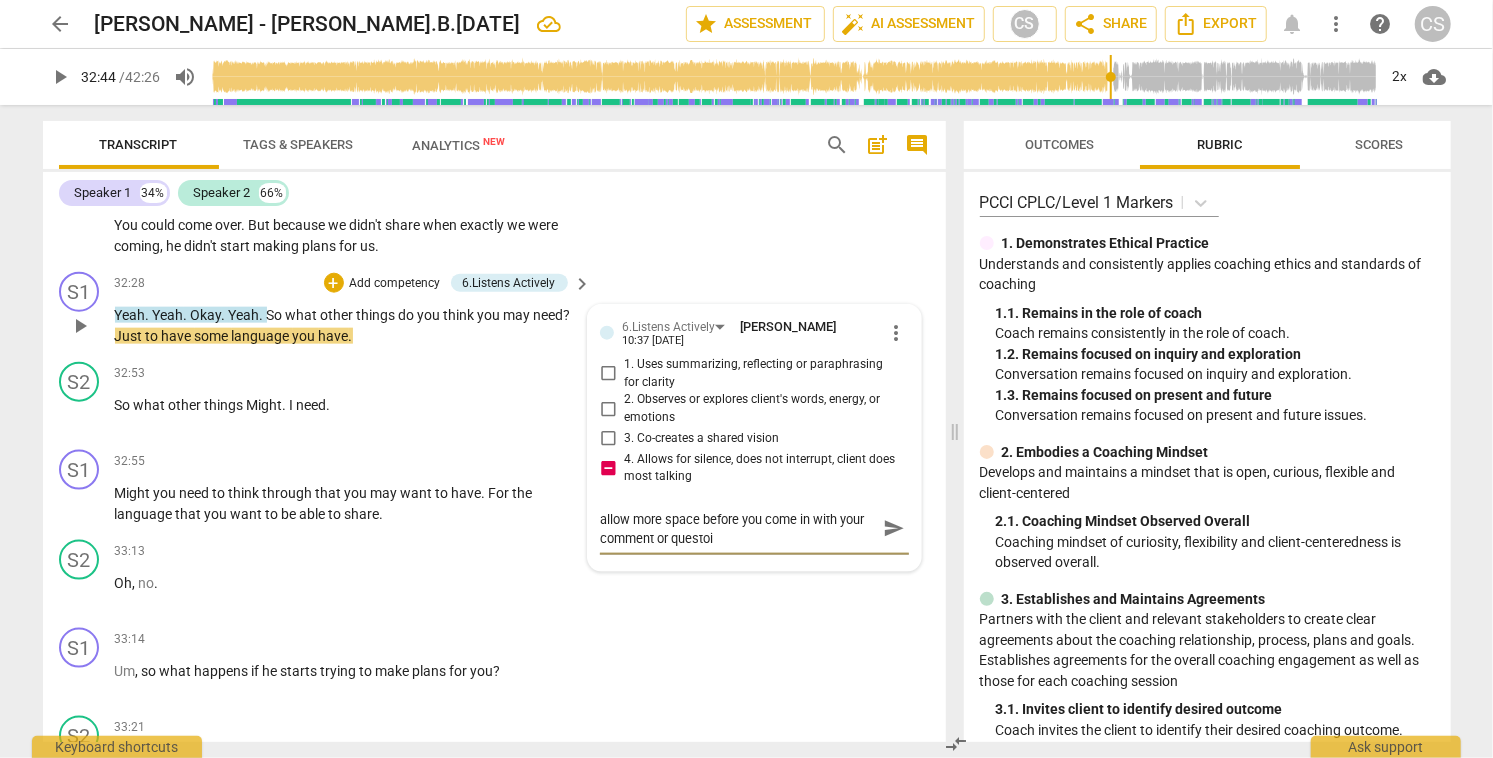 type on "allow more space before you come in with your comment or questoin" 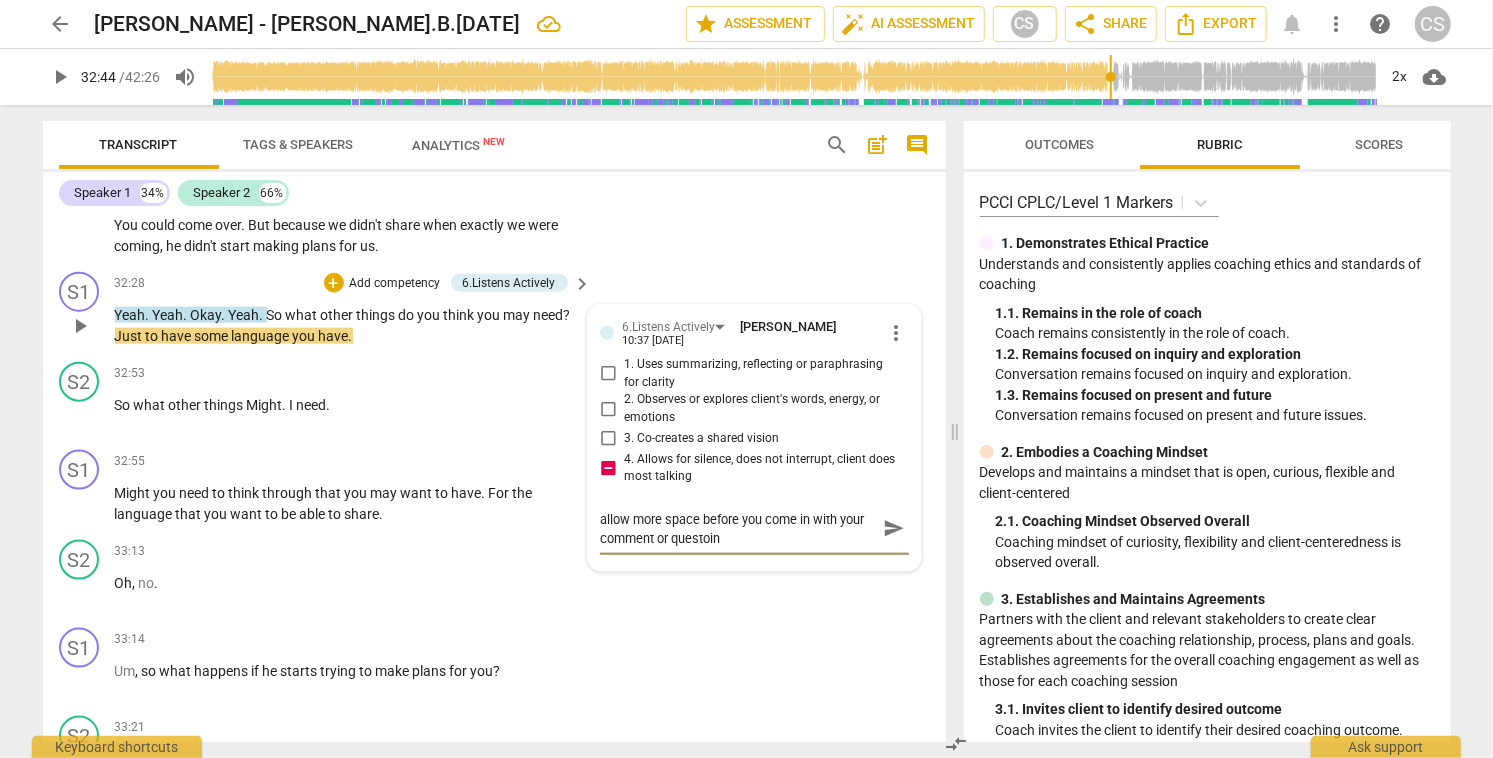 type on "allow more space before you come in with your comment or questoi" 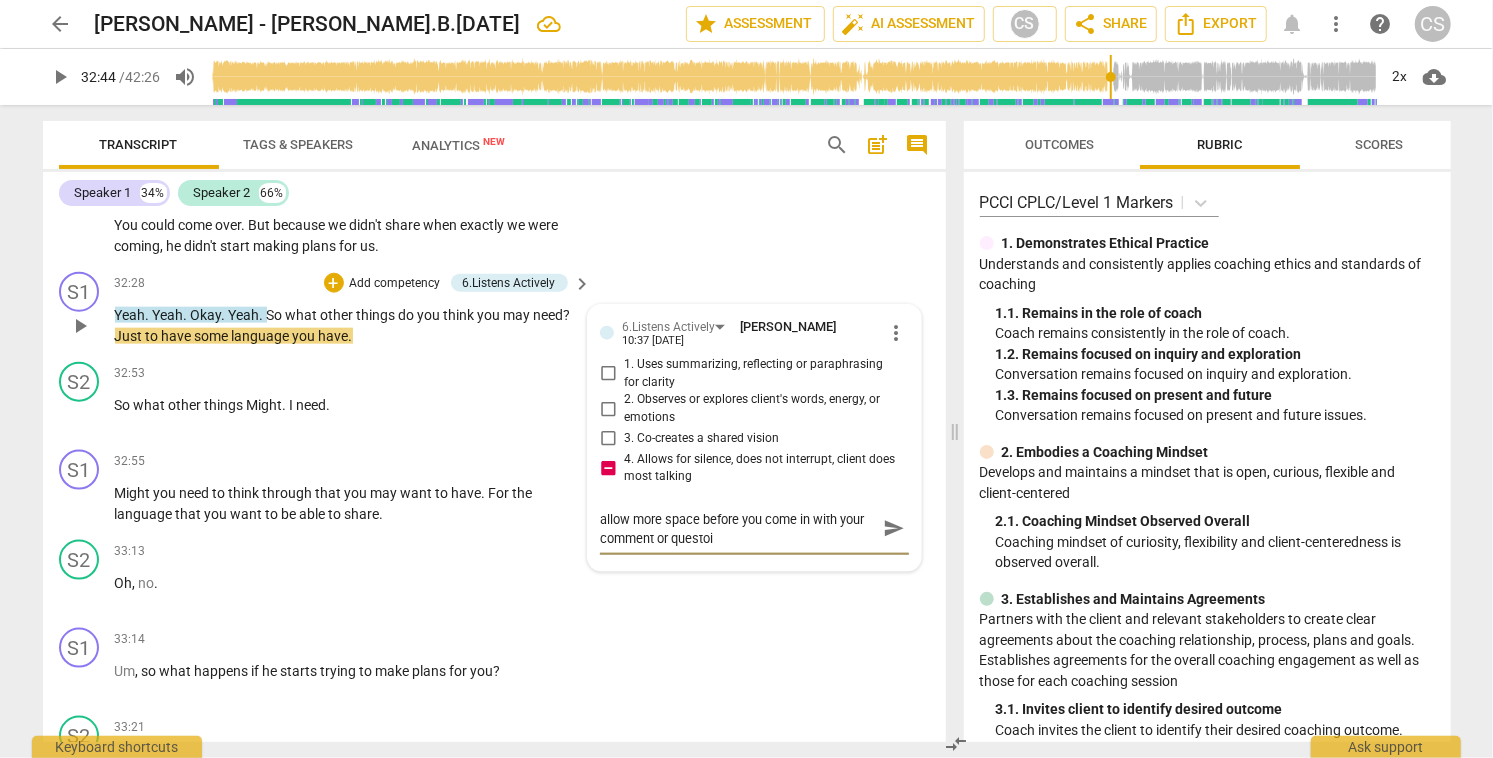 type on "allow more space before you come in with your comment or questo" 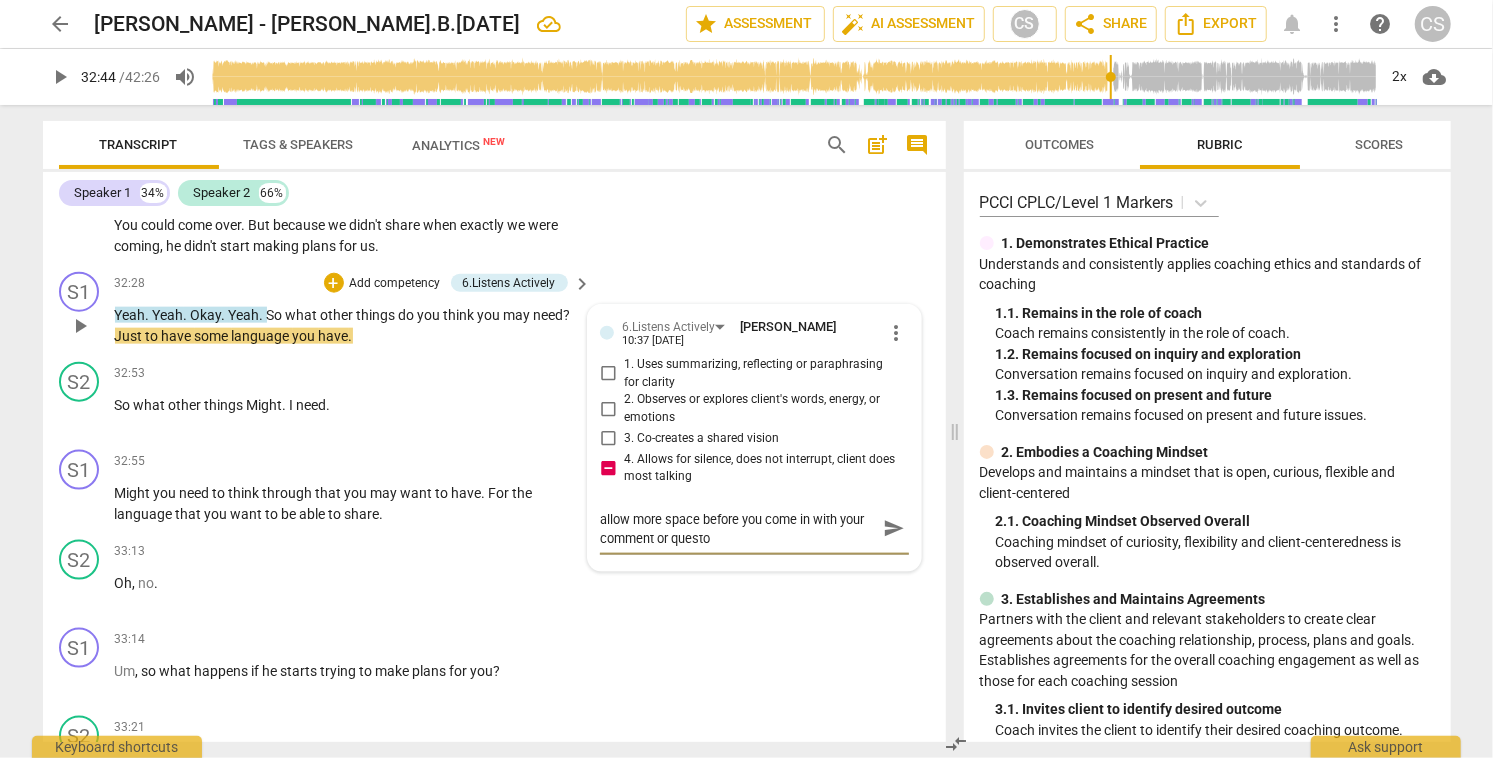 type on "allow more space before you come in with your comment or quest" 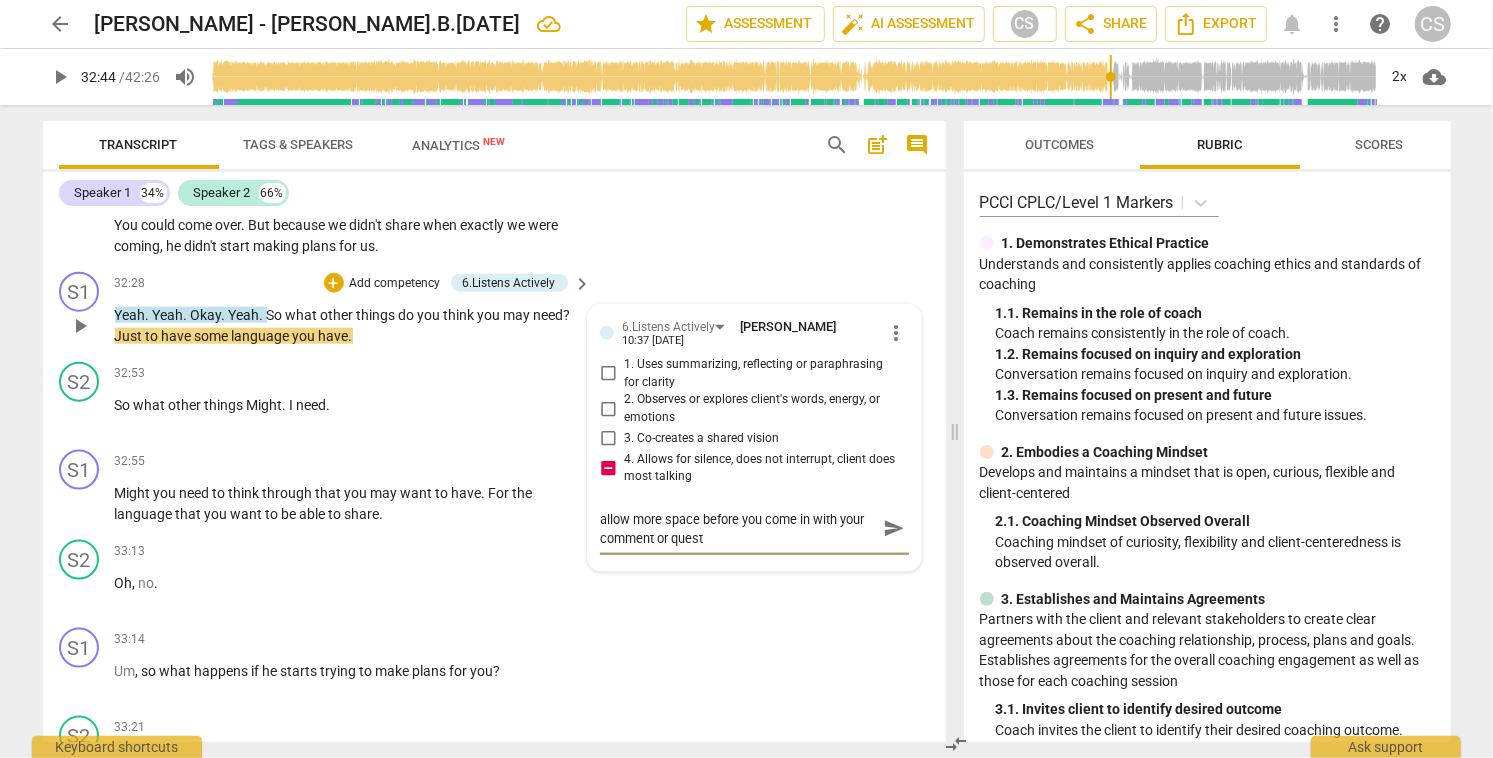 type on "allow more space before you come in with your comment or questi" 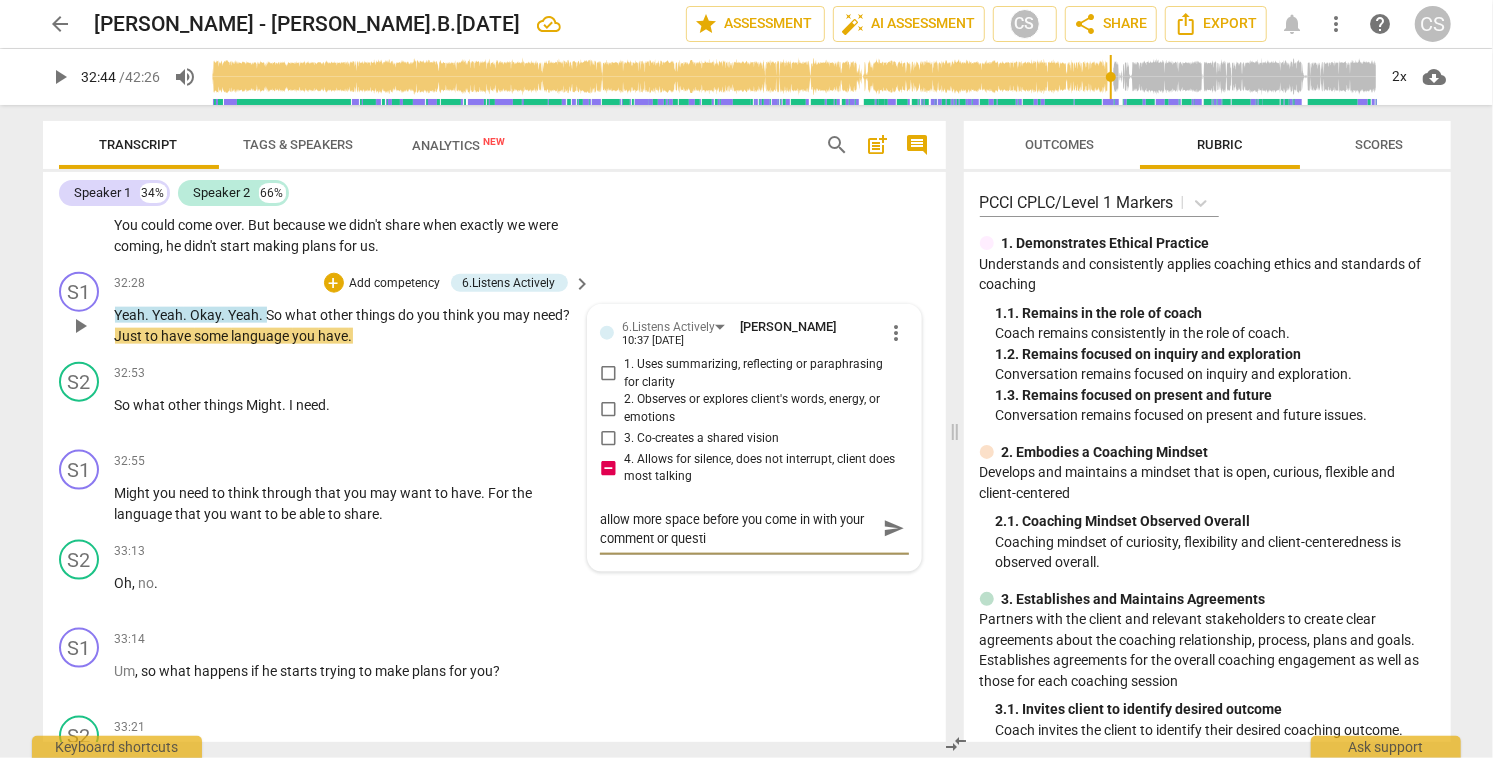 type on "allow more space before you come in with your comment or questio" 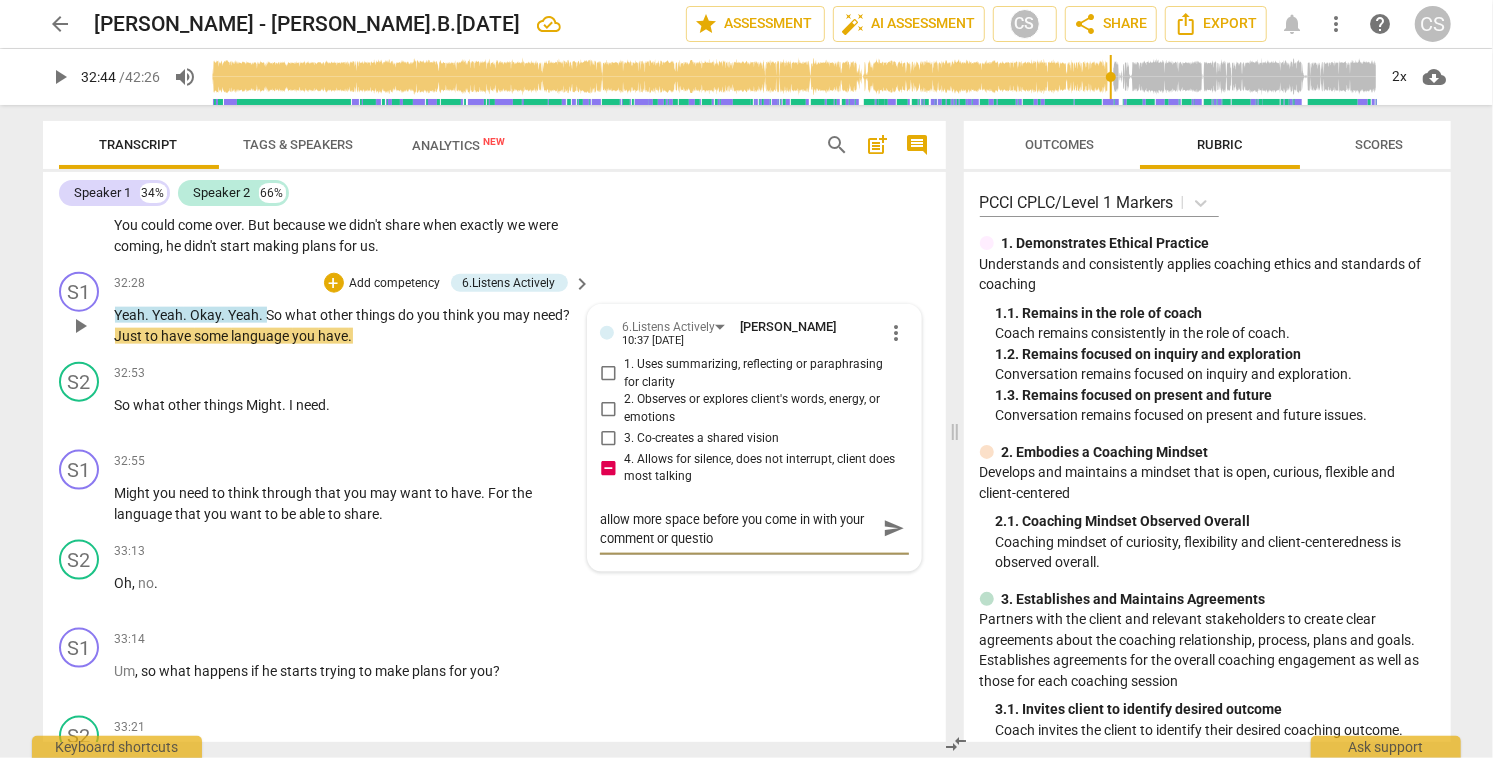 type on "allow more space before you come in with your comment or question" 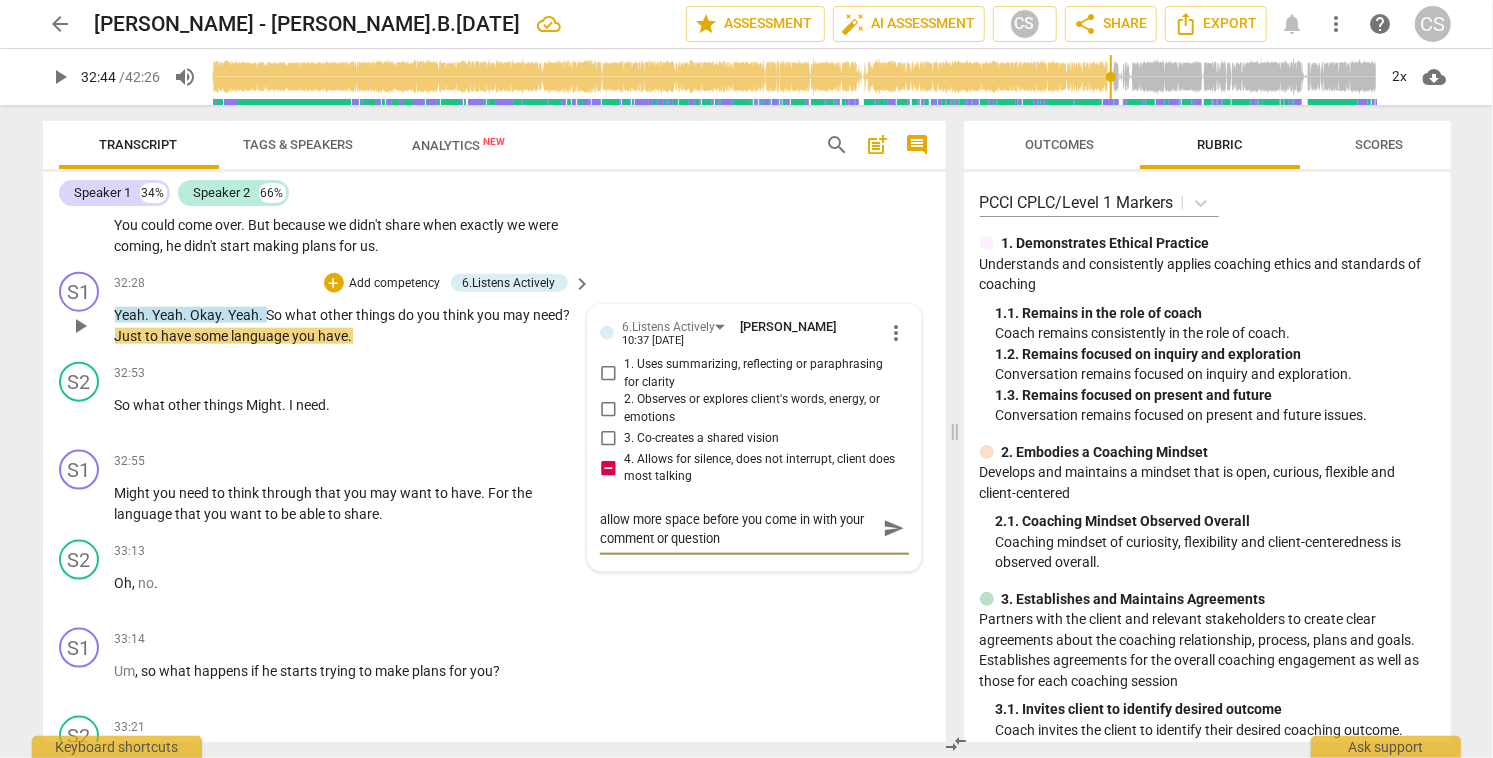 type on "allow more space before you come in with your comment or question" 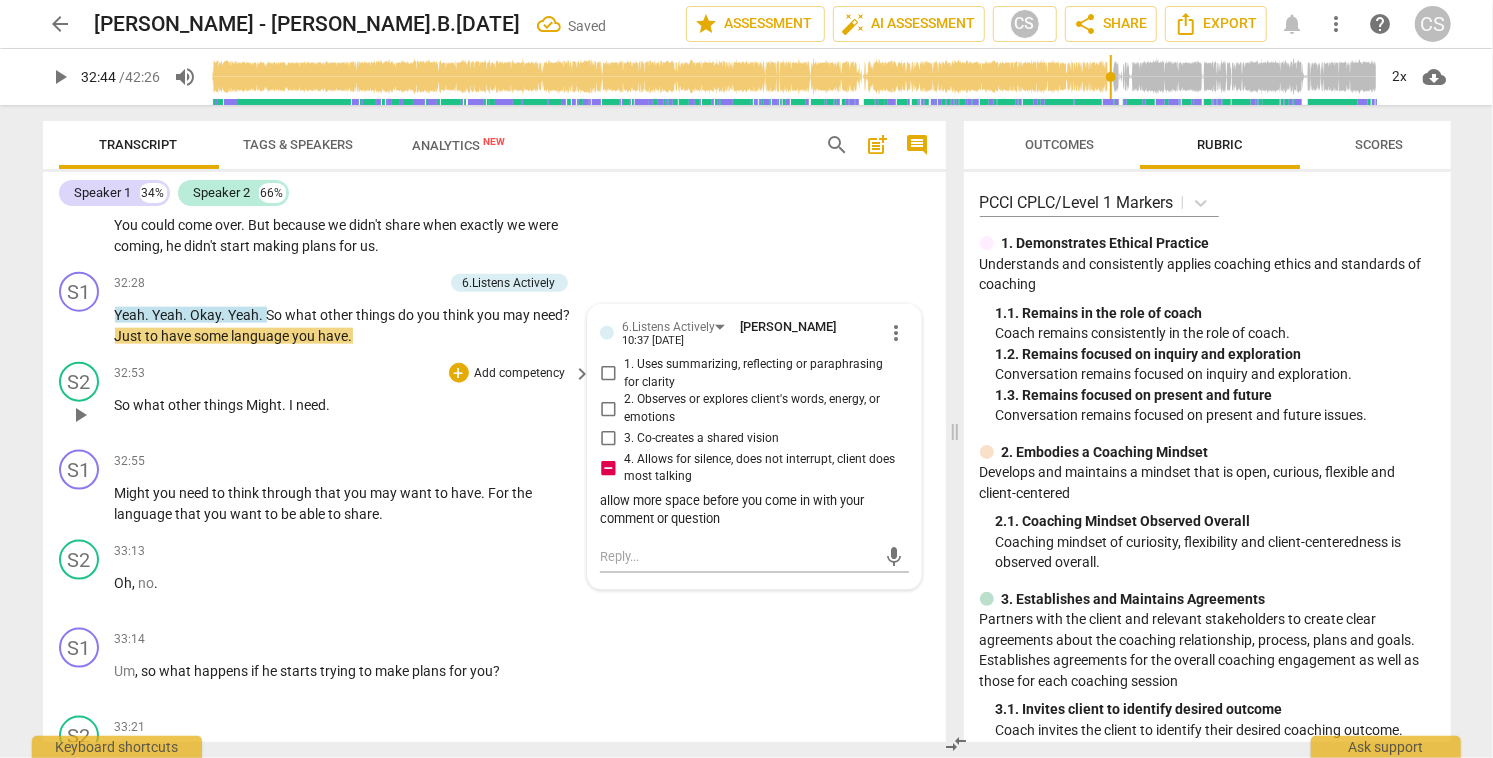 click on "play_arrow" at bounding box center [80, 415] 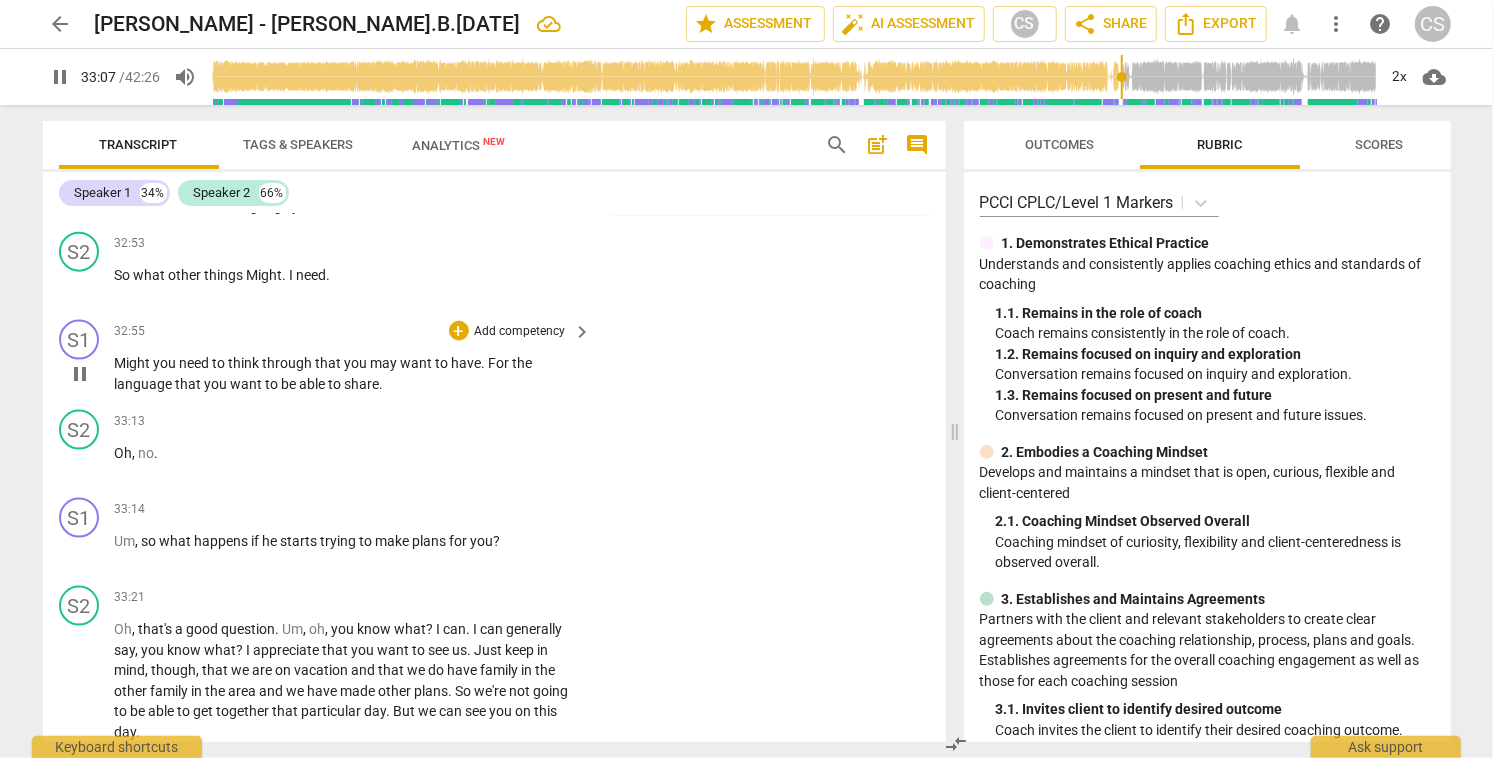 scroll, scrollTop: 19521, scrollLeft: 0, axis: vertical 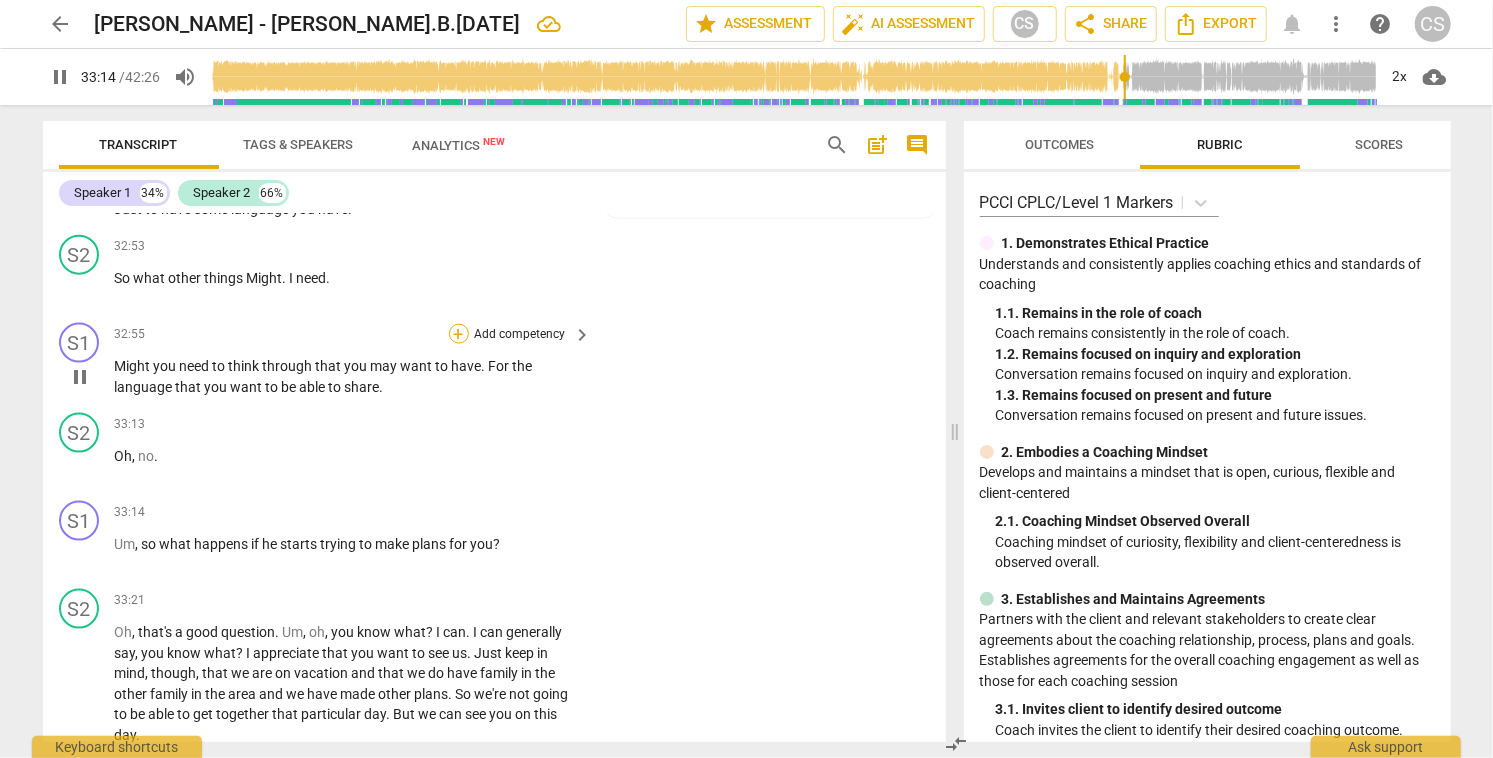 click on "+" at bounding box center (459, 334) 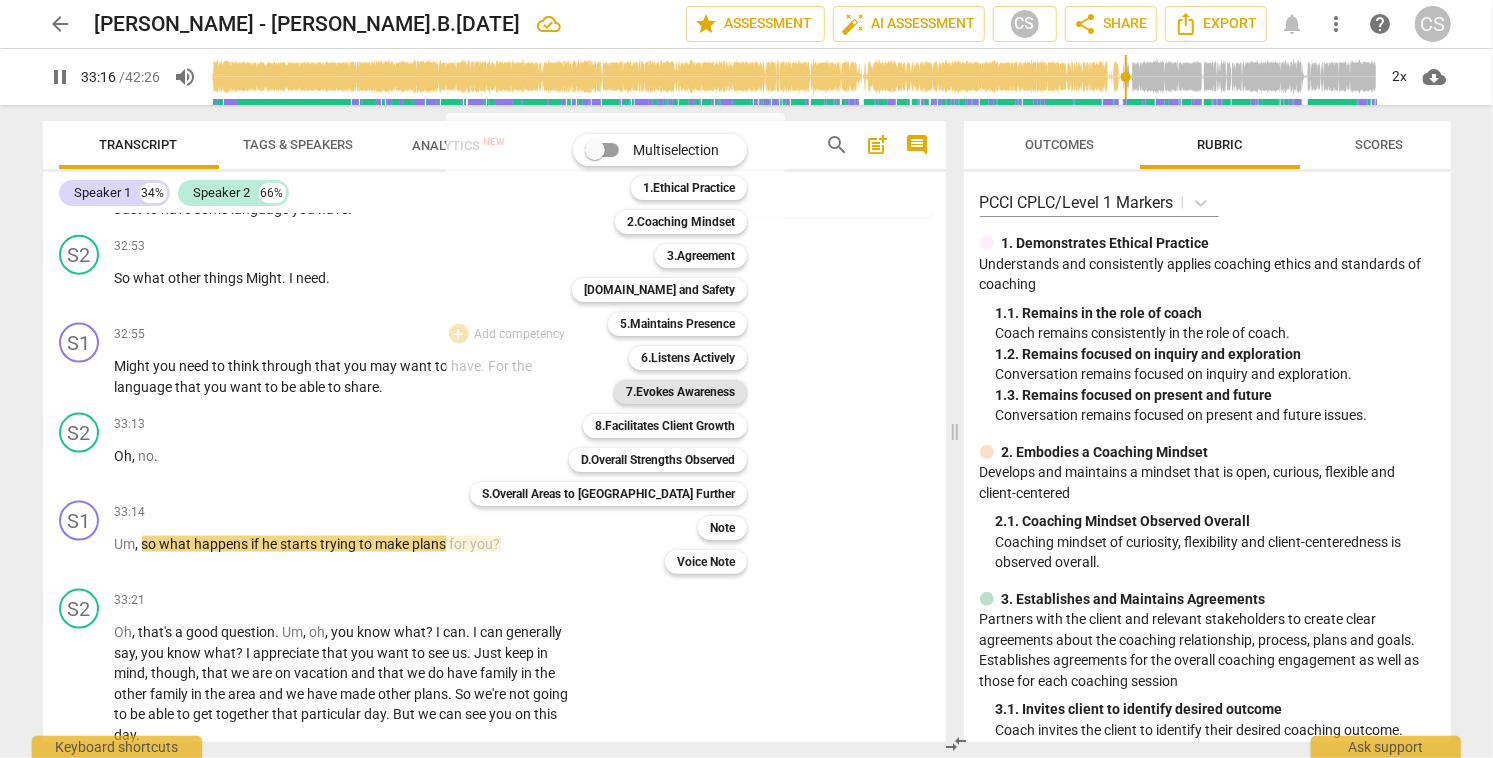 click on "7.Evokes Awareness" at bounding box center (680, 392) 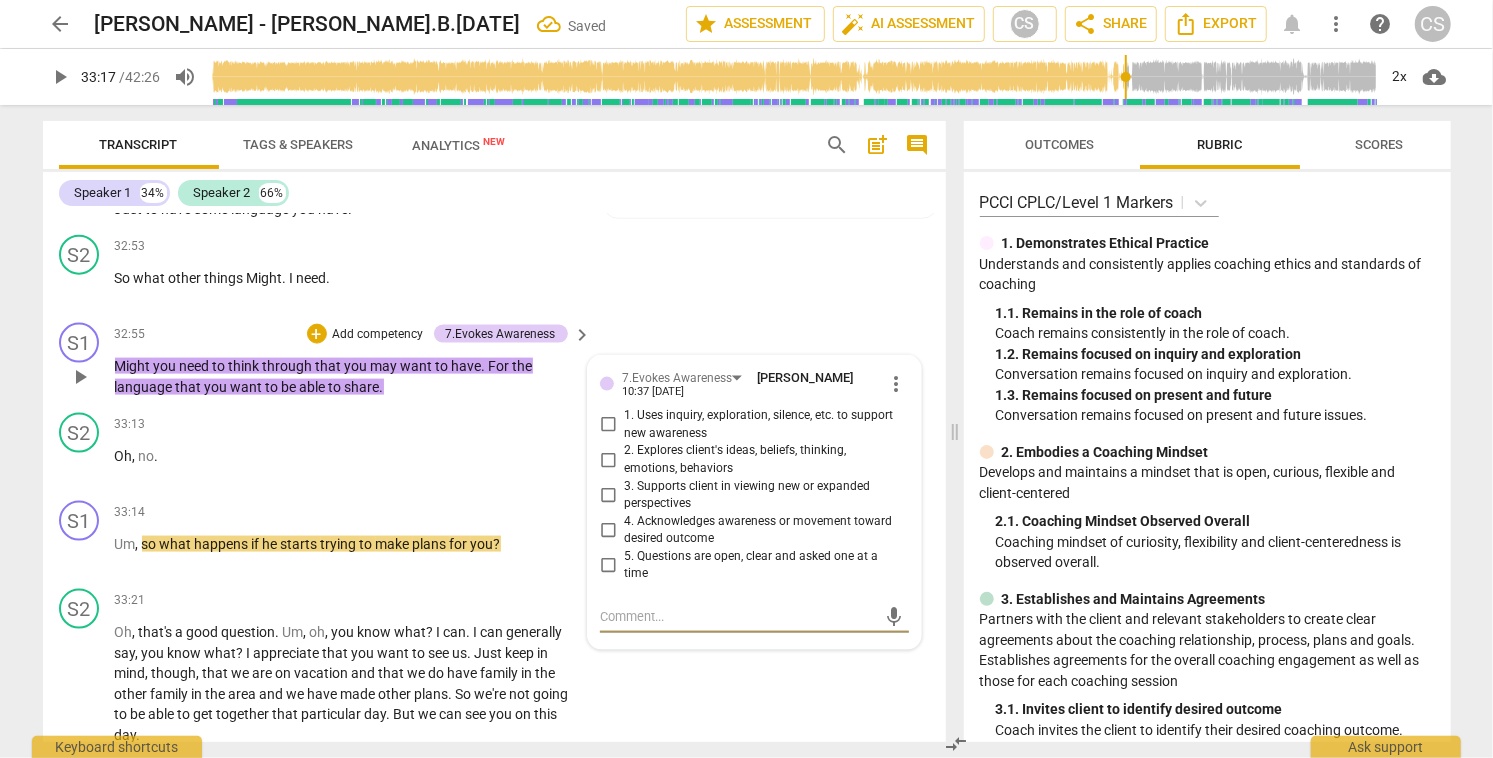 click on "3. Supports client in viewing new or expanded perspectives" at bounding box center (608, 495) 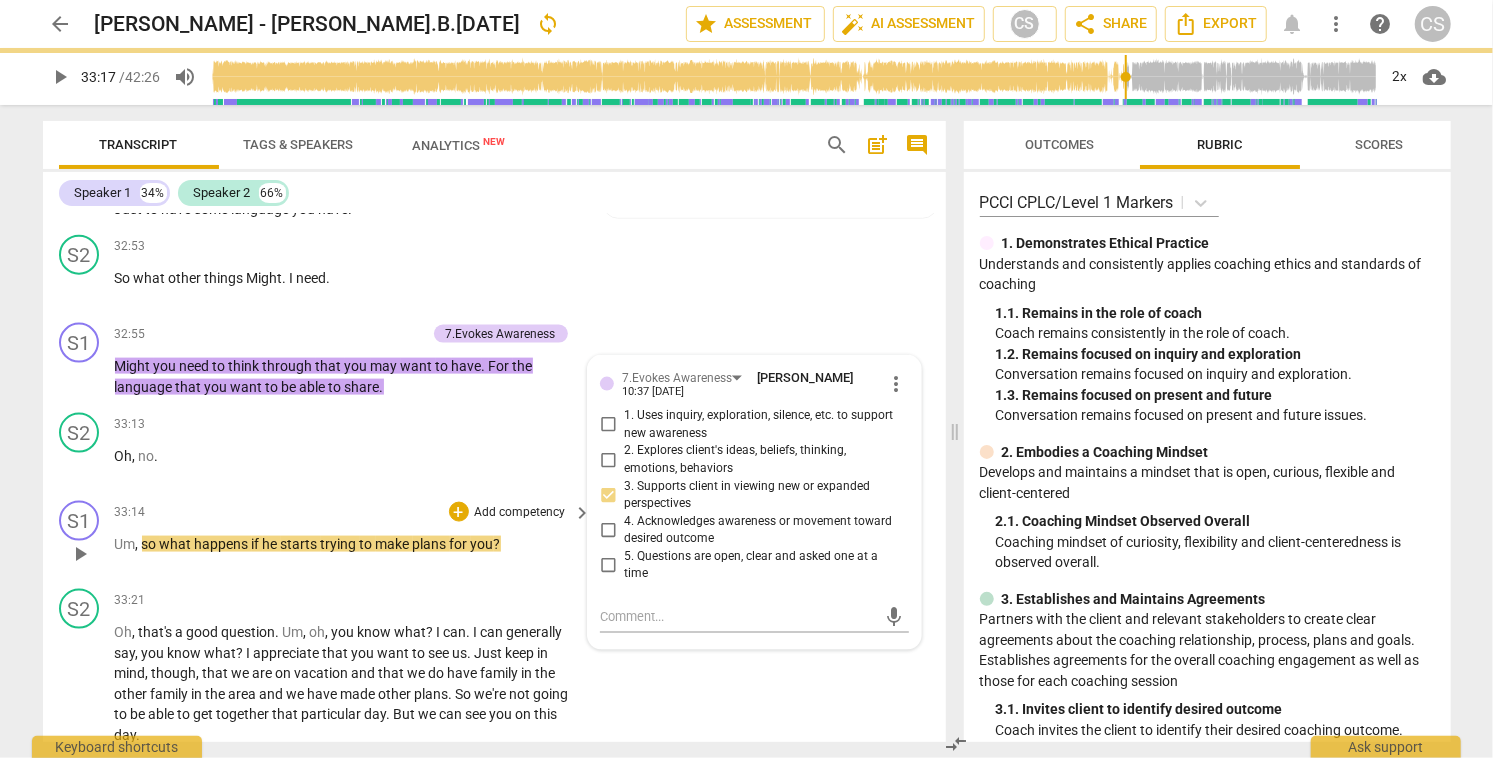 click on "play_arrow" at bounding box center [80, 554] 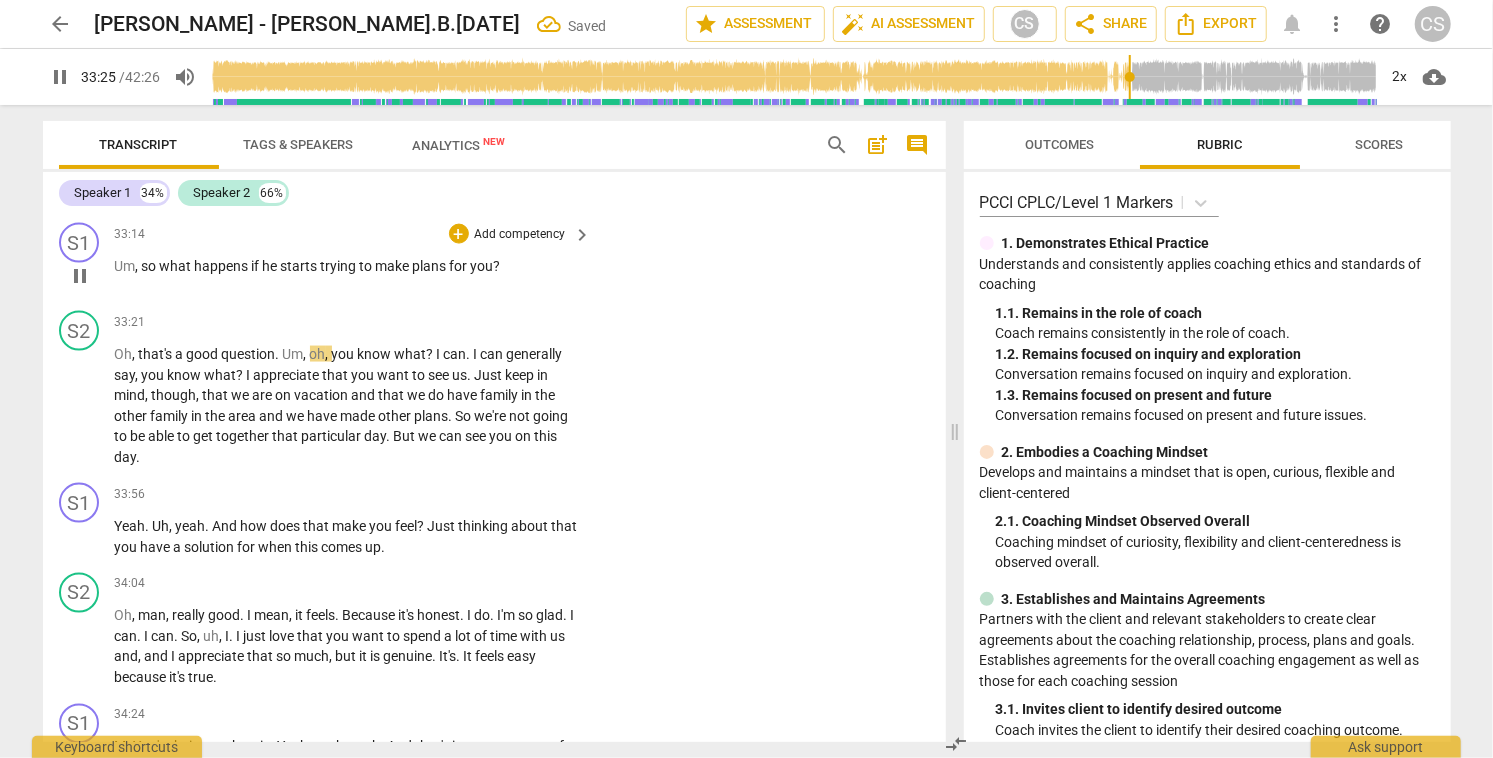 scroll, scrollTop: 19798, scrollLeft: 0, axis: vertical 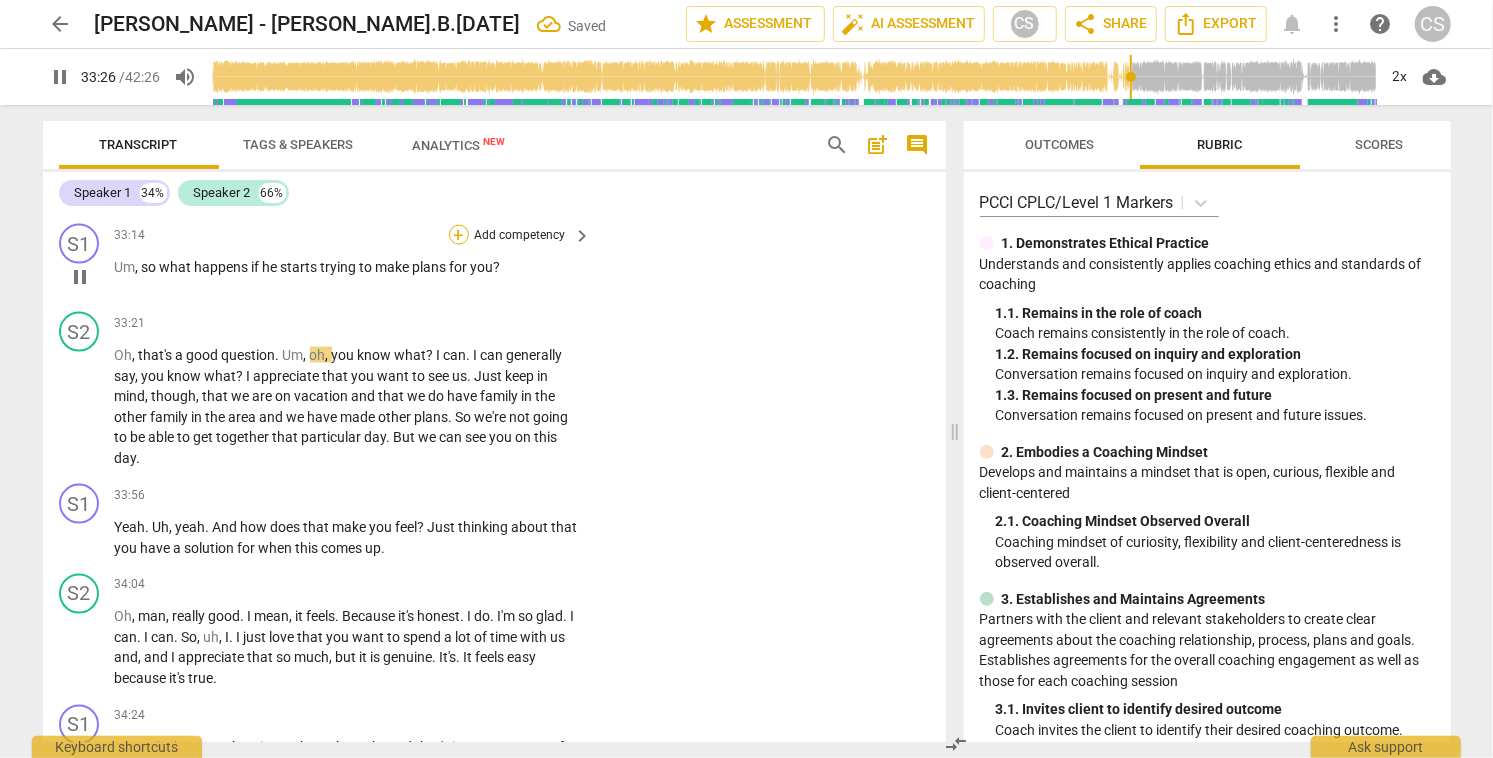 click on "+" at bounding box center [459, 235] 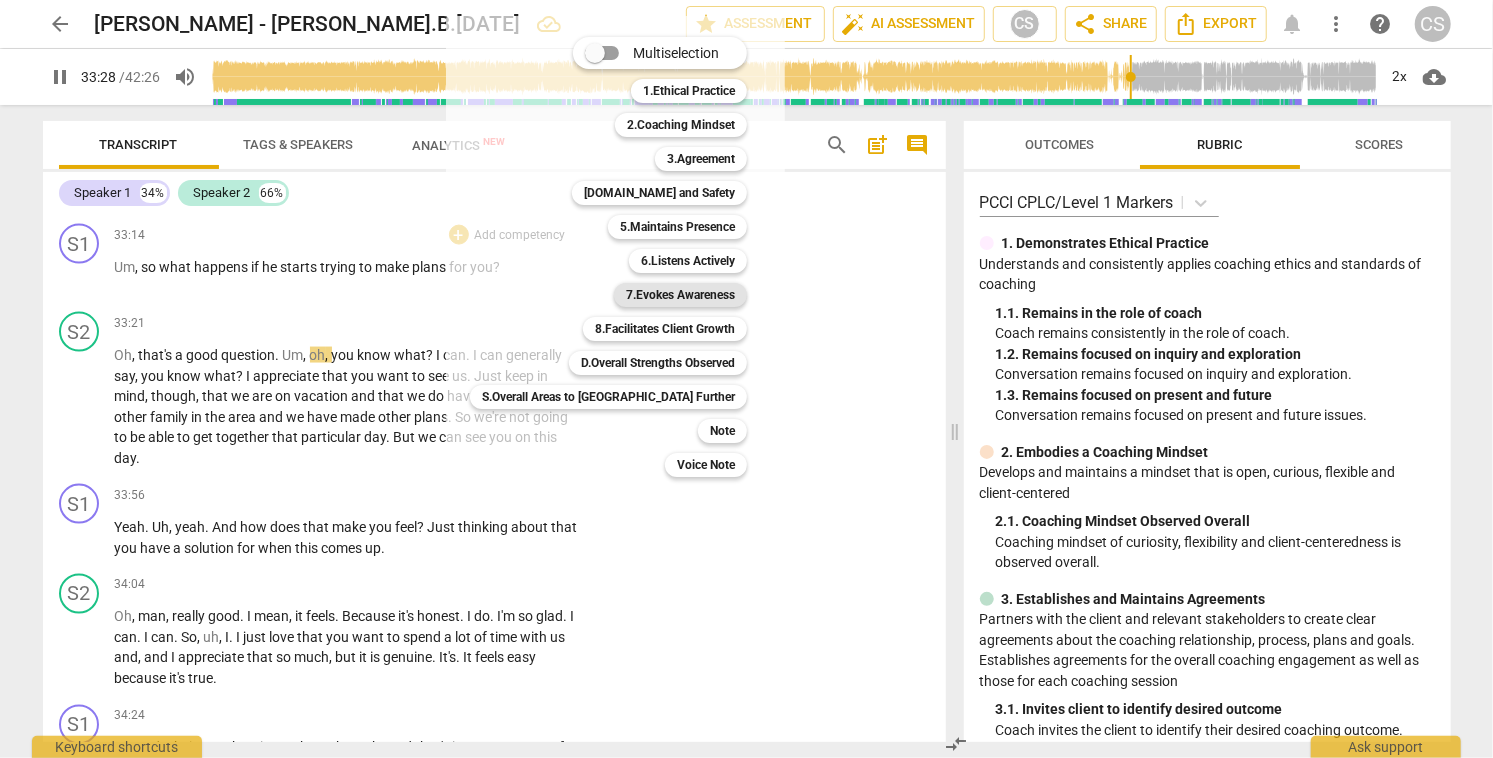 click on "7.Evokes Awareness" at bounding box center (680, 295) 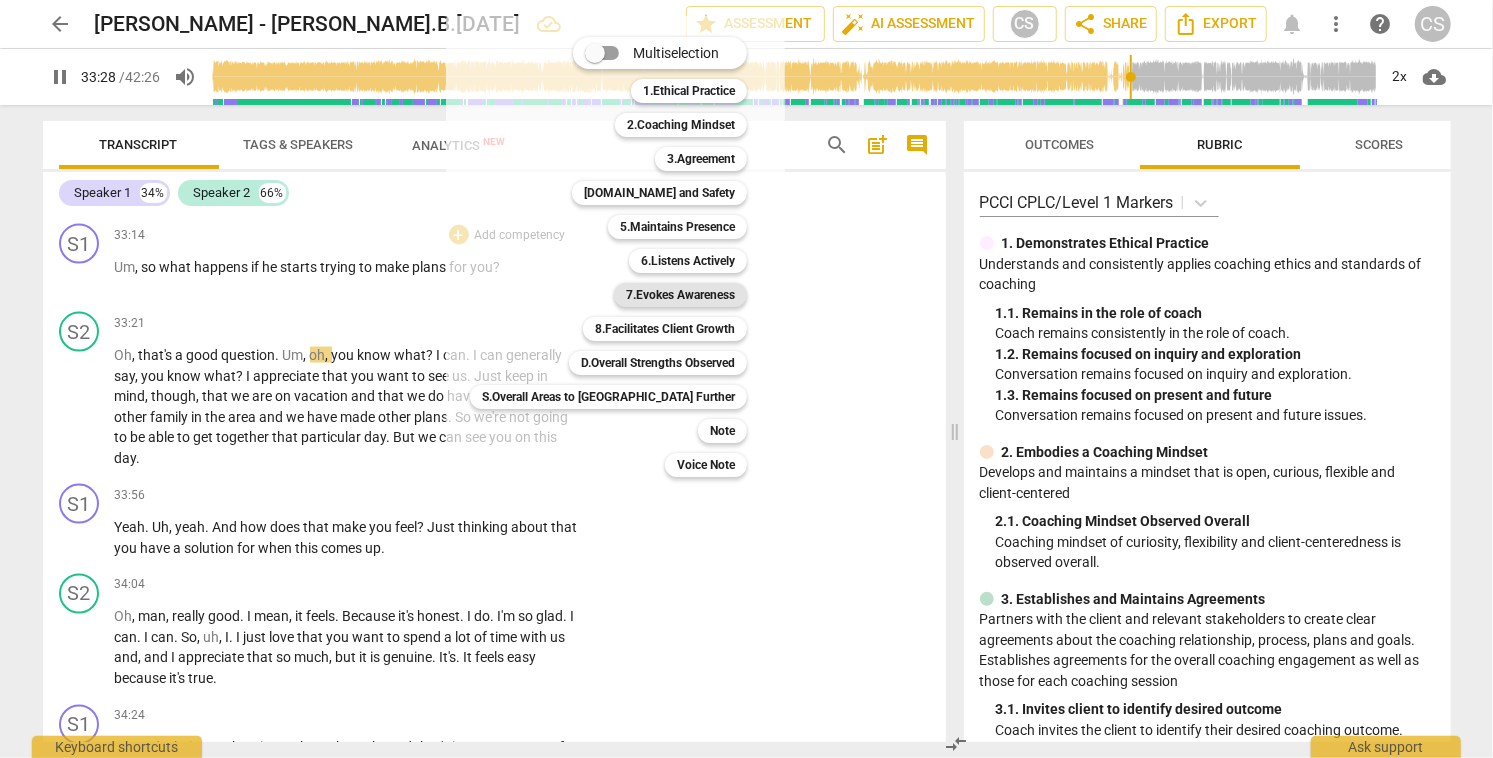 type on "2010" 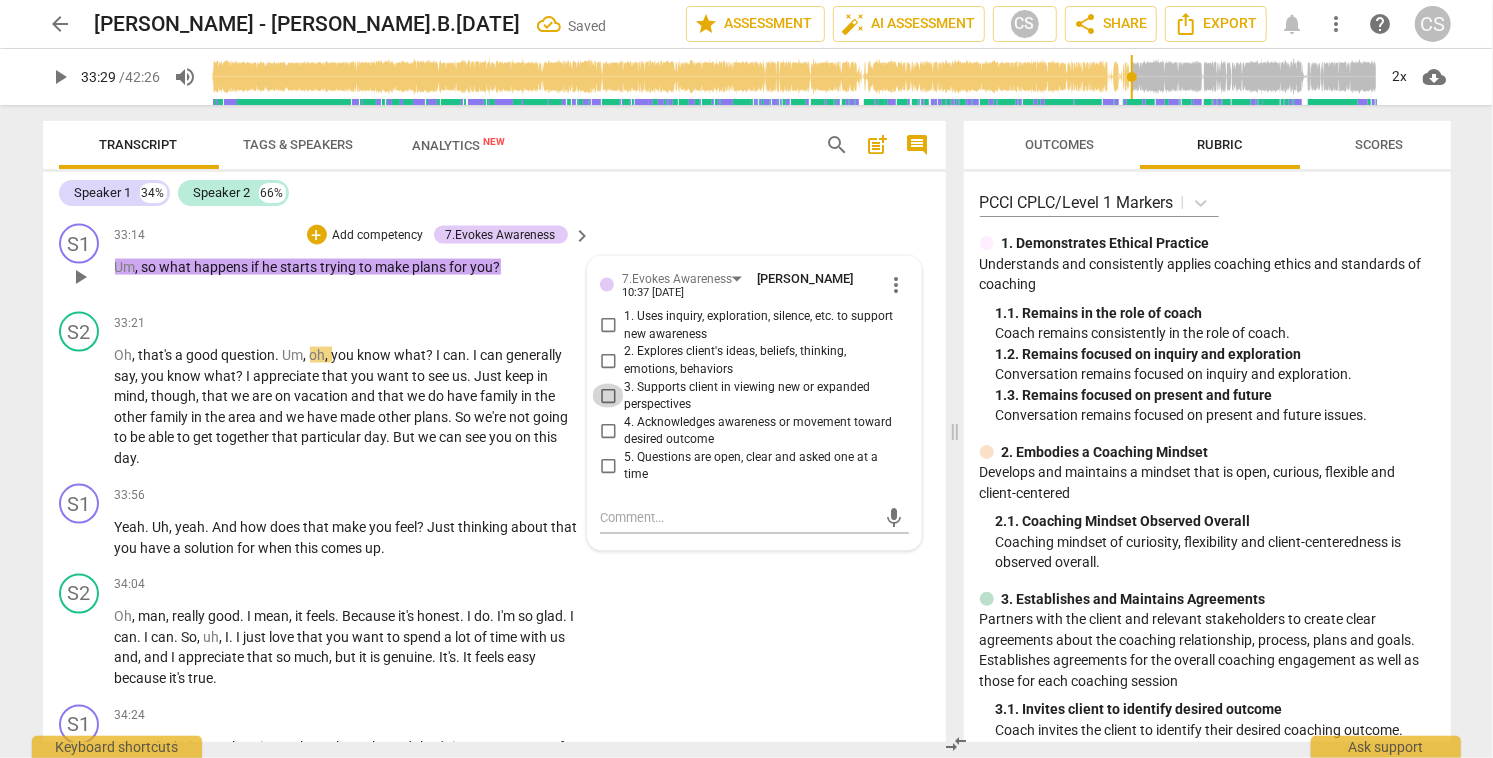 click on "3. Supports client in viewing new or expanded perspectives" at bounding box center (608, 396) 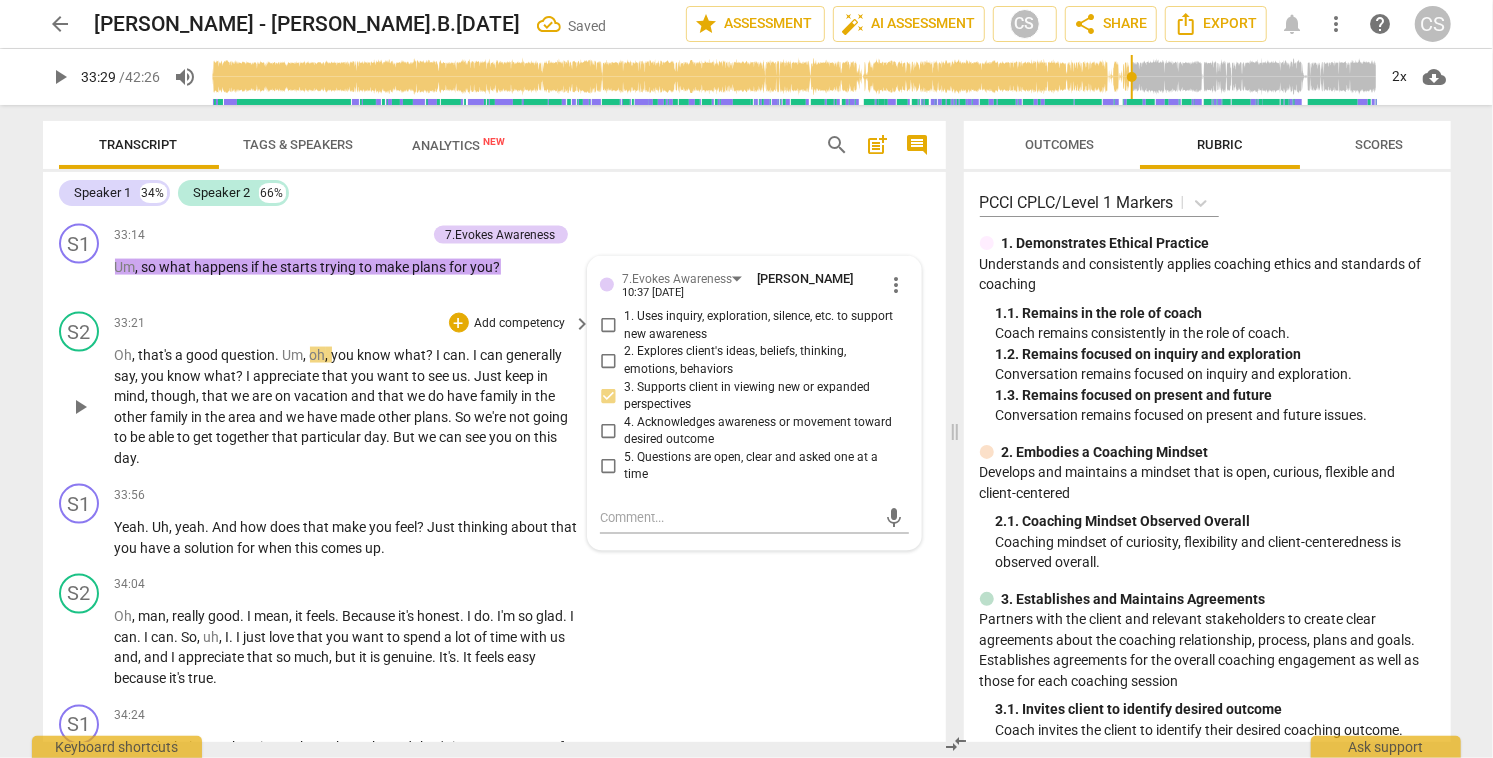 click on "play_arrow" at bounding box center (80, 407) 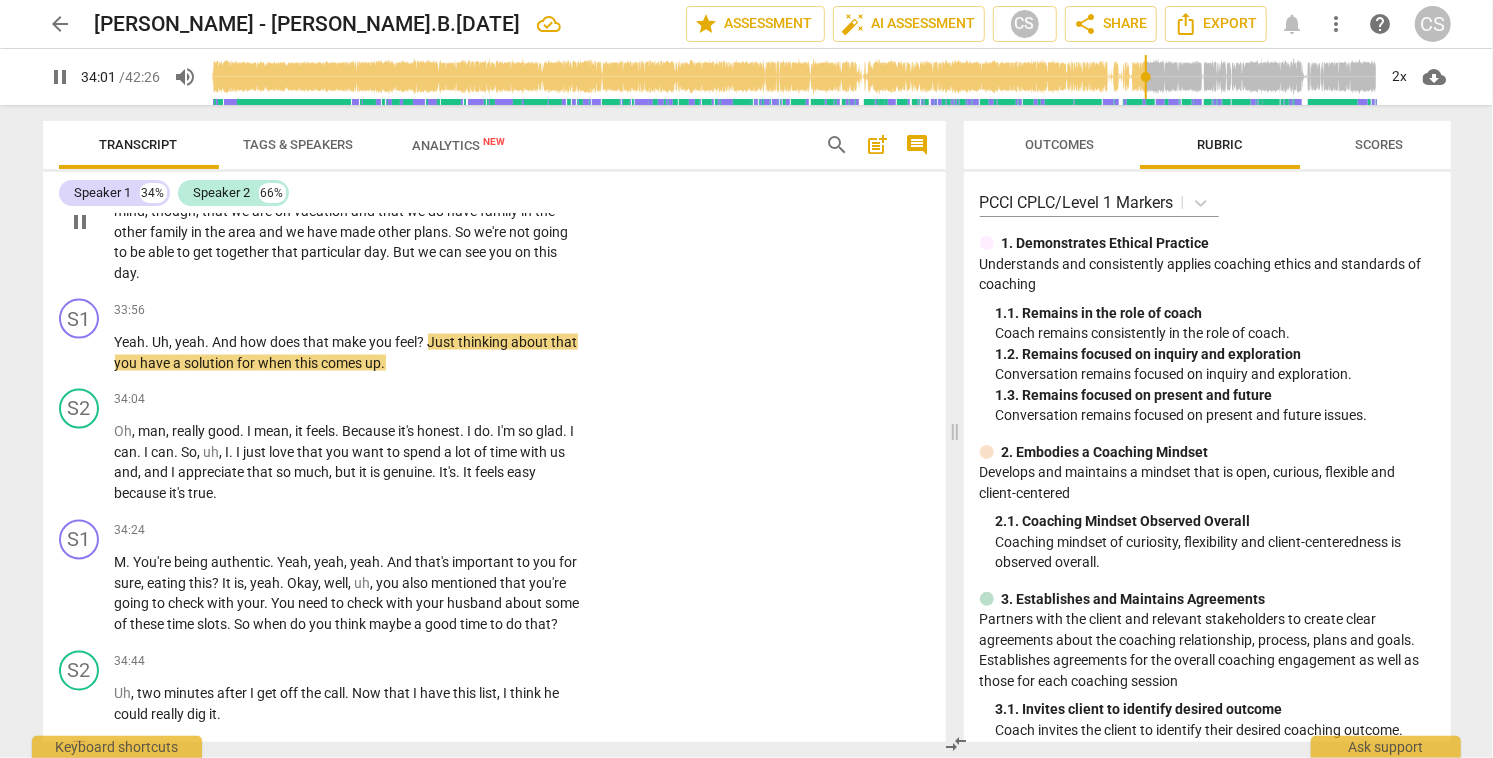 scroll, scrollTop: 19982, scrollLeft: 0, axis: vertical 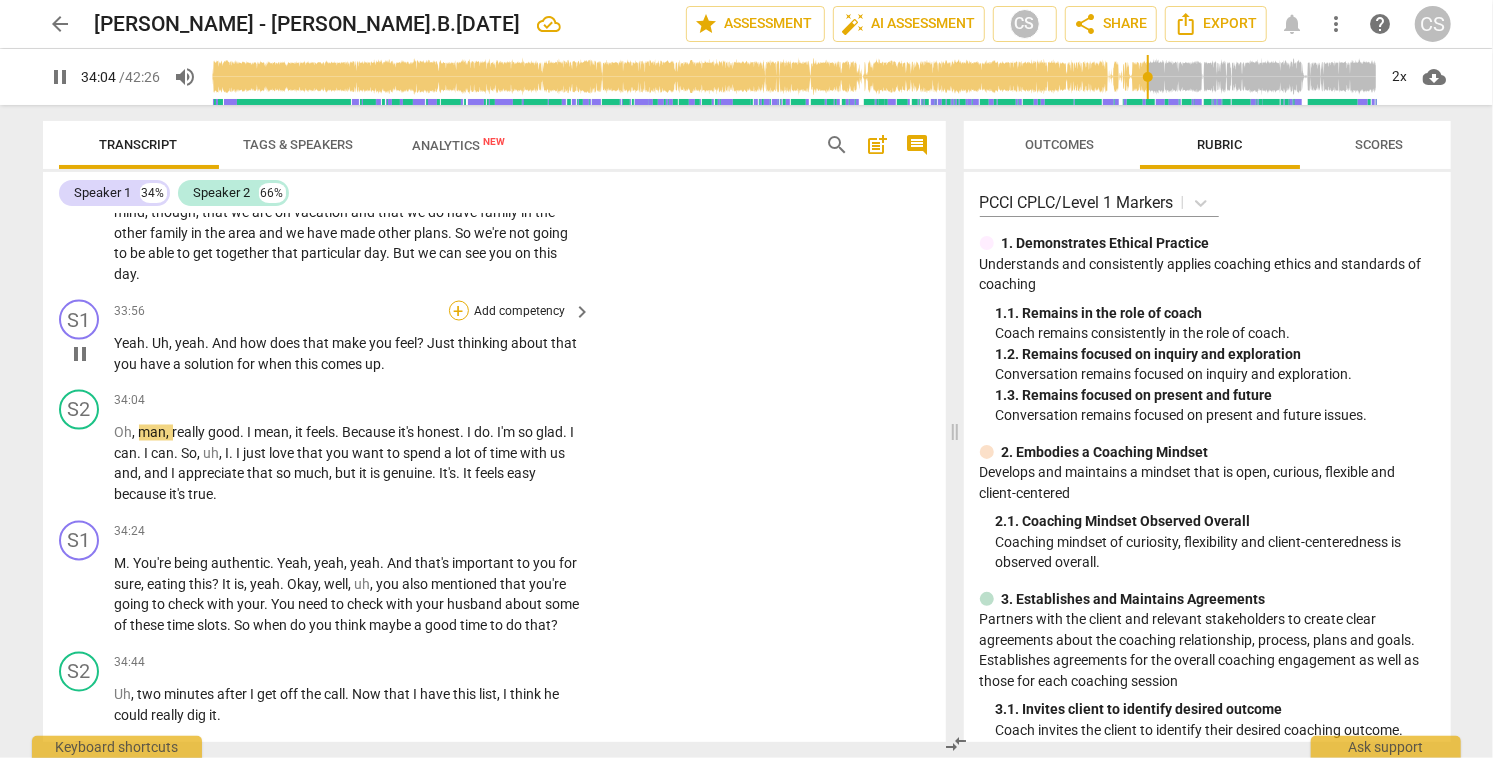 click on "+" at bounding box center [459, 311] 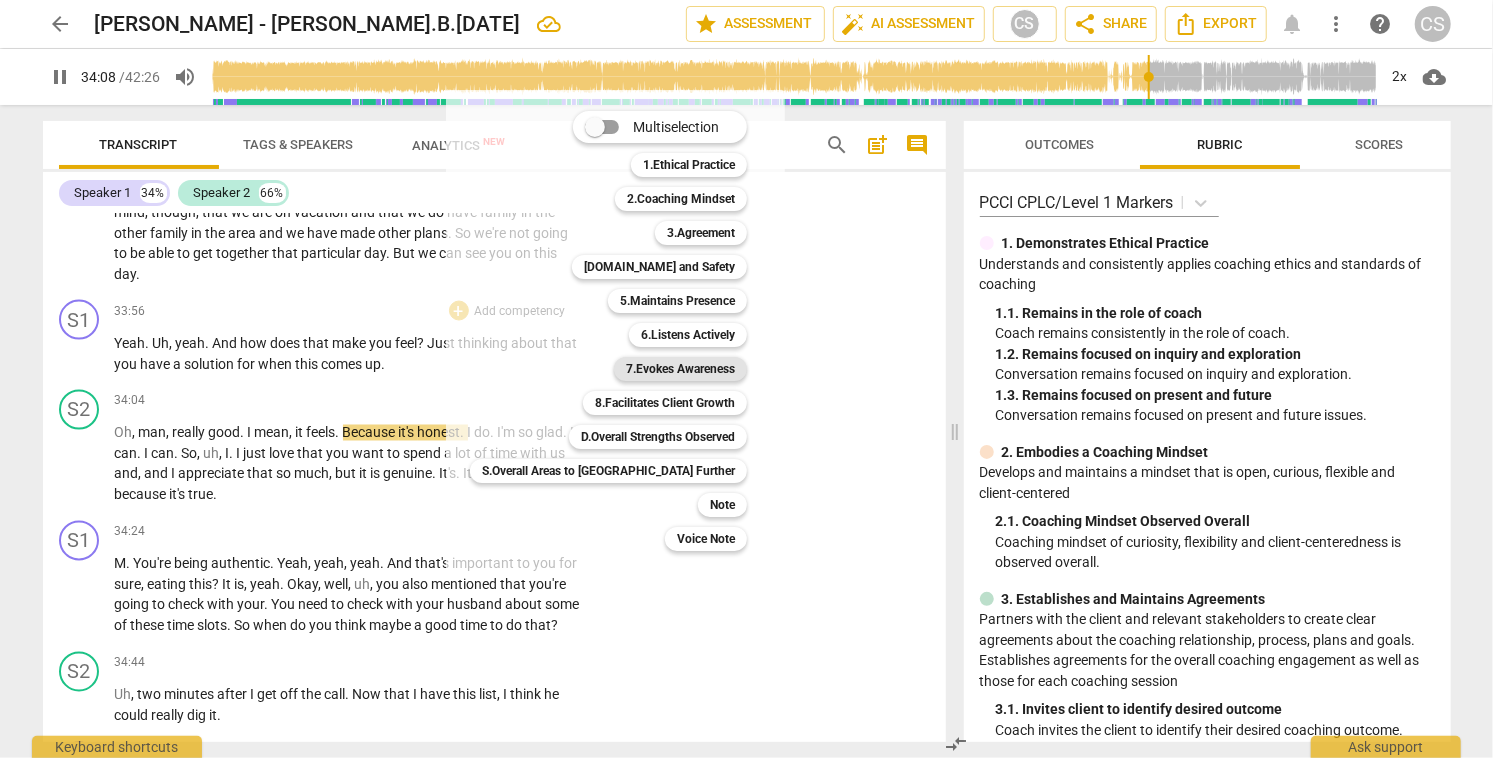 click on "7.Evokes Awareness" at bounding box center [680, 369] 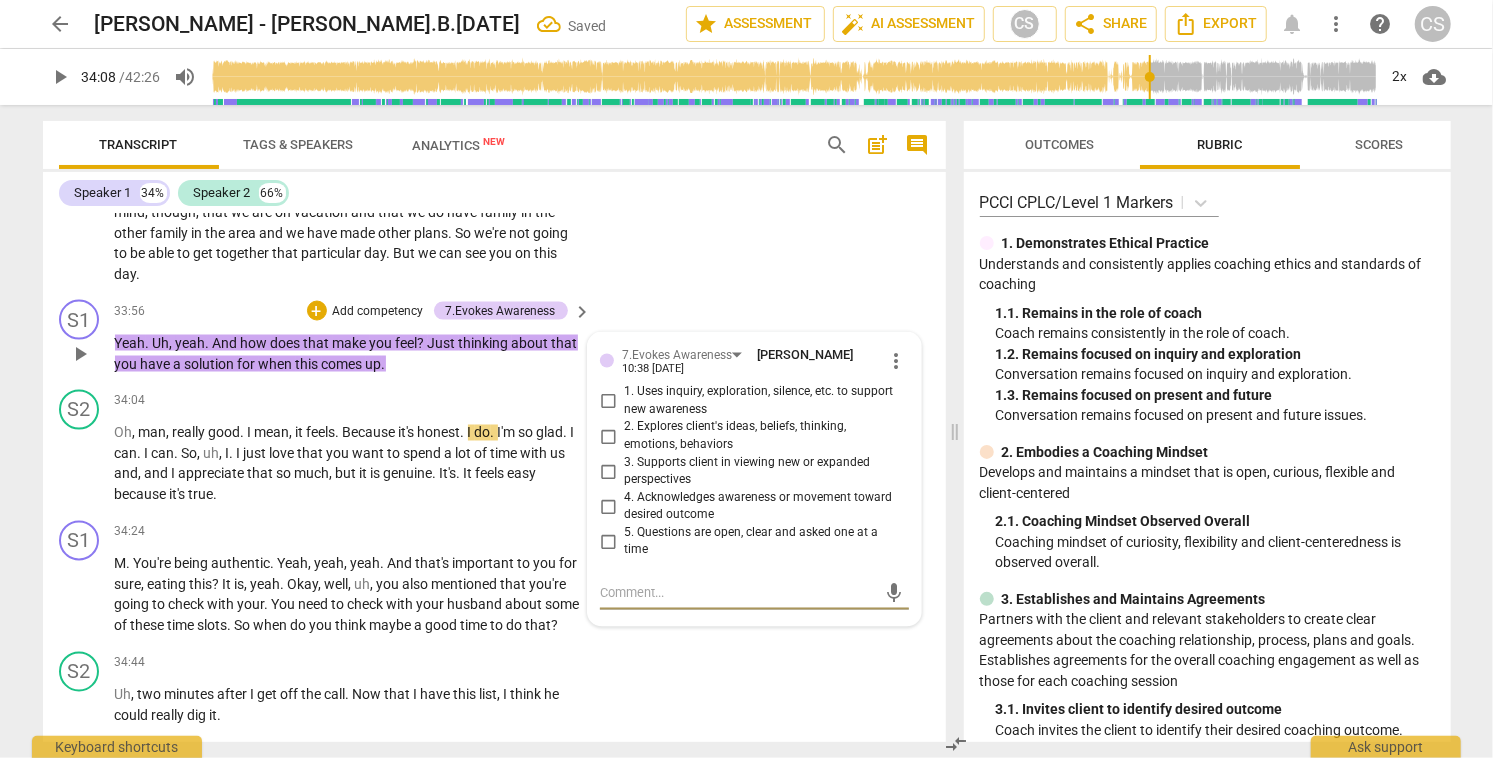 click on "4. Acknowledges awareness or movement toward desired outcome" at bounding box center (608, 507) 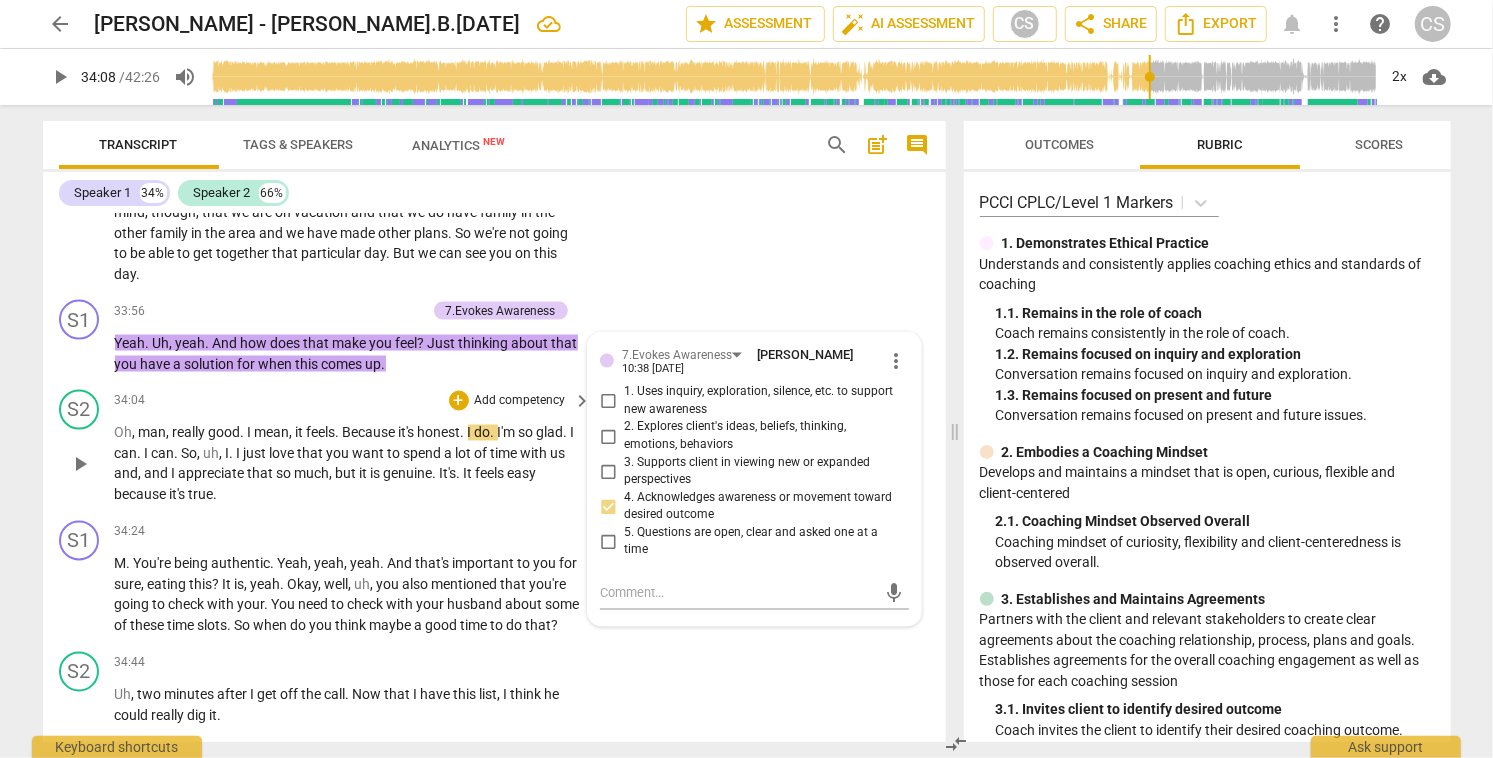 click on "play_arrow" at bounding box center (80, 465) 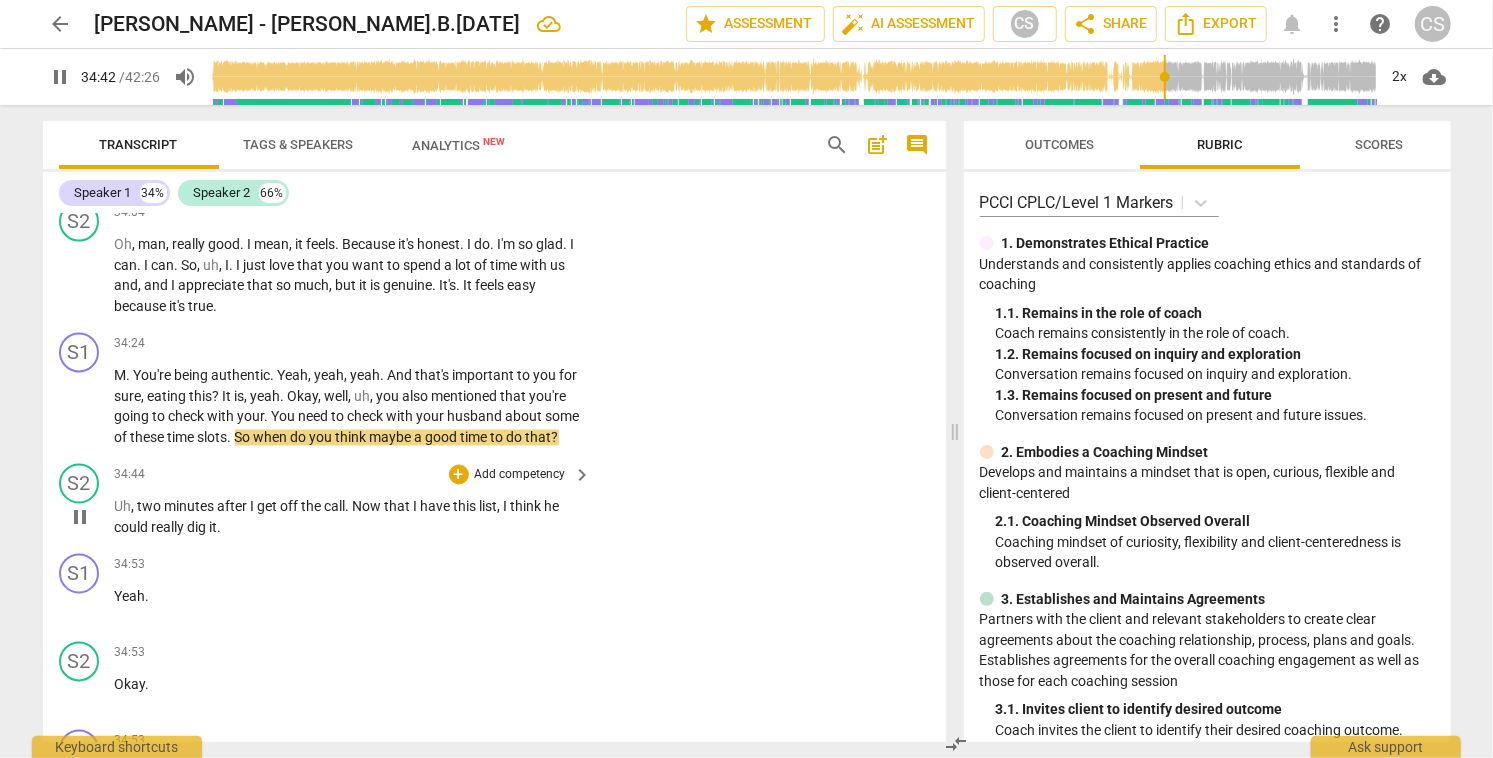 scroll, scrollTop: 20164, scrollLeft: 0, axis: vertical 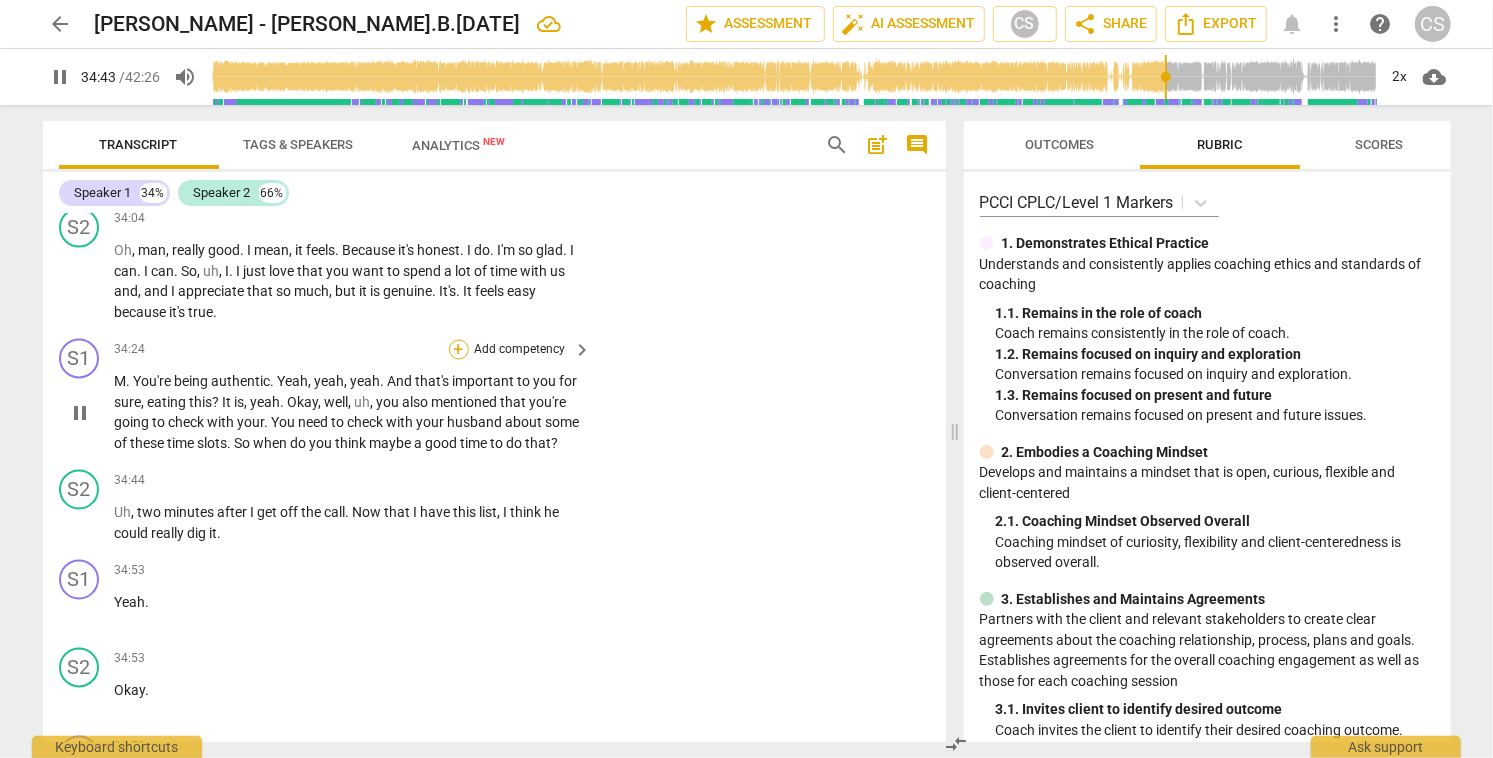 click on "+" at bounding box center [459, 350] 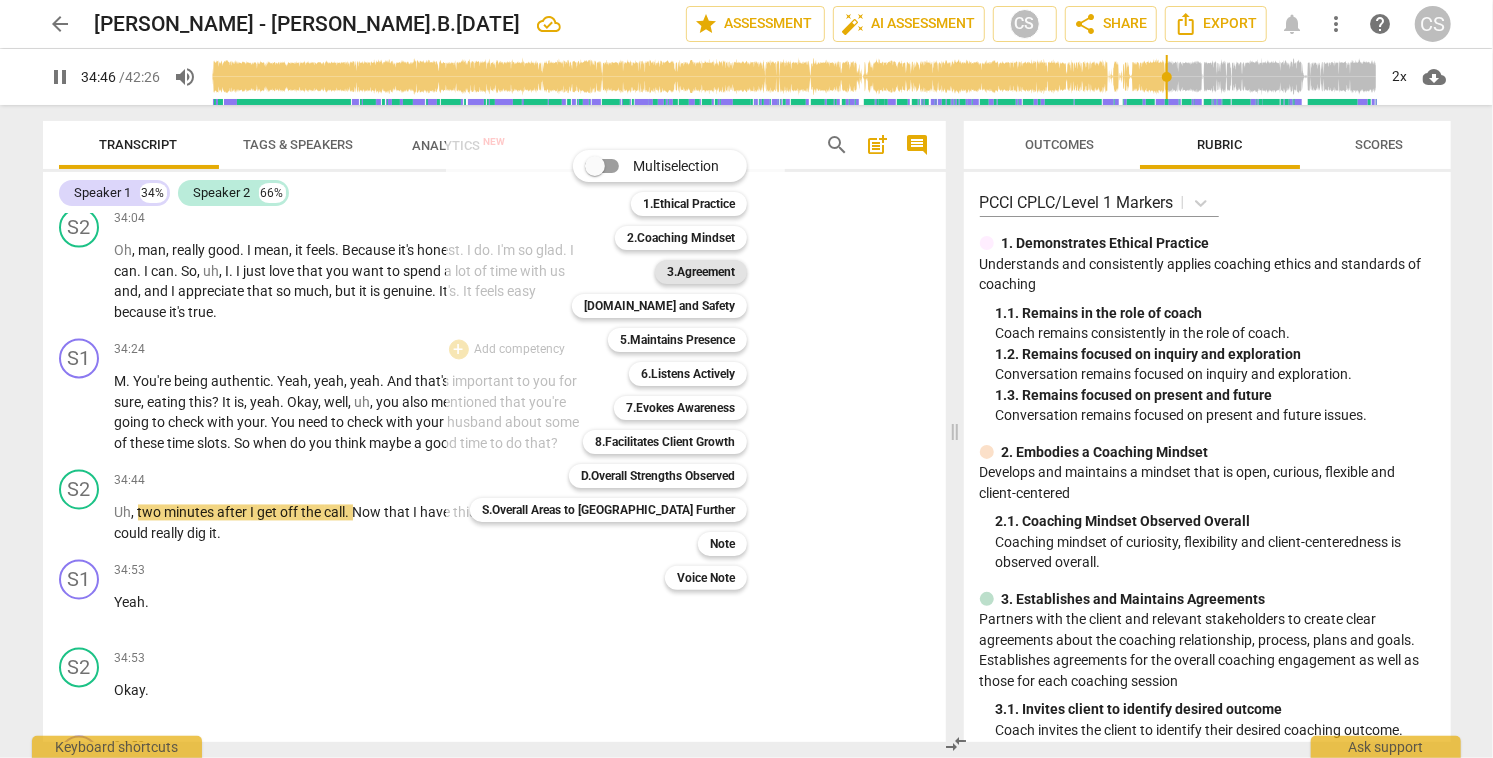 click on "3.Agreement" at bounding box center [701, 272] 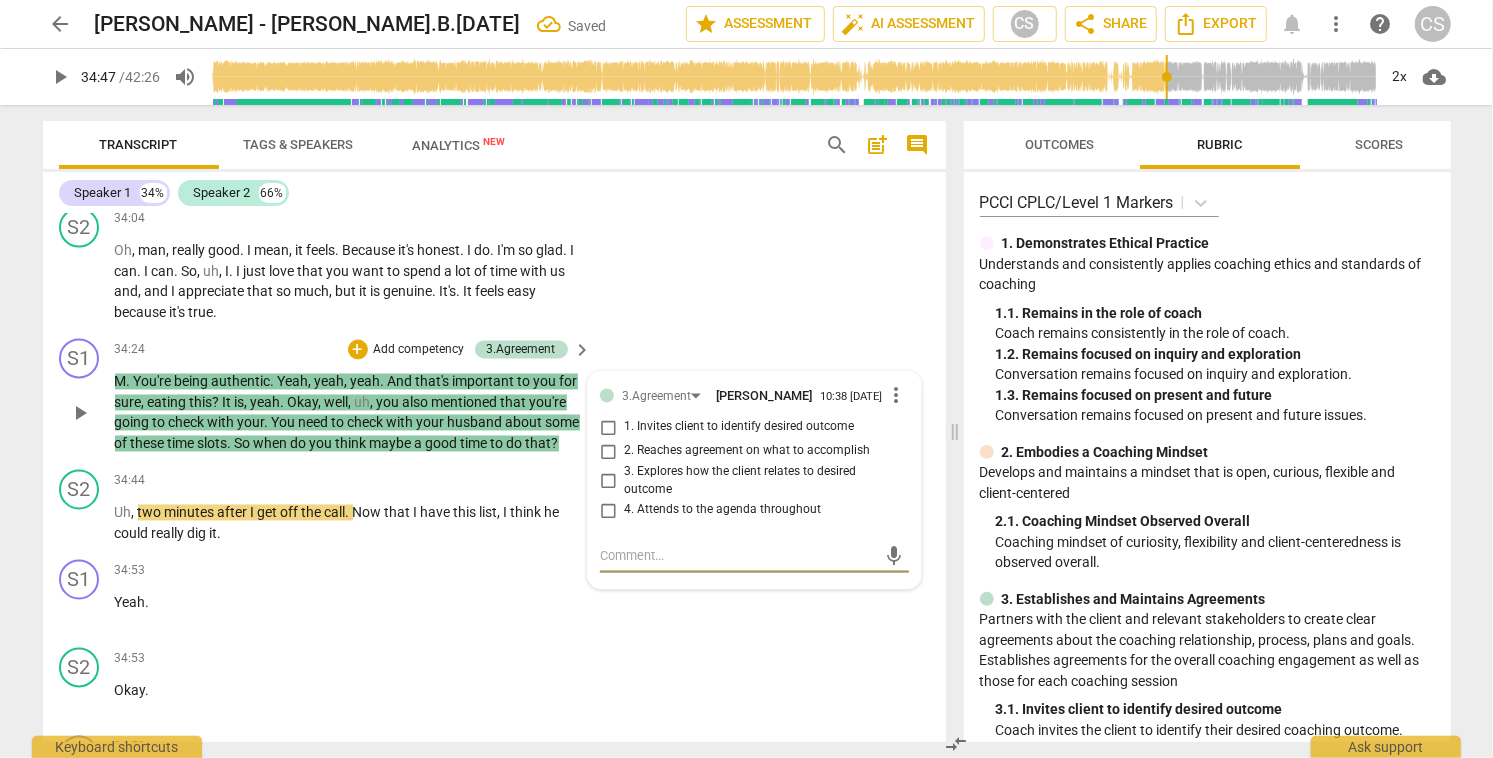 click on "4. Attends to the agenda throughout" at bounding box center [608, 511] 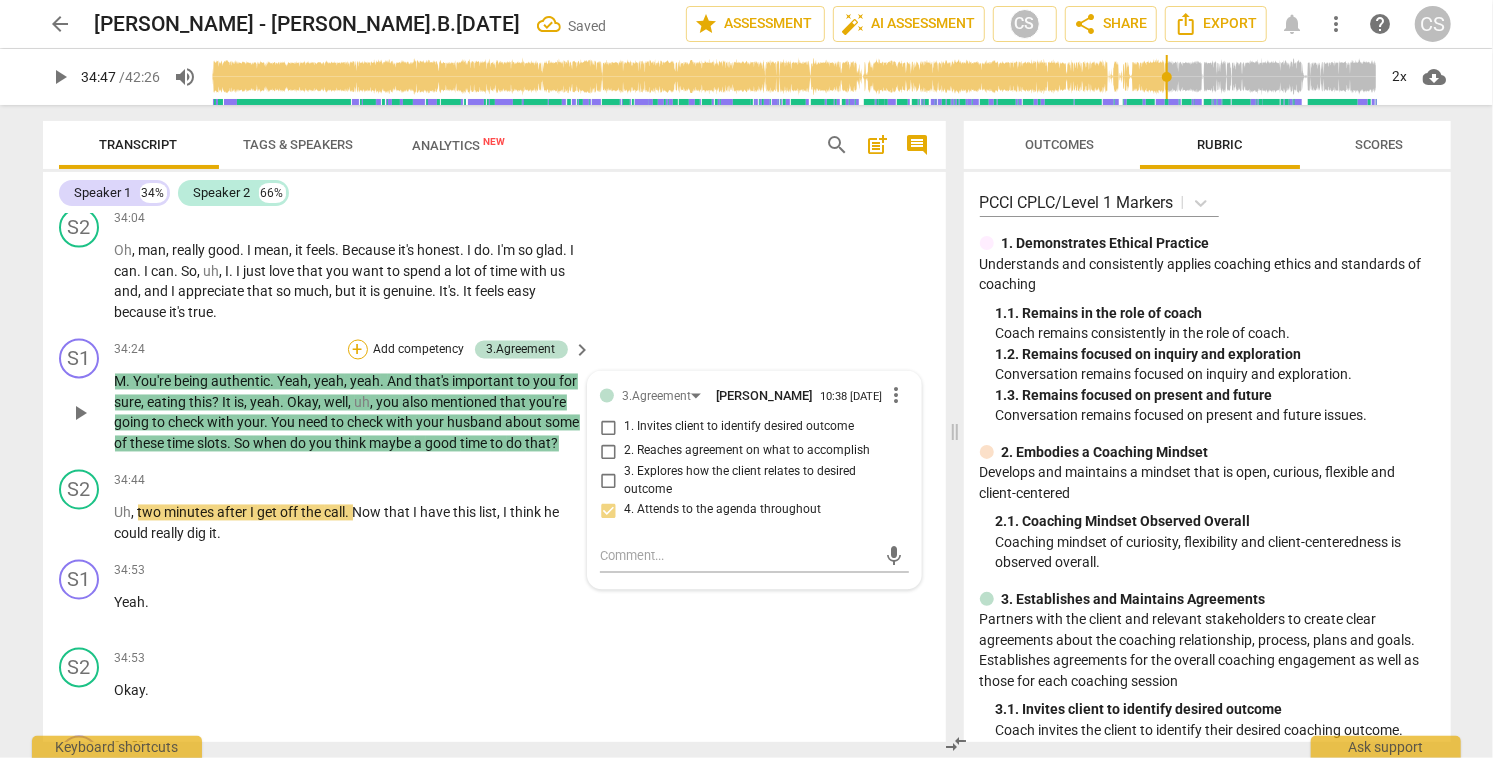 click on "+" at bounding box center [358, 350] 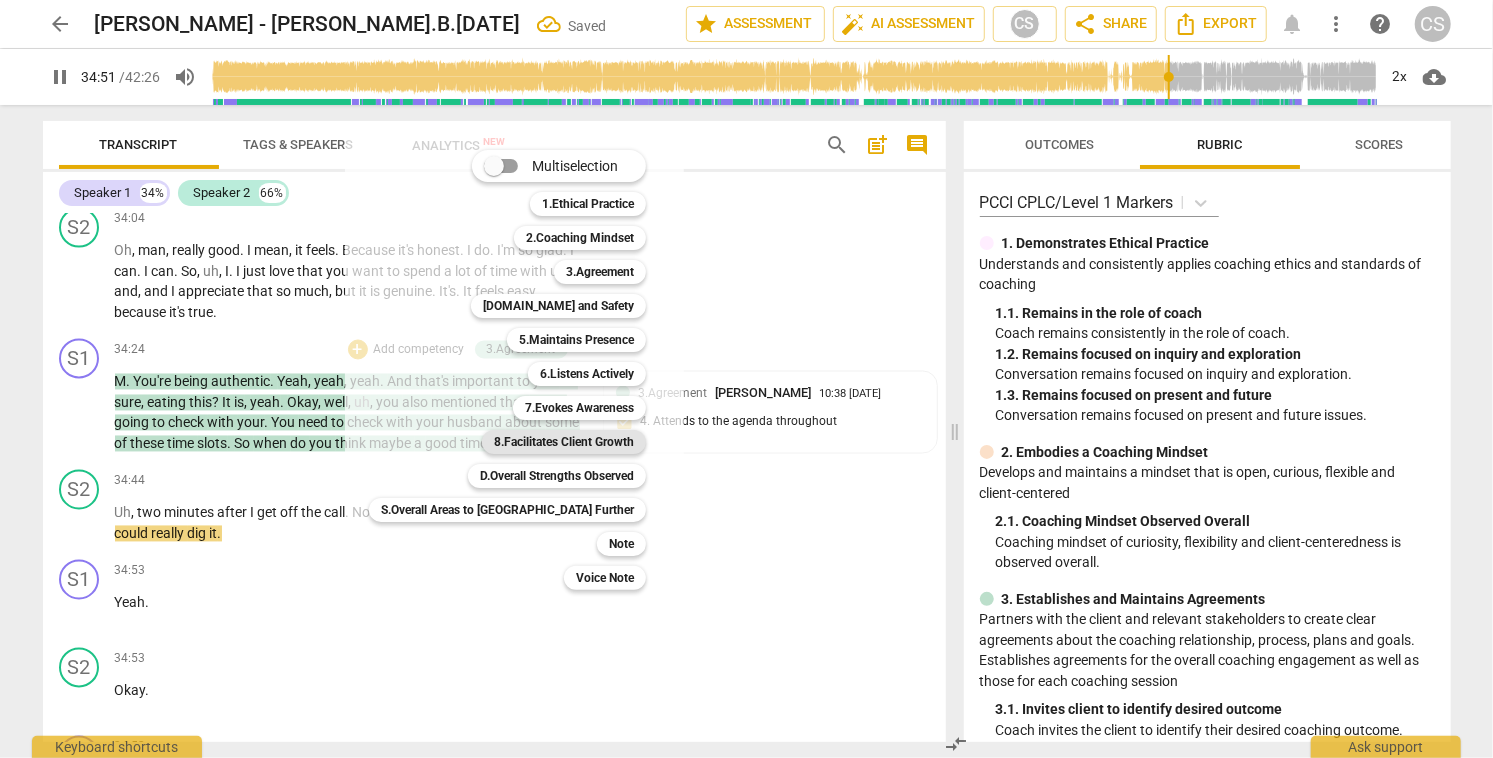 click on "8.Facilitates Client Growth" at bounding box center (564, 442) 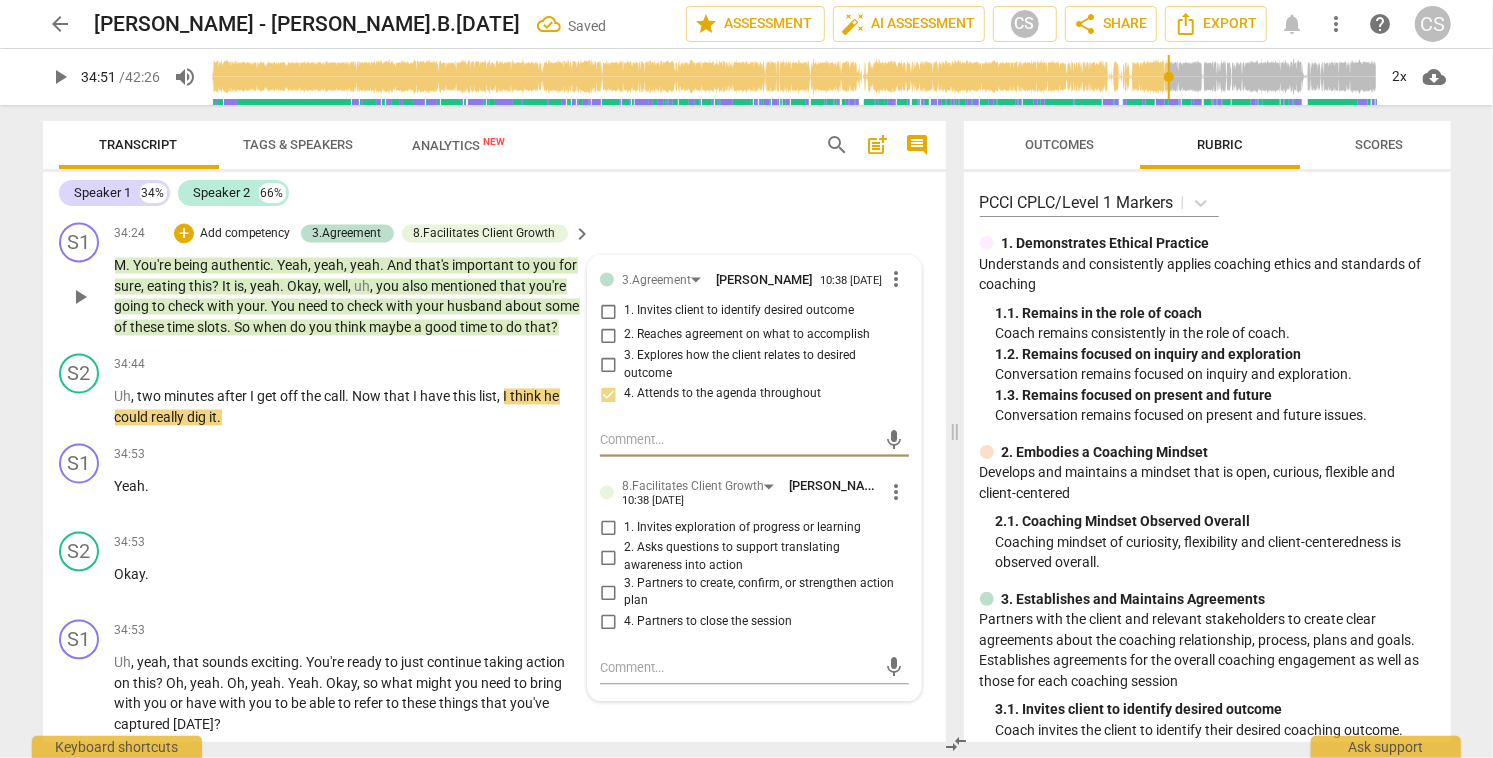 scroll, scrollTop: 20280, scrollLeft: 0, axis: vertical 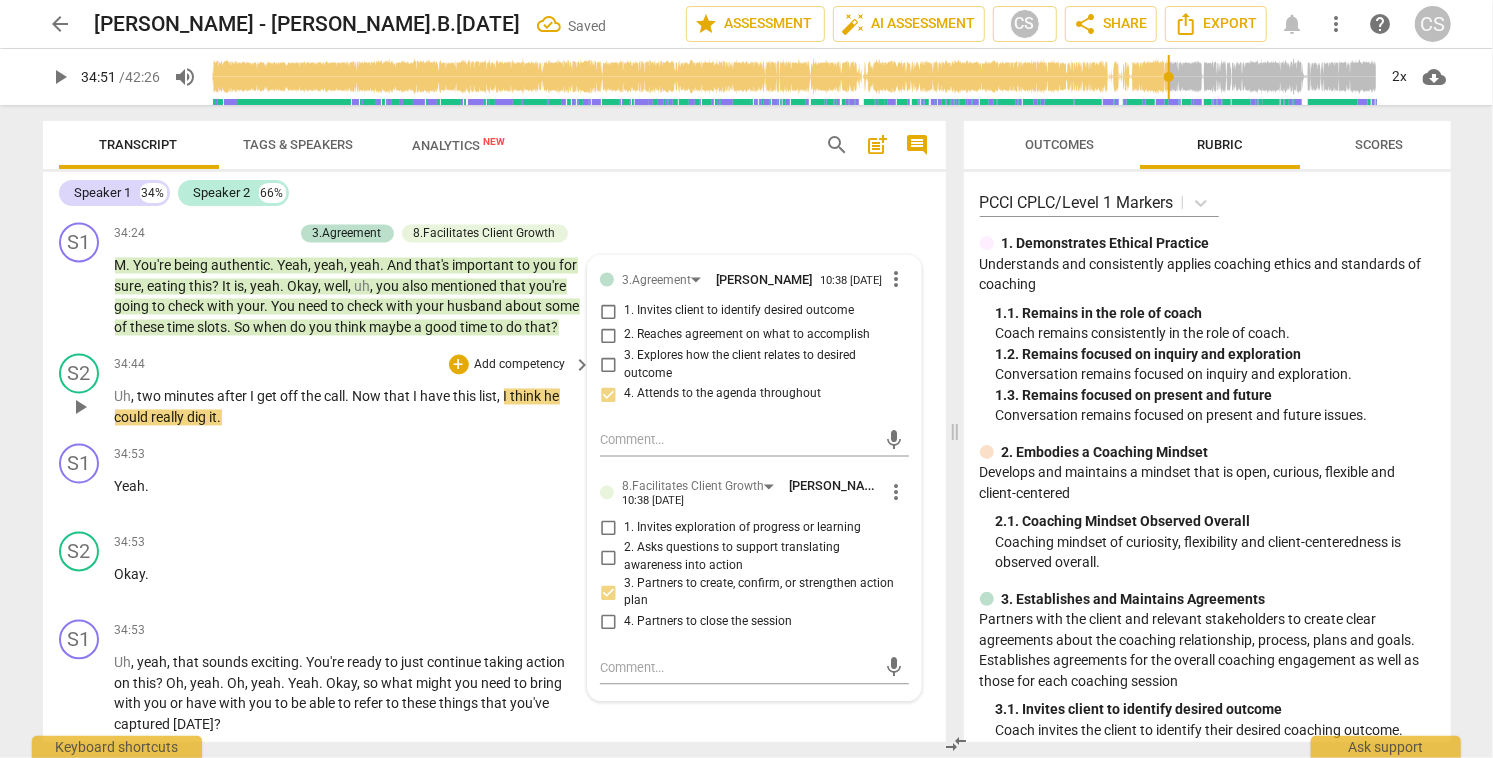 click on "play_arrow" at bounding box center (80, 408) 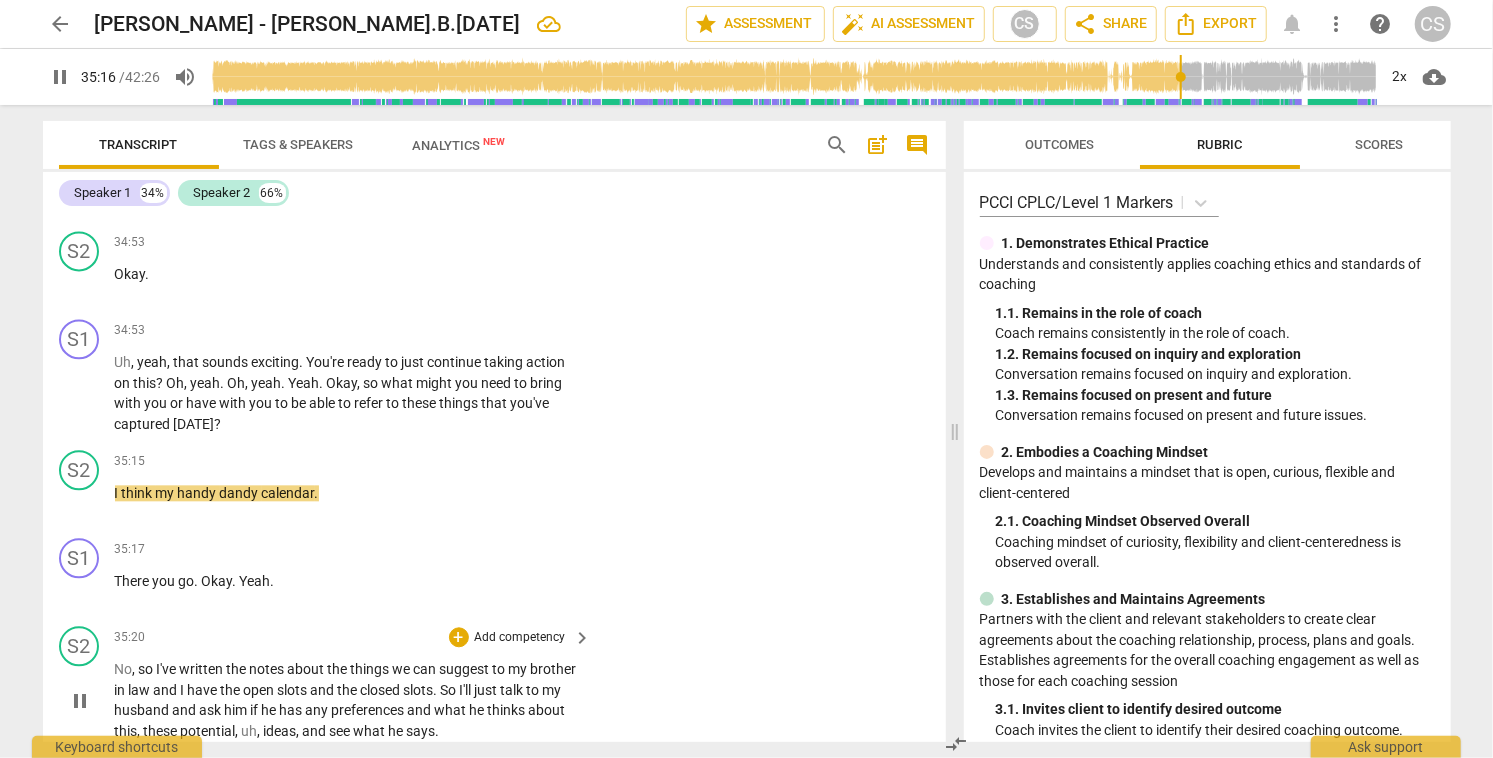 scroll, scrollTop: 20572, scrollLeft: 0, axis: vertical 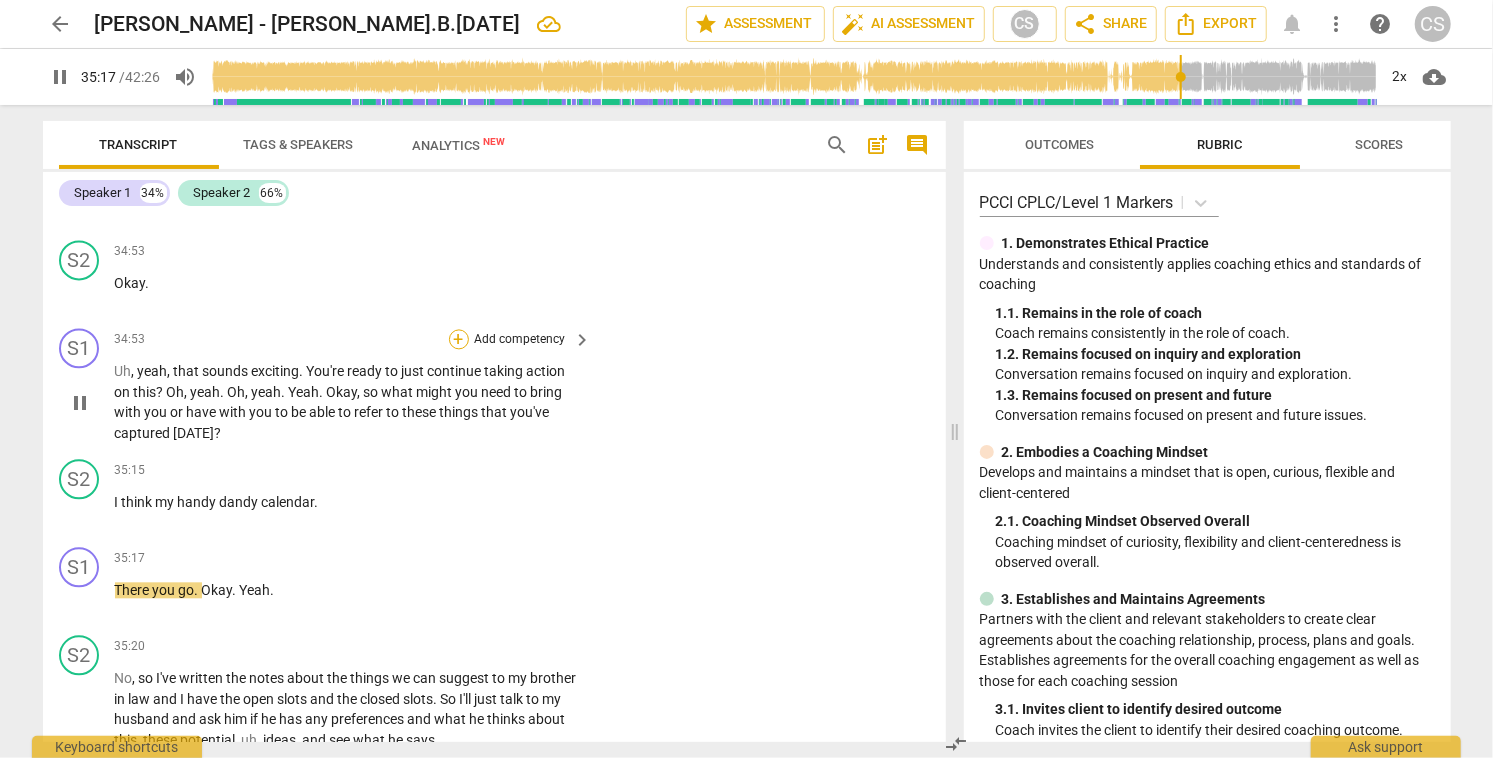 click on "+" at bounding box center [459, 339] 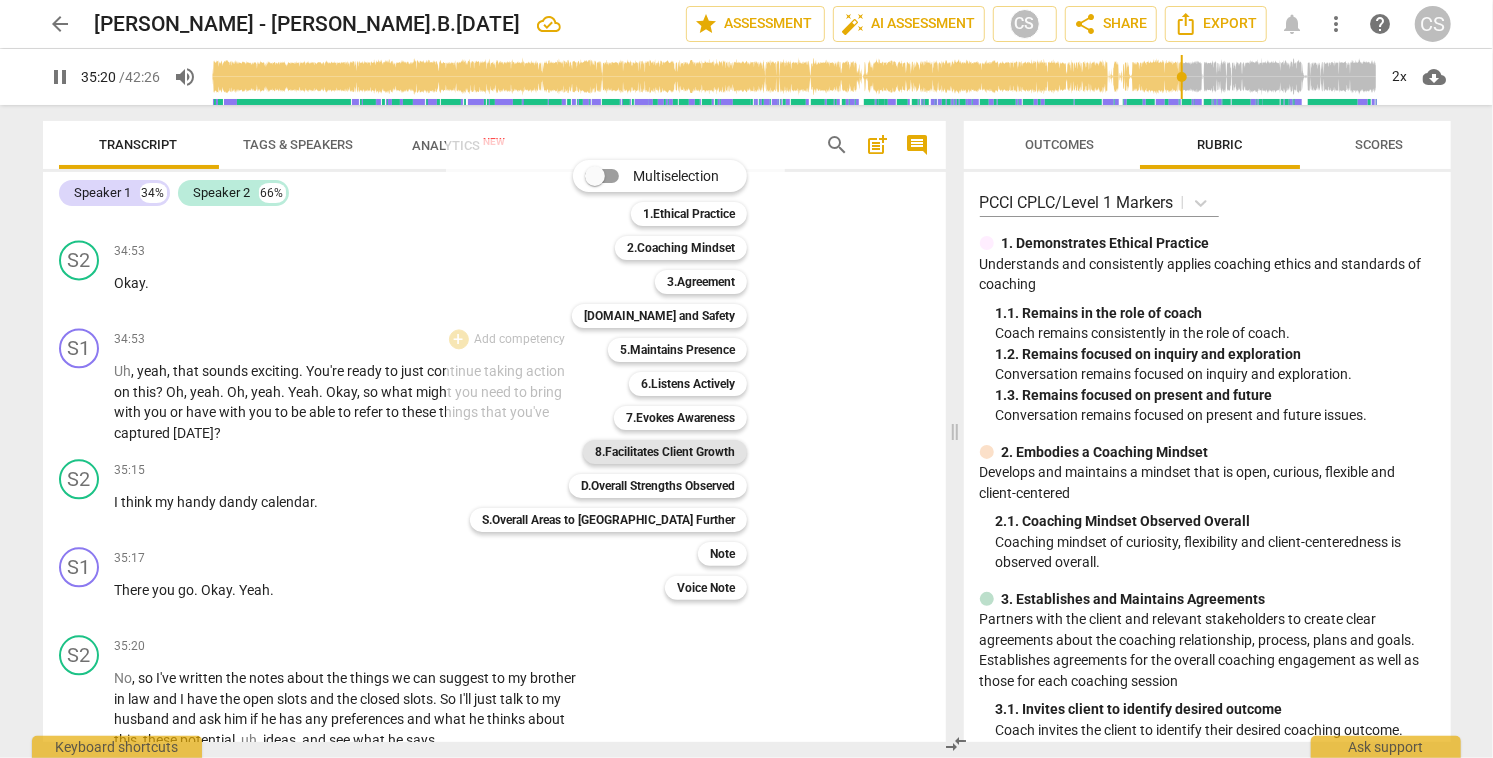 click on "8.Facilitates Client Growth" at bounding box center (665, 452) 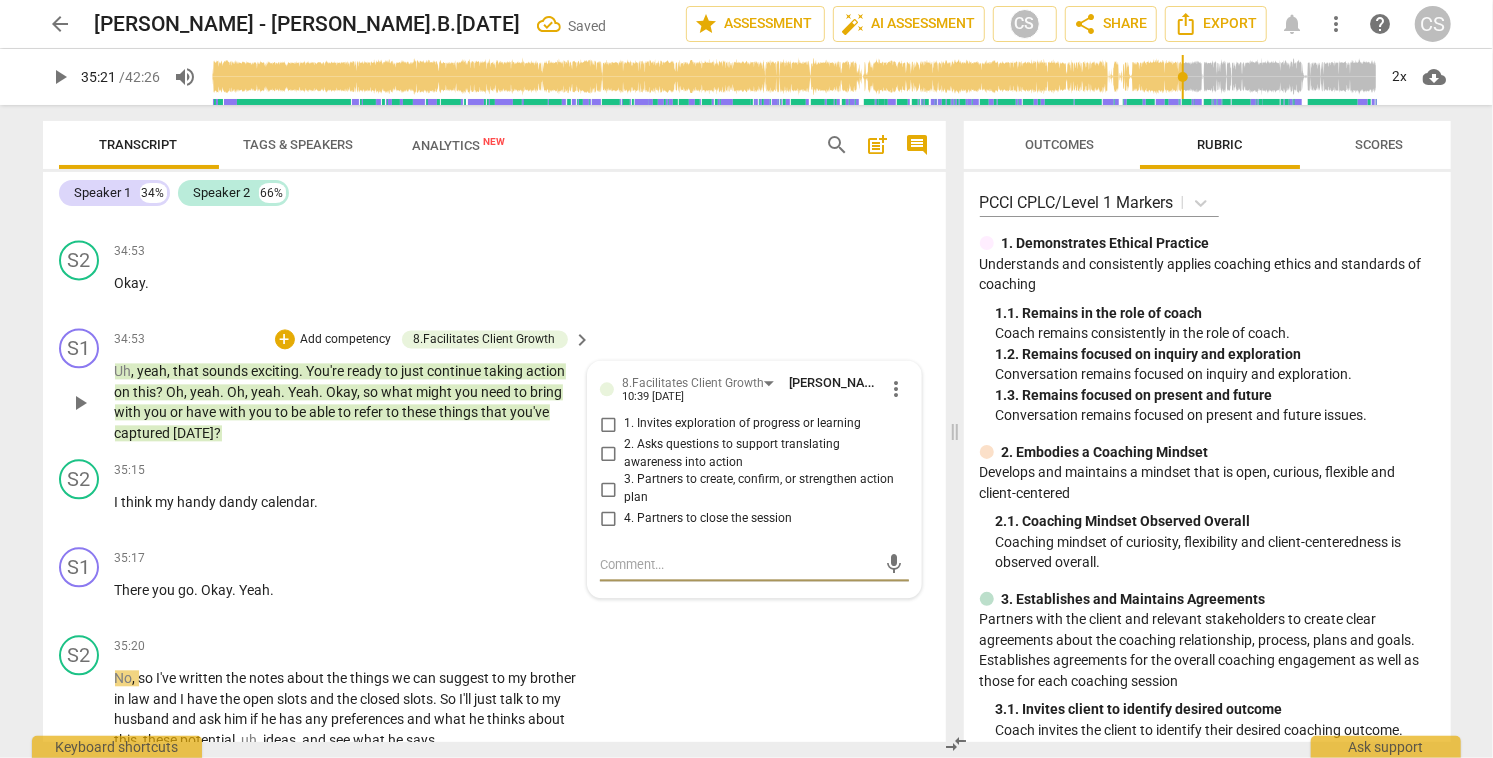 click on "3. Partners to create, confirm, or strengthen action plan" at bounding box center [608, 489] 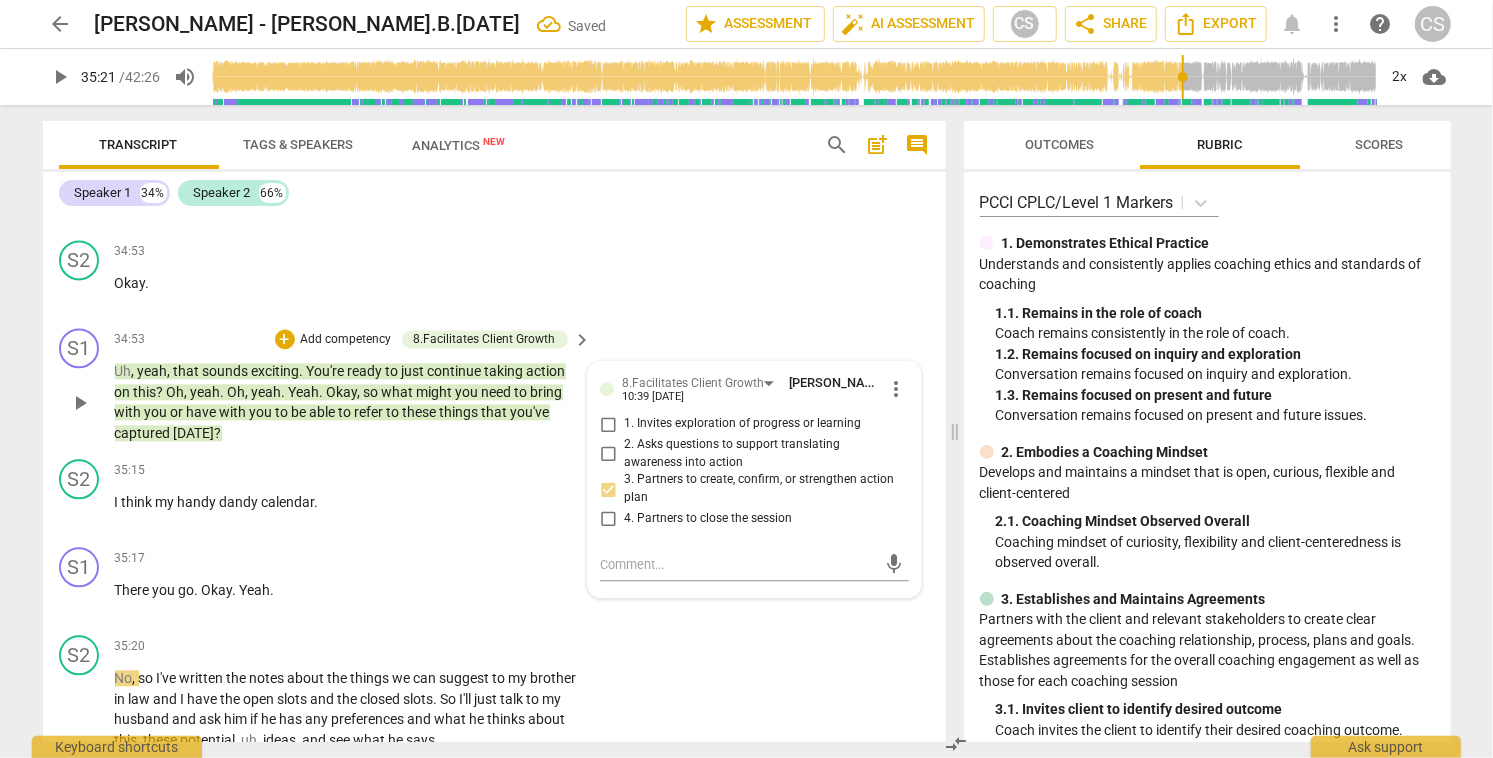 click on "2. Asks questions to support translating awareness into action" at bounding box center (608, 454) 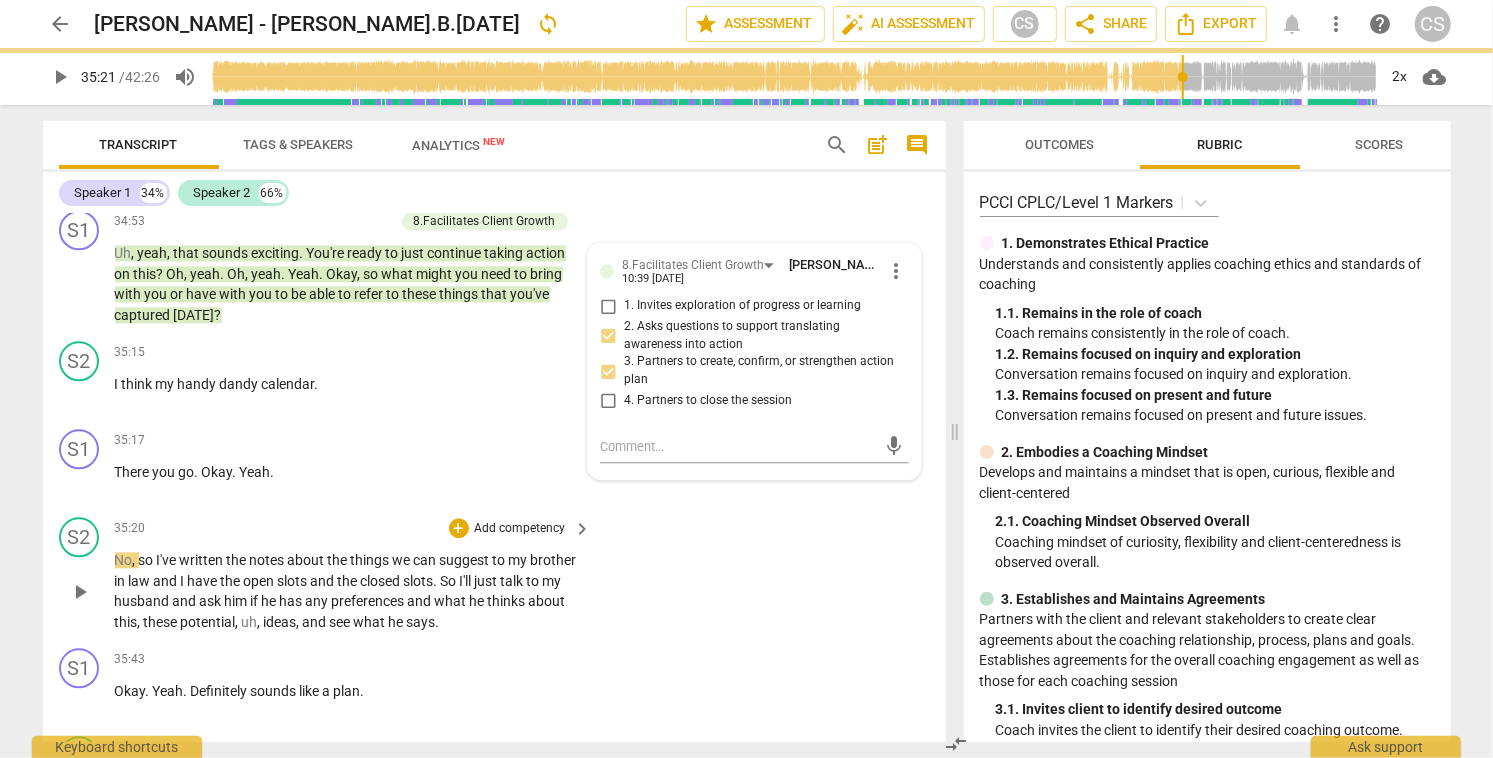 scroll, scrollTop: 20724, scrollLeft: 0, axis: vertical 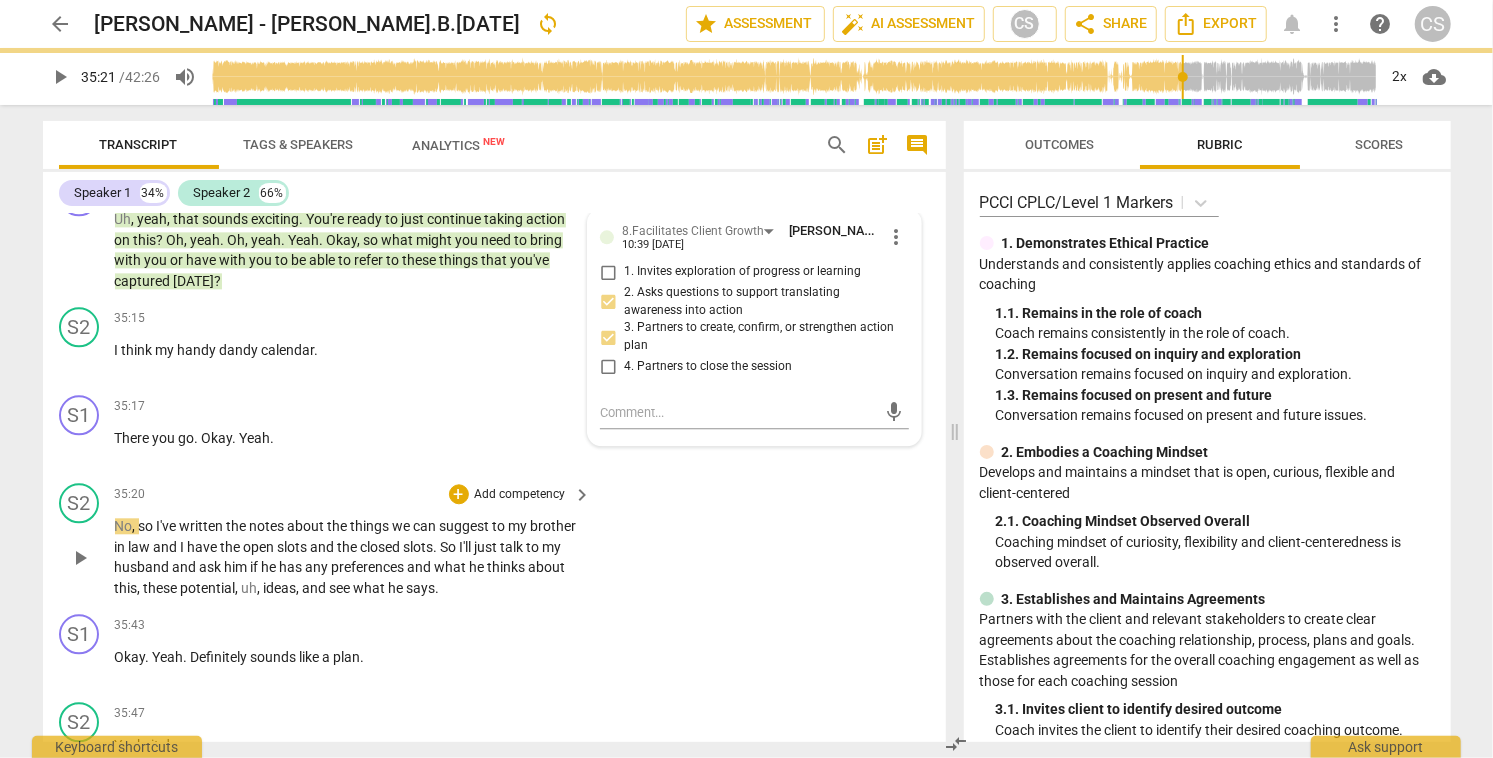 click on "play_arrow" at bounding box center [80, 558] 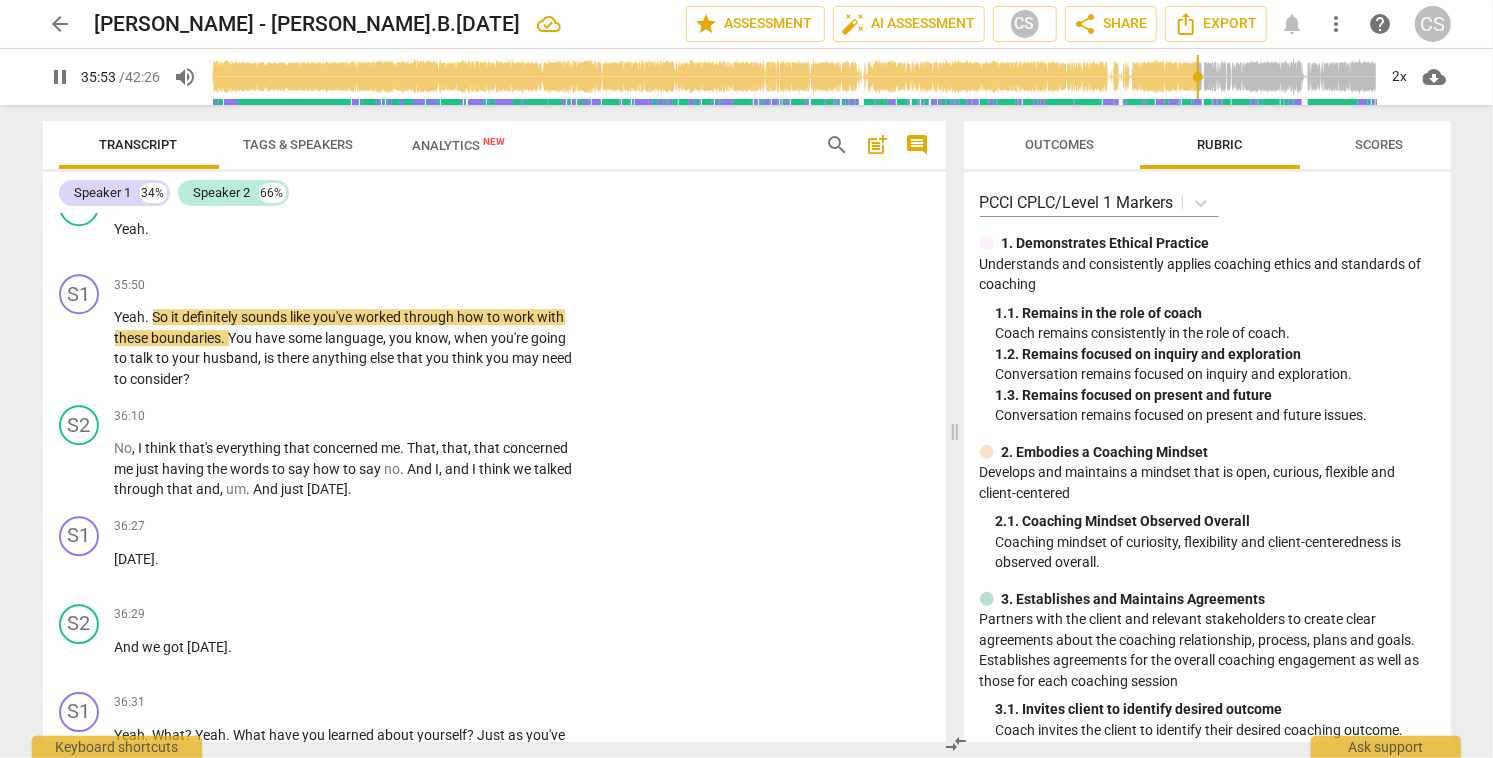 scroll, scrollTop: 21420, scrollLeft: 0, axis: vertical 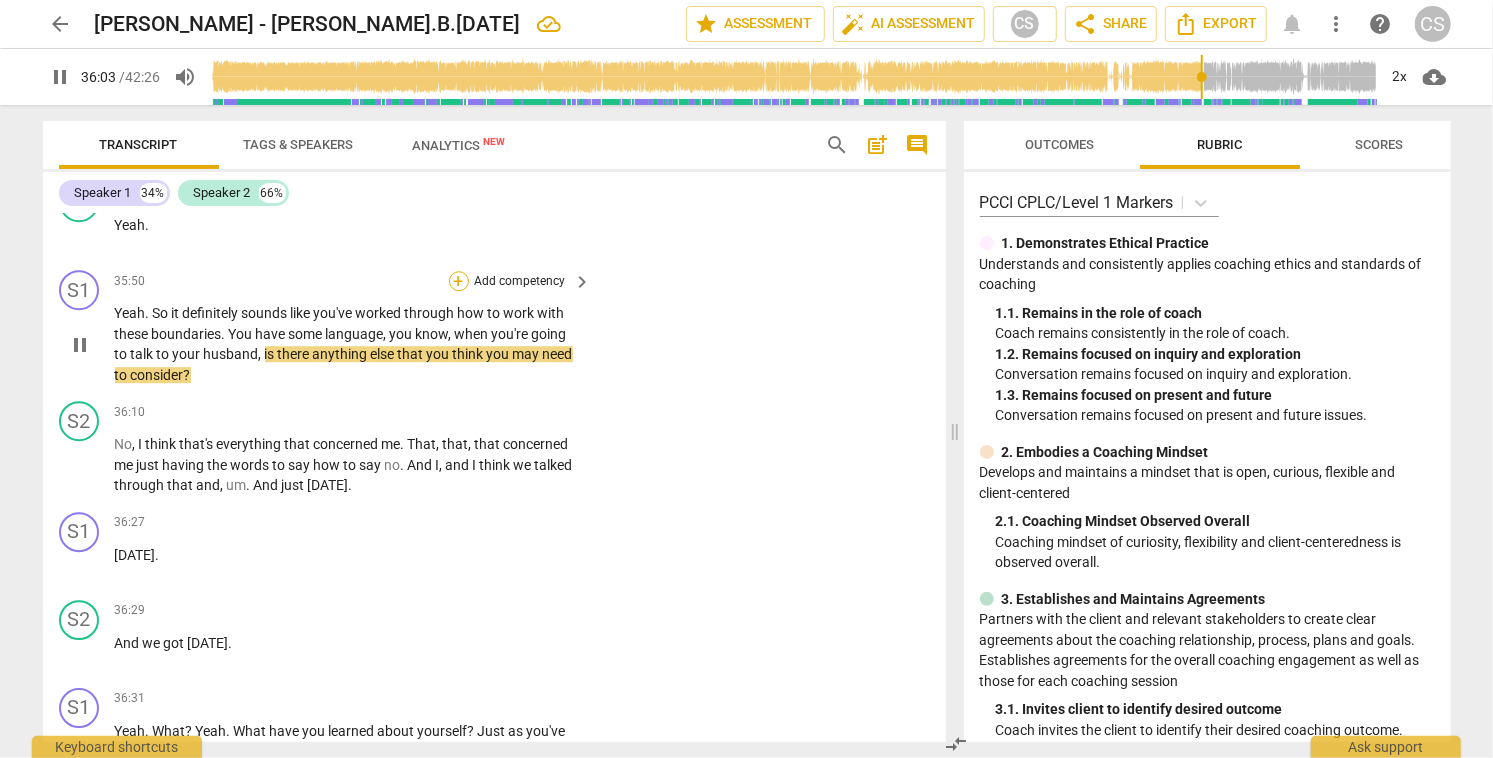click on "+" at bounding box center (459, 281) 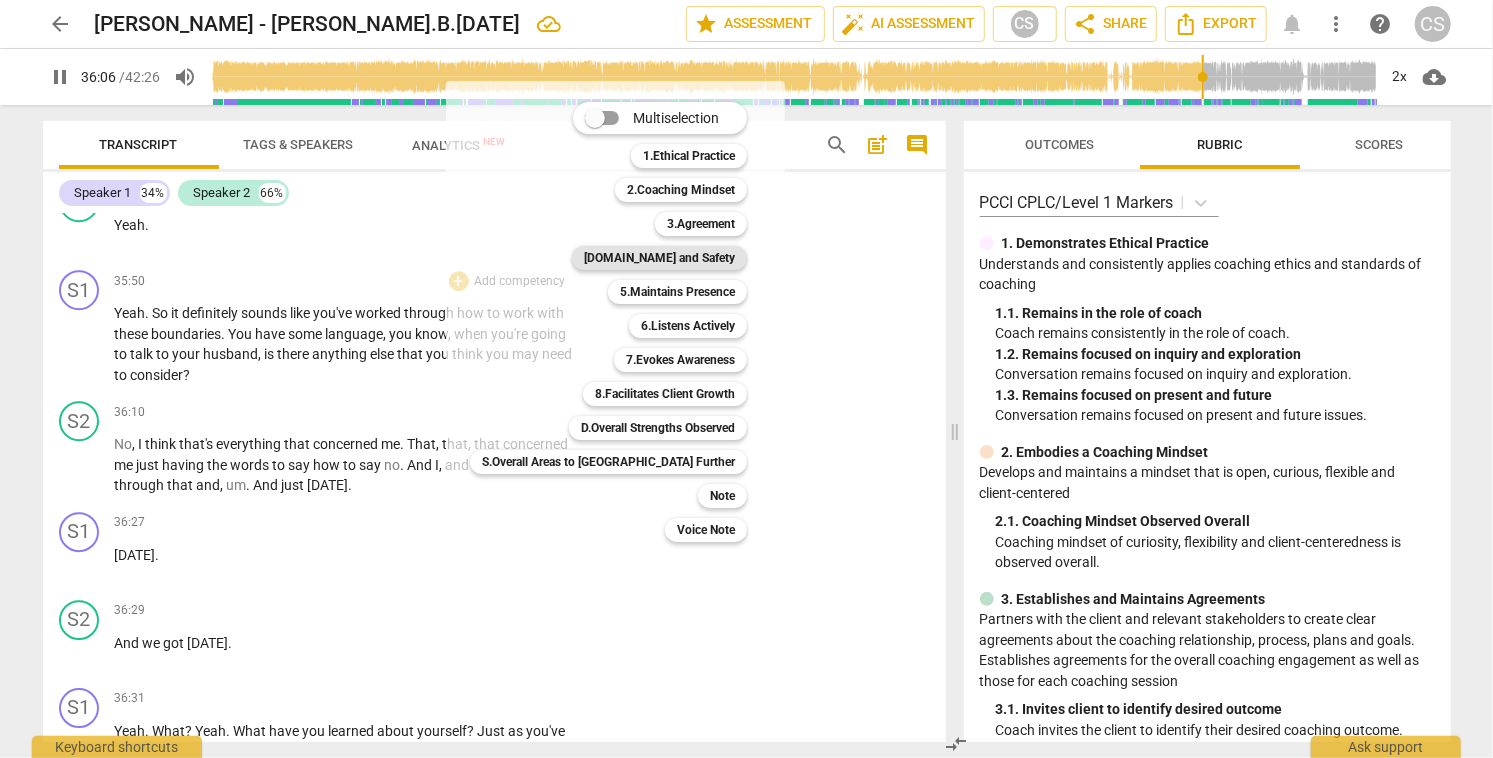 click on "[DOMAIN_NAME] and Safety" at bounding box center [659, 258] 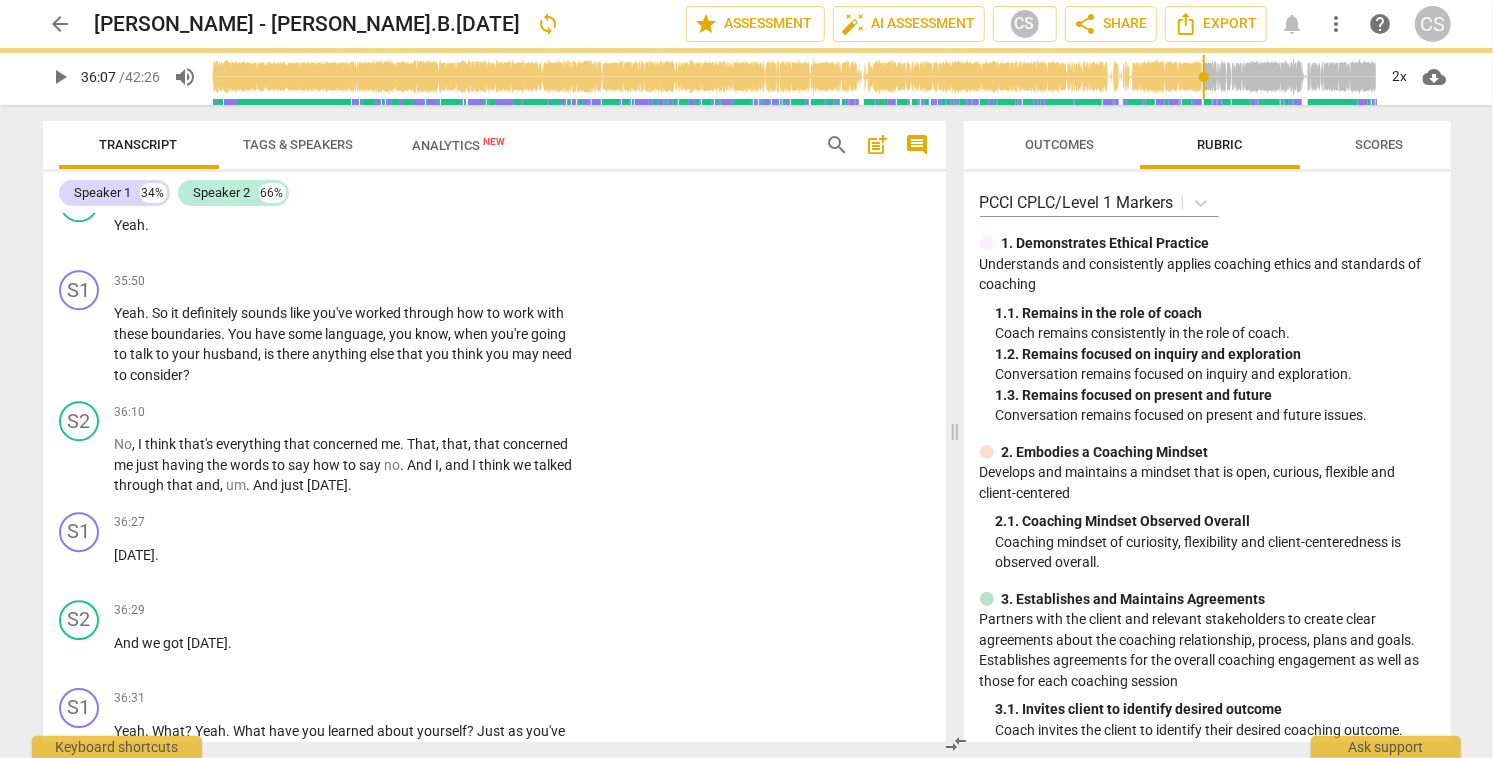 type on "2167" 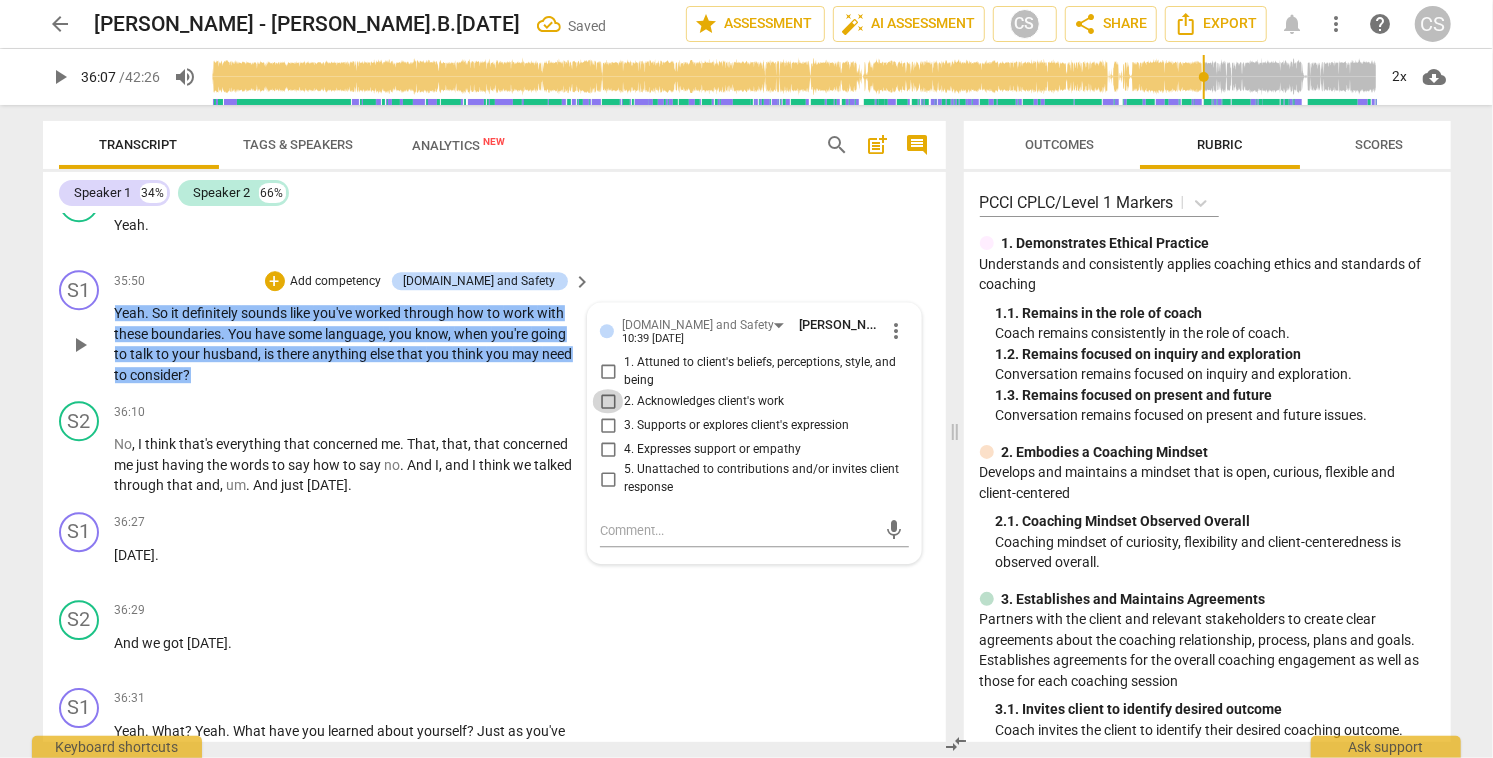 click on "2. Acknowledges client's work" at bounding box center (608, 401) 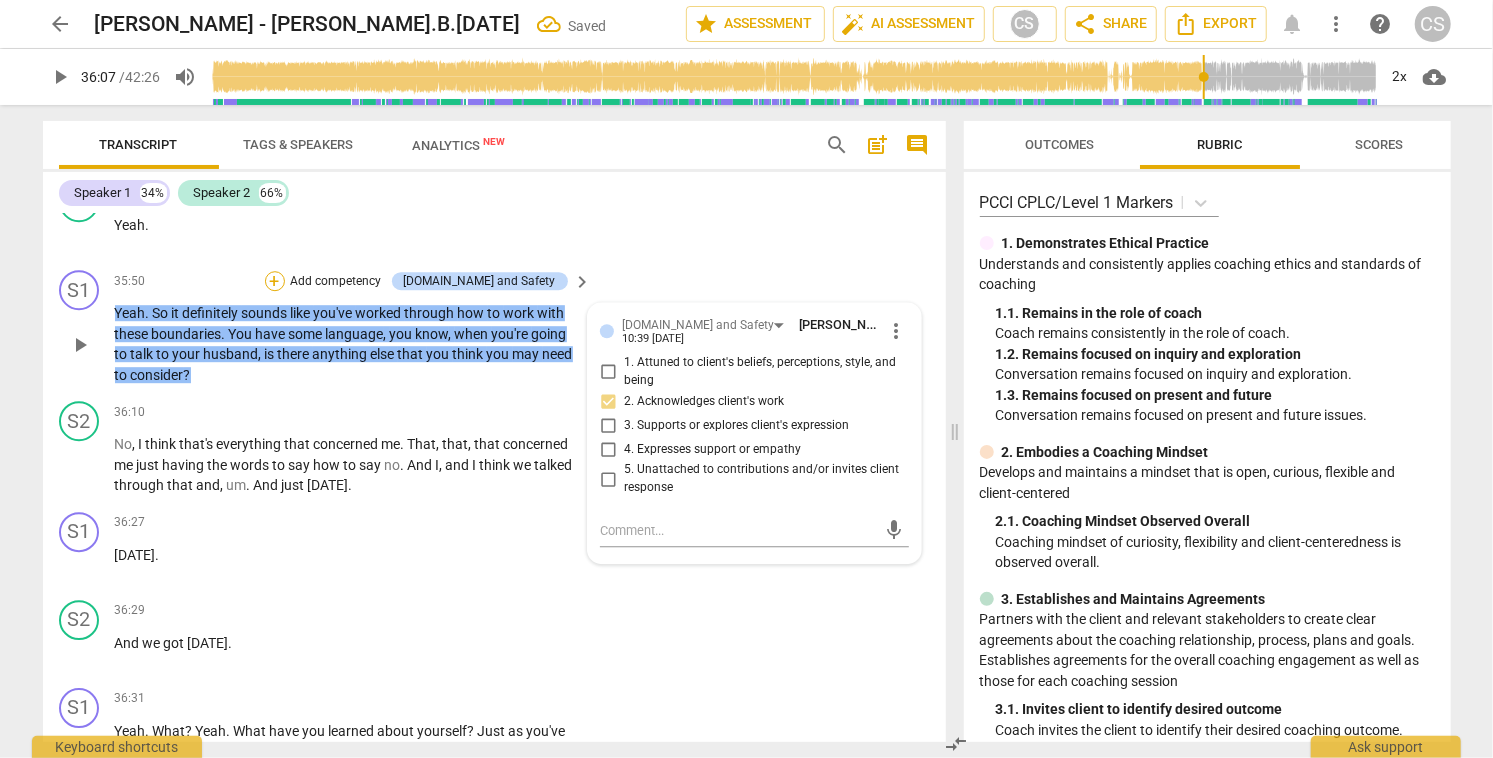 click on "+" at bounding box center (275, 281) 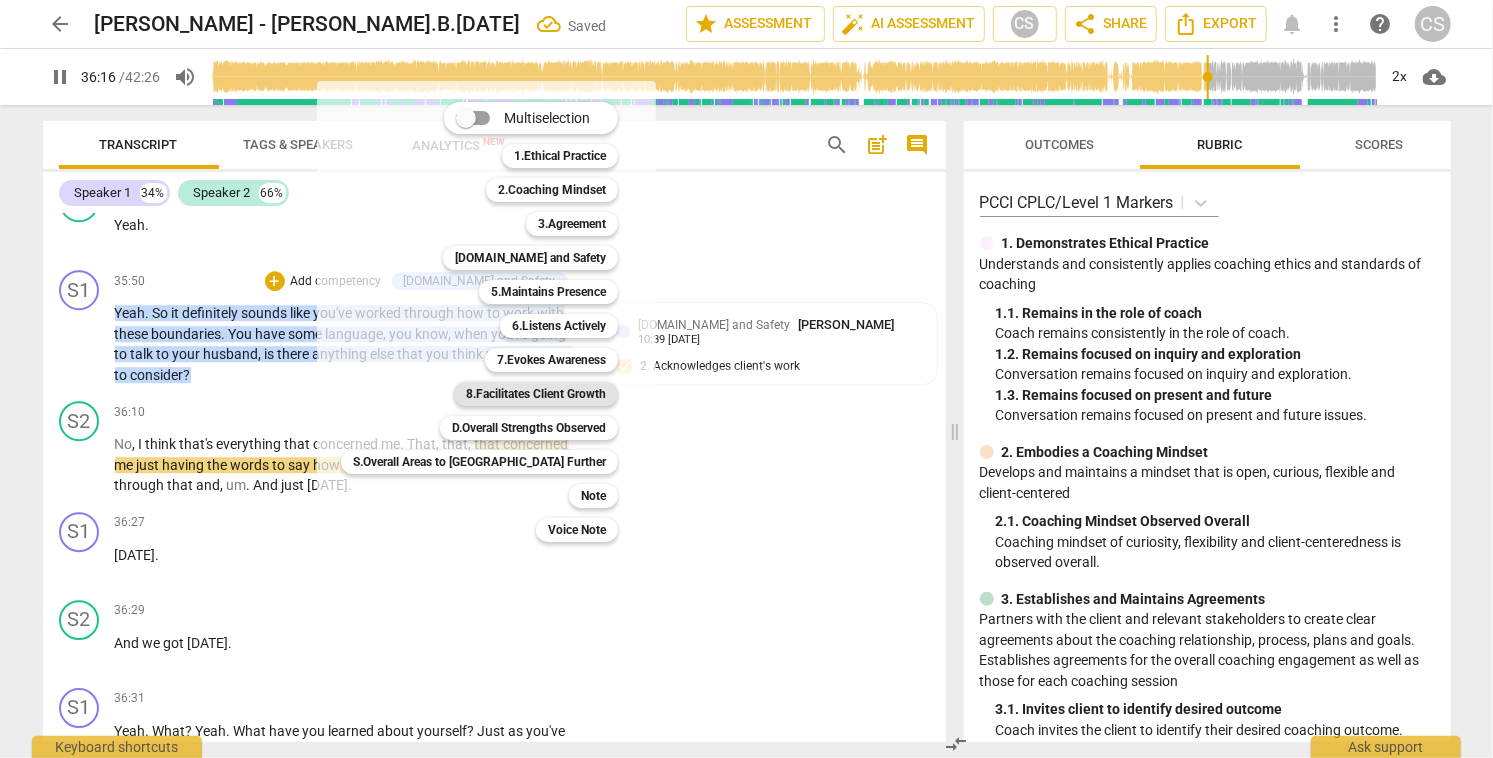 click on "8.Facilitates Client Growth" at bounding box center (536, 394) 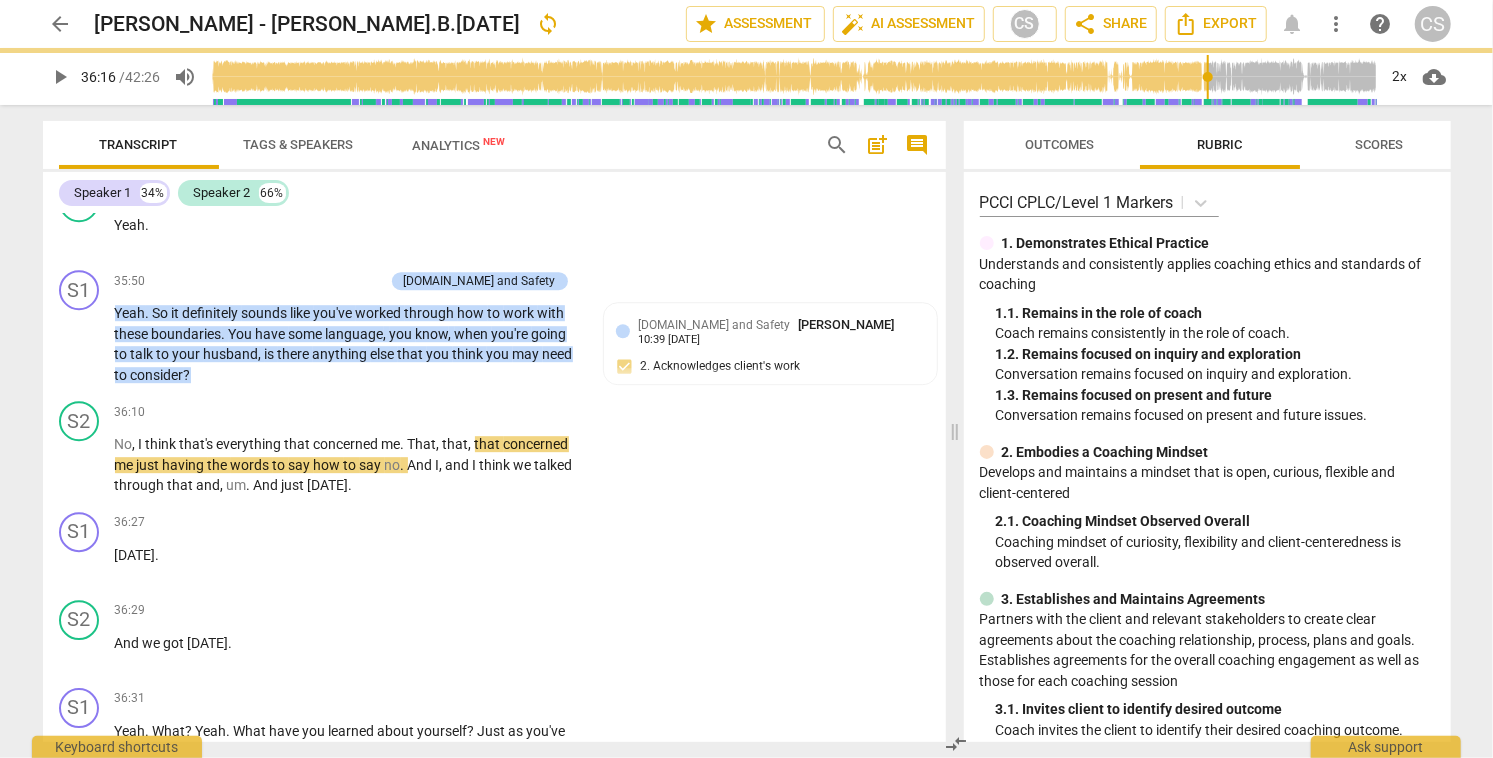 type on "2177" 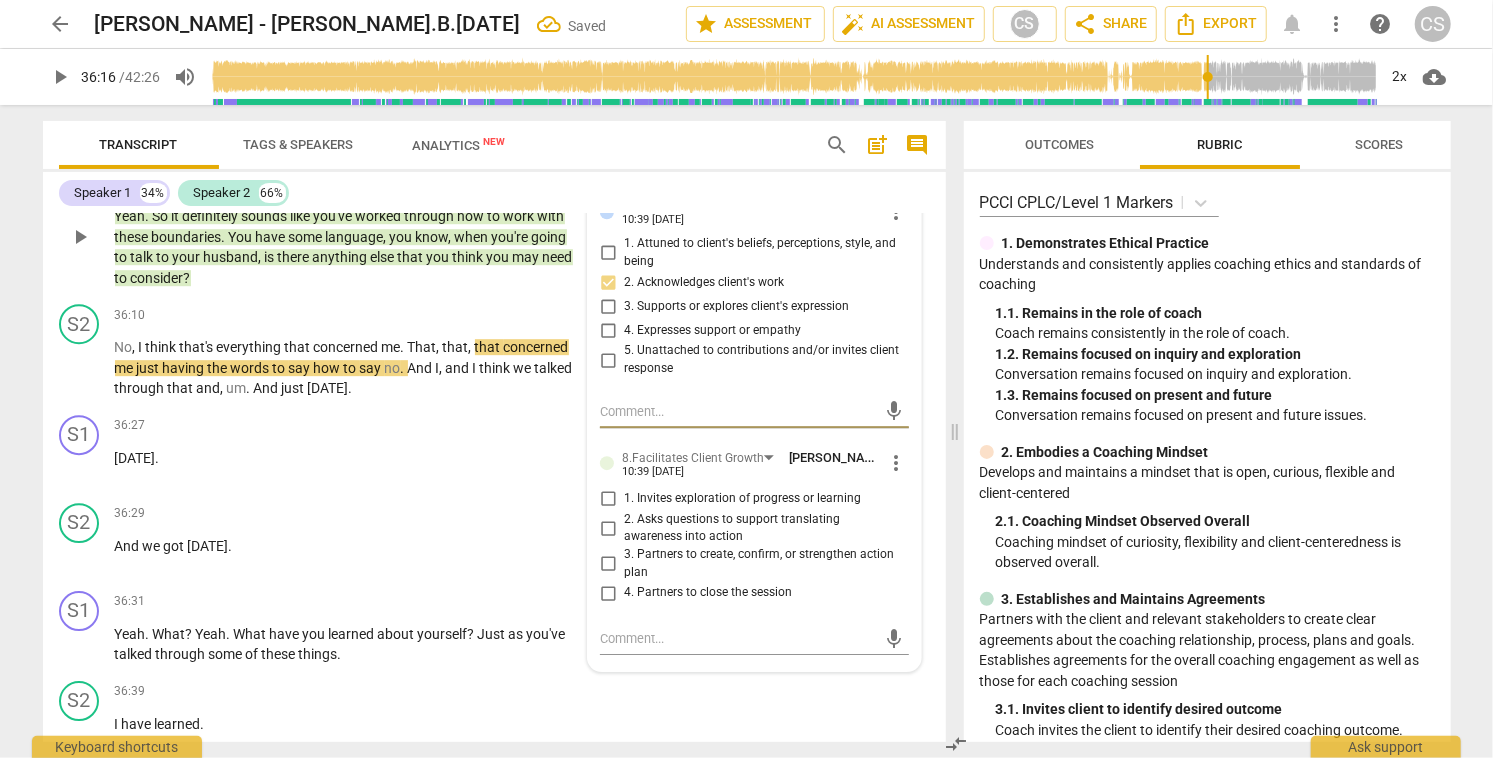 scroll, scrollTop: 21544, scrollLeft: 0, axis: vertical 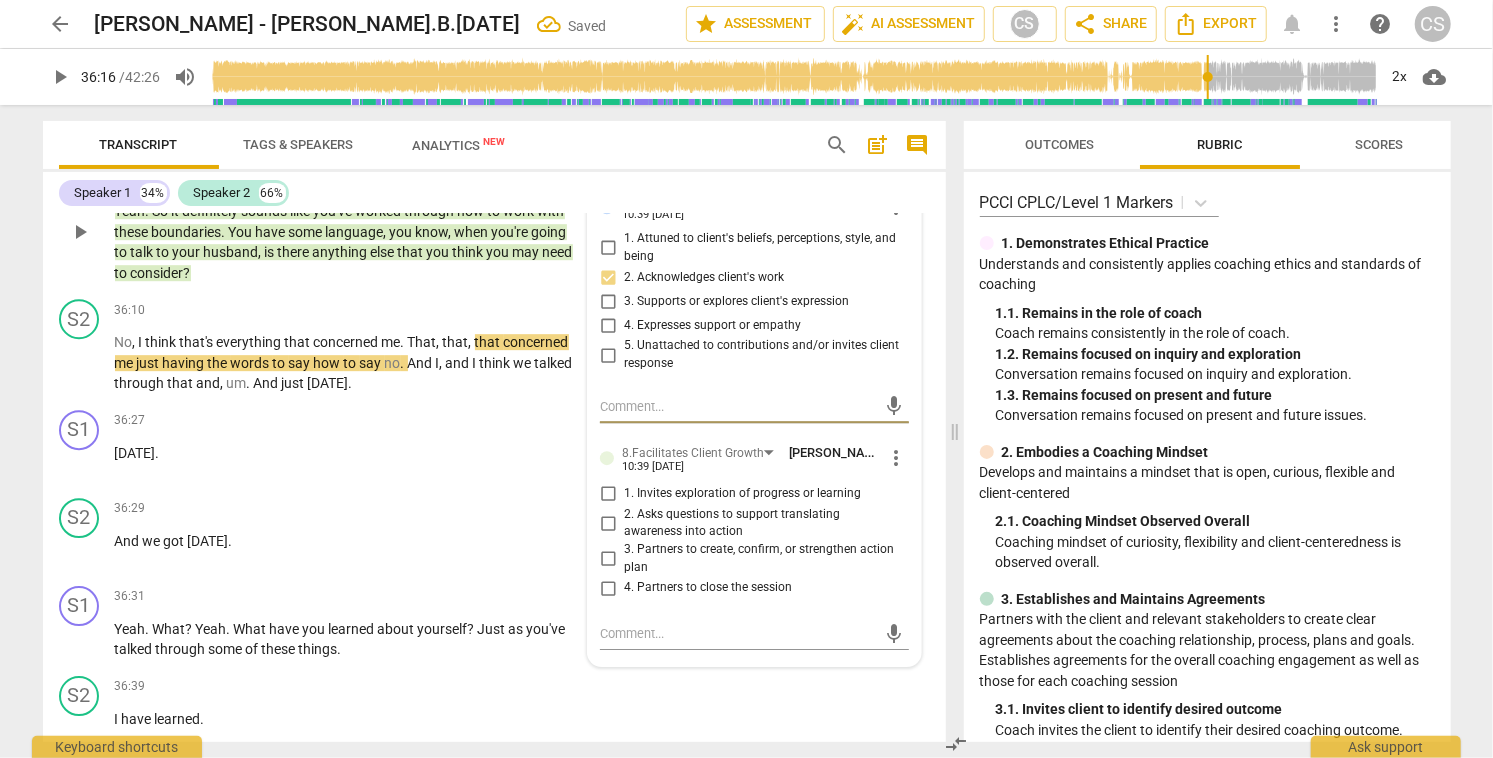 click on "3. Partners to create, confirm, or strengthen action plan" at bounding box center (608, 559) 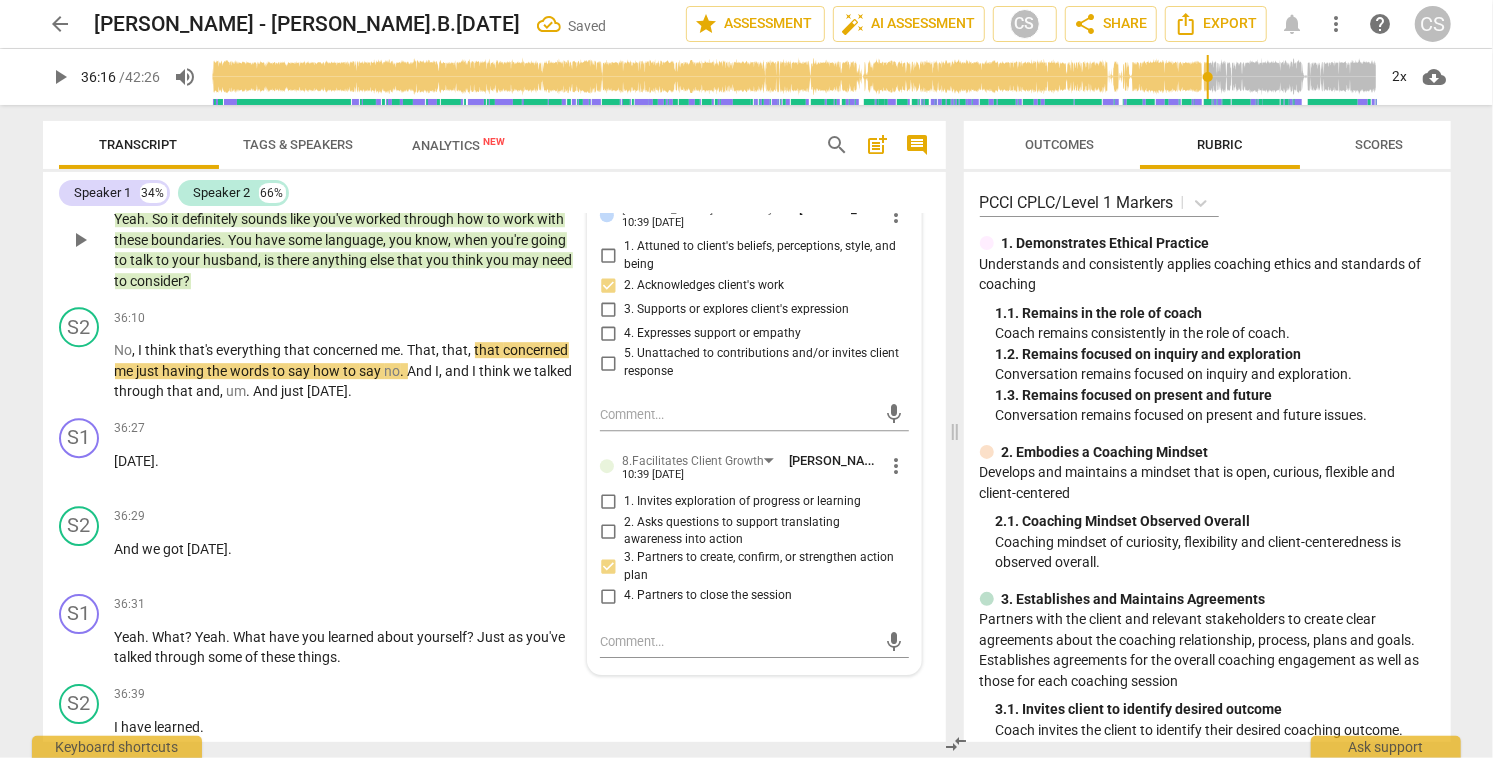 scroll, scrollTop: 21539, scrollLeft: 0, axis: vertical 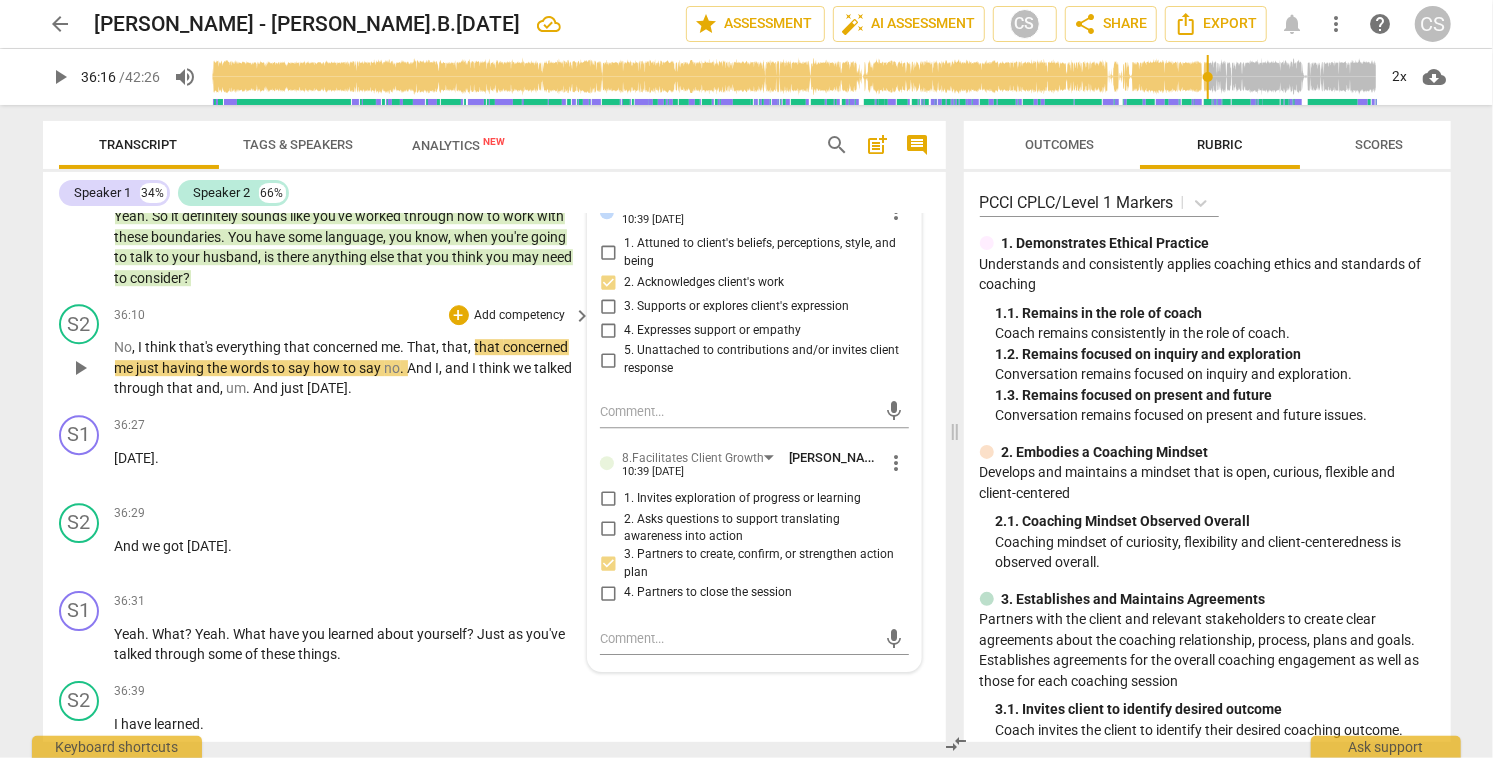 click on "play_arrow" at bounding box center (80, 368) 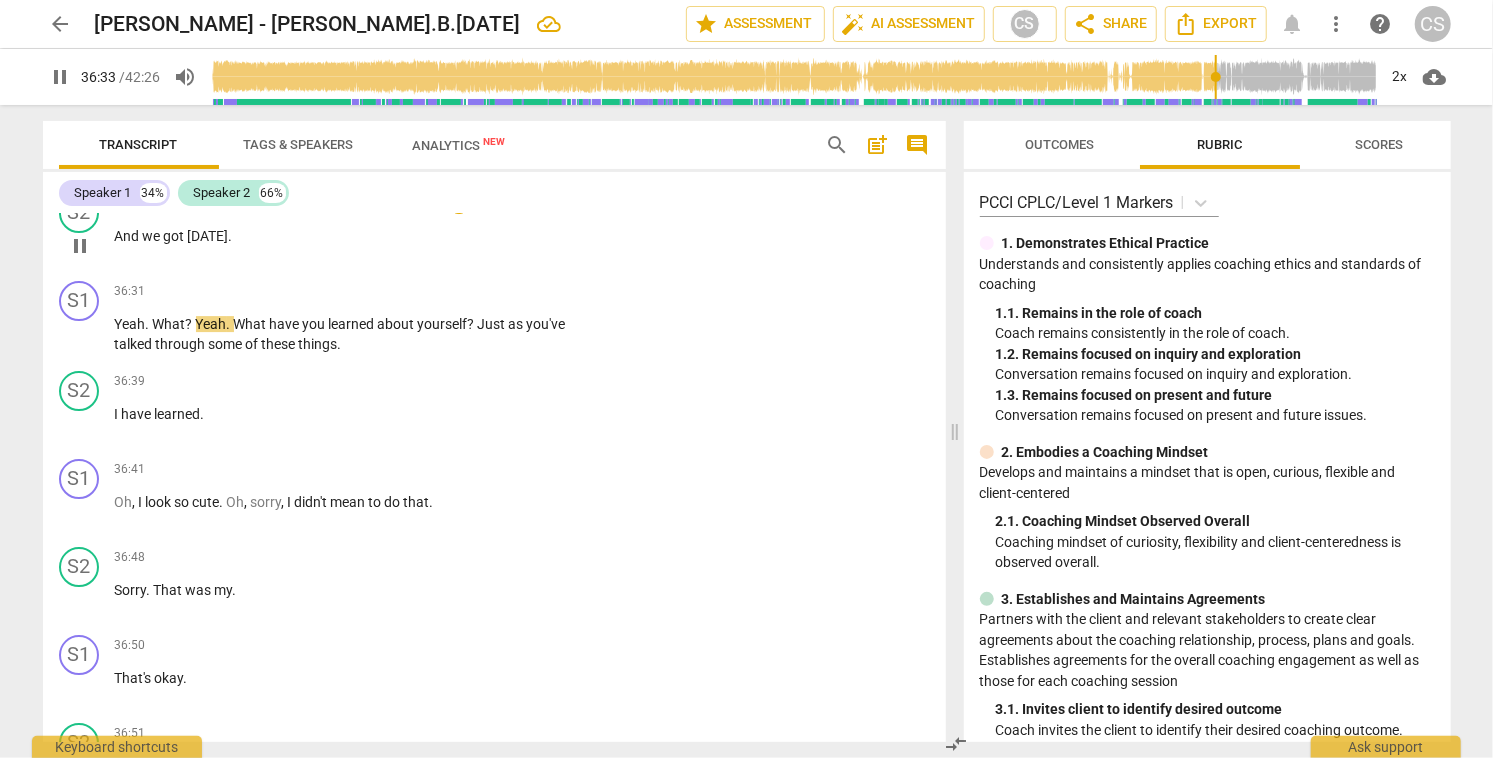 scroll, scrollTop: 21873, scrollLeft: 0, axis: vertical 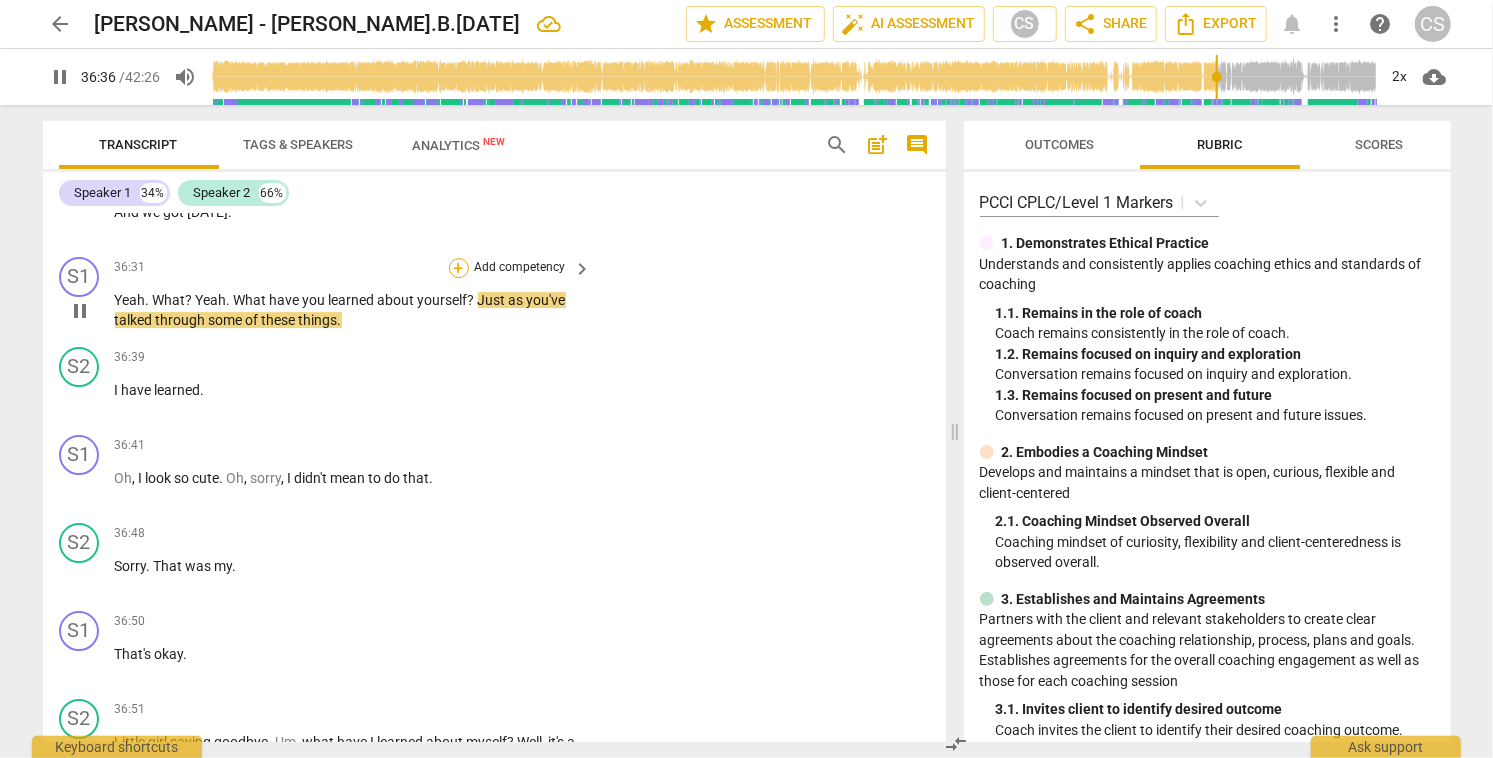 click on "+" at bounding box center [459, 268] 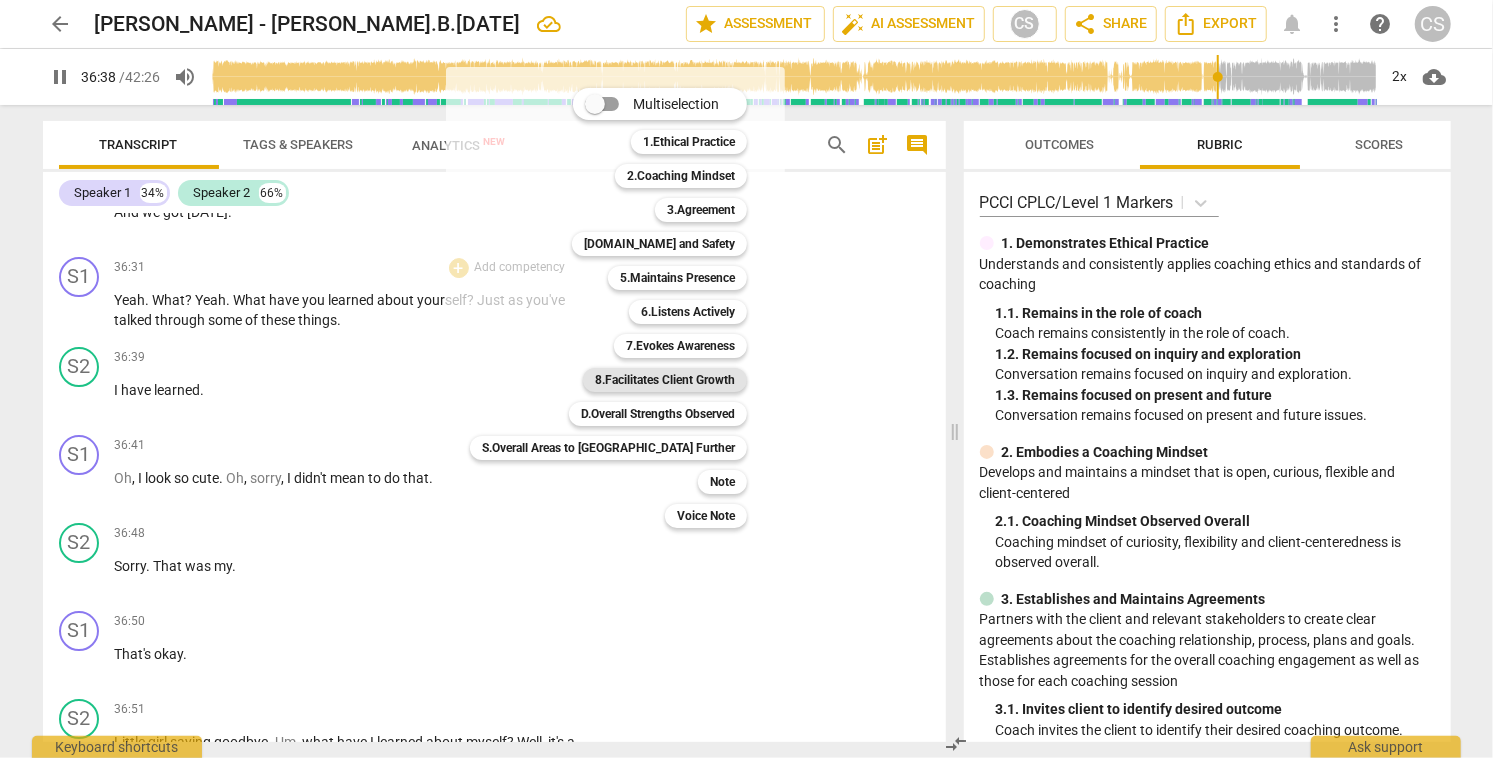 click on "8.Facilitates Client Growth" at bounding box center (665, 380) 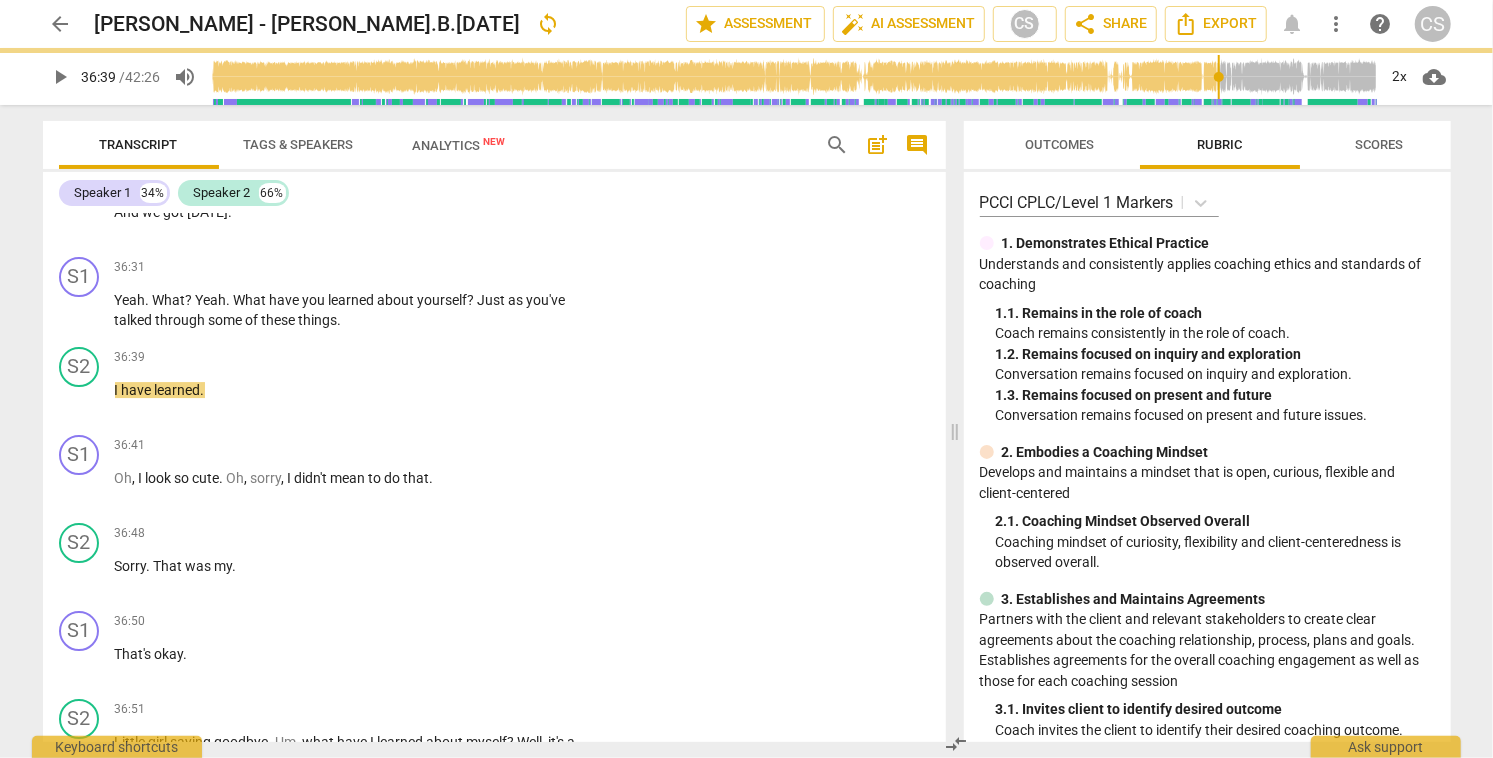 type on "2199" 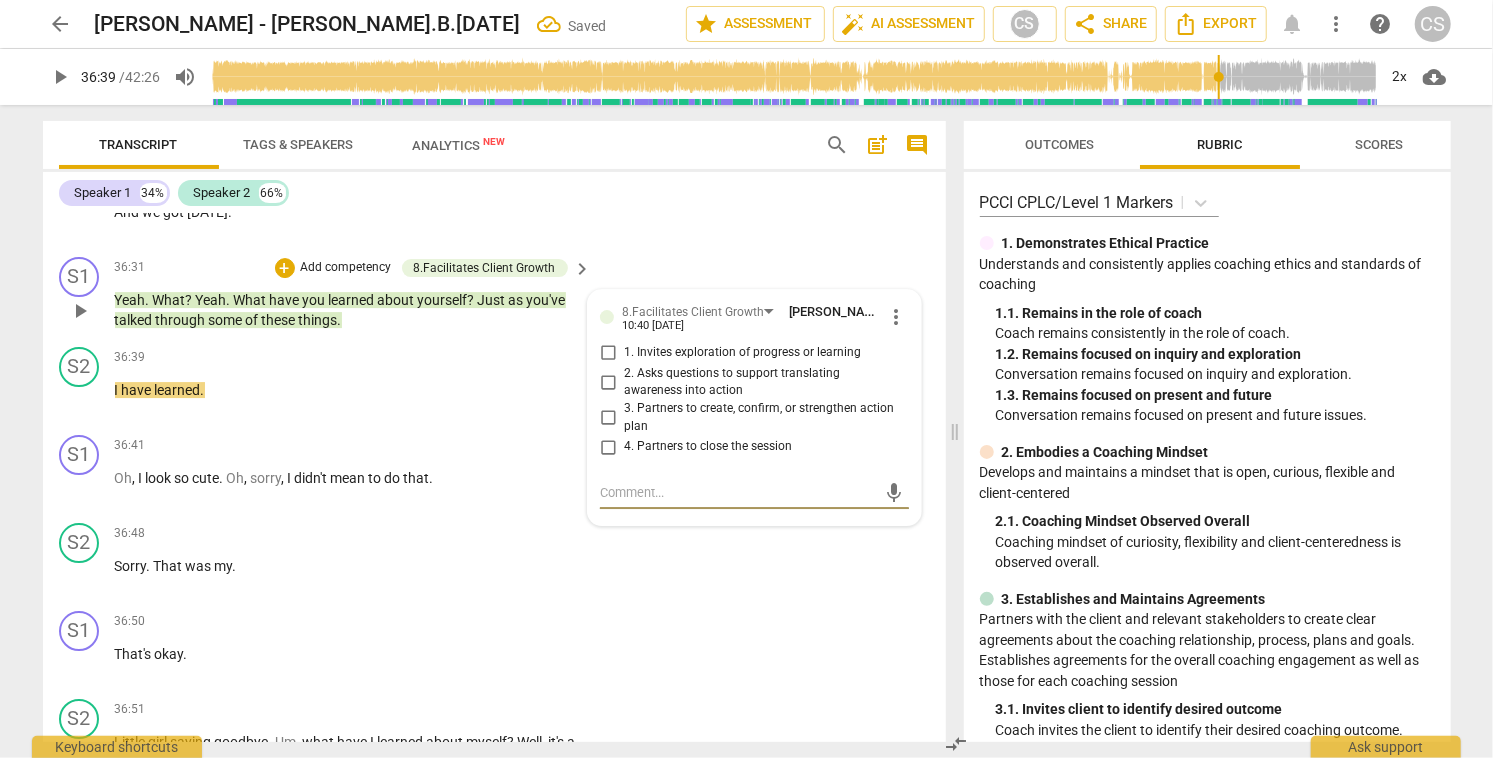 click on "1. Invites exploration of progress or learning" at bounding box center (608, 353) 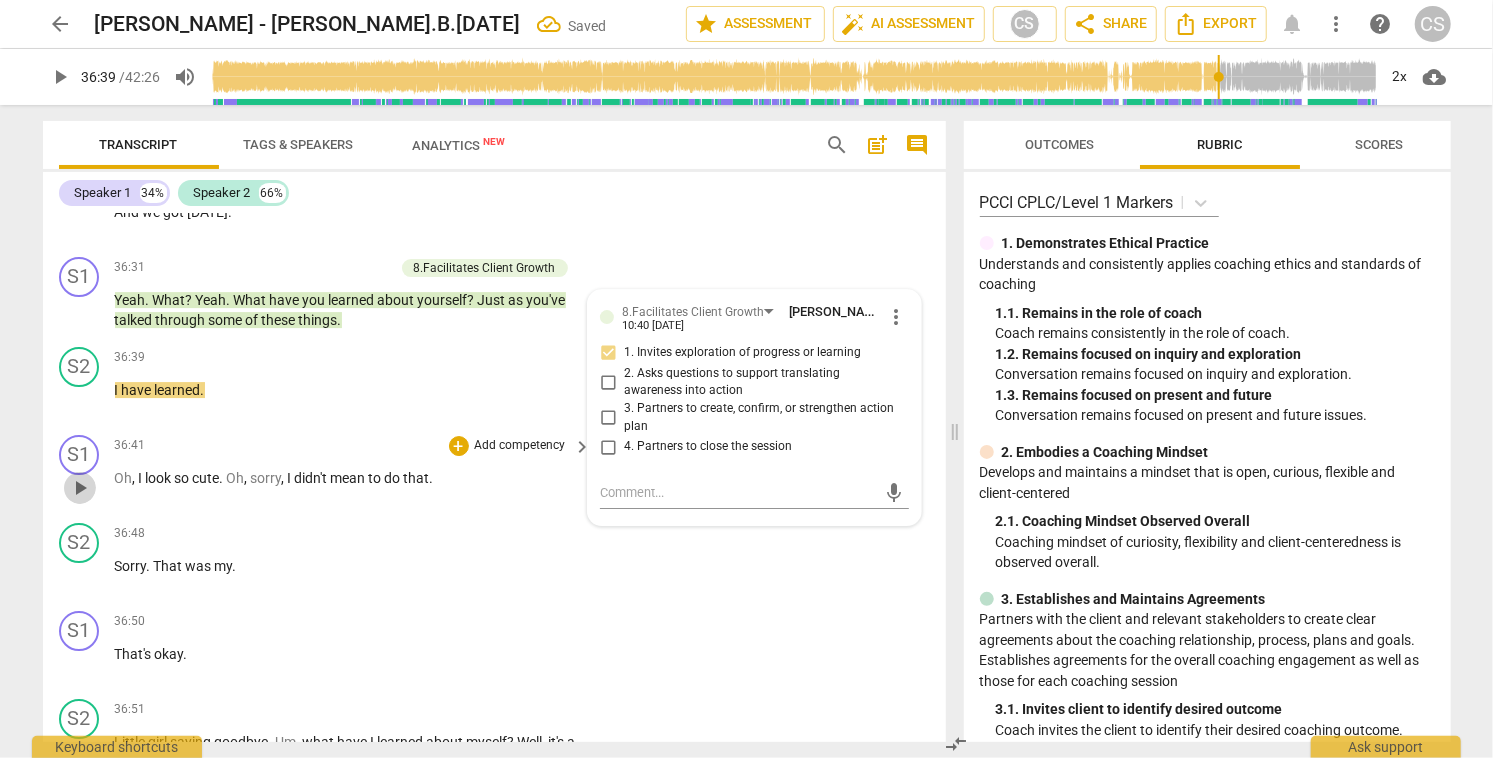 click on "play_arrow" at bounding box center [80, 488] 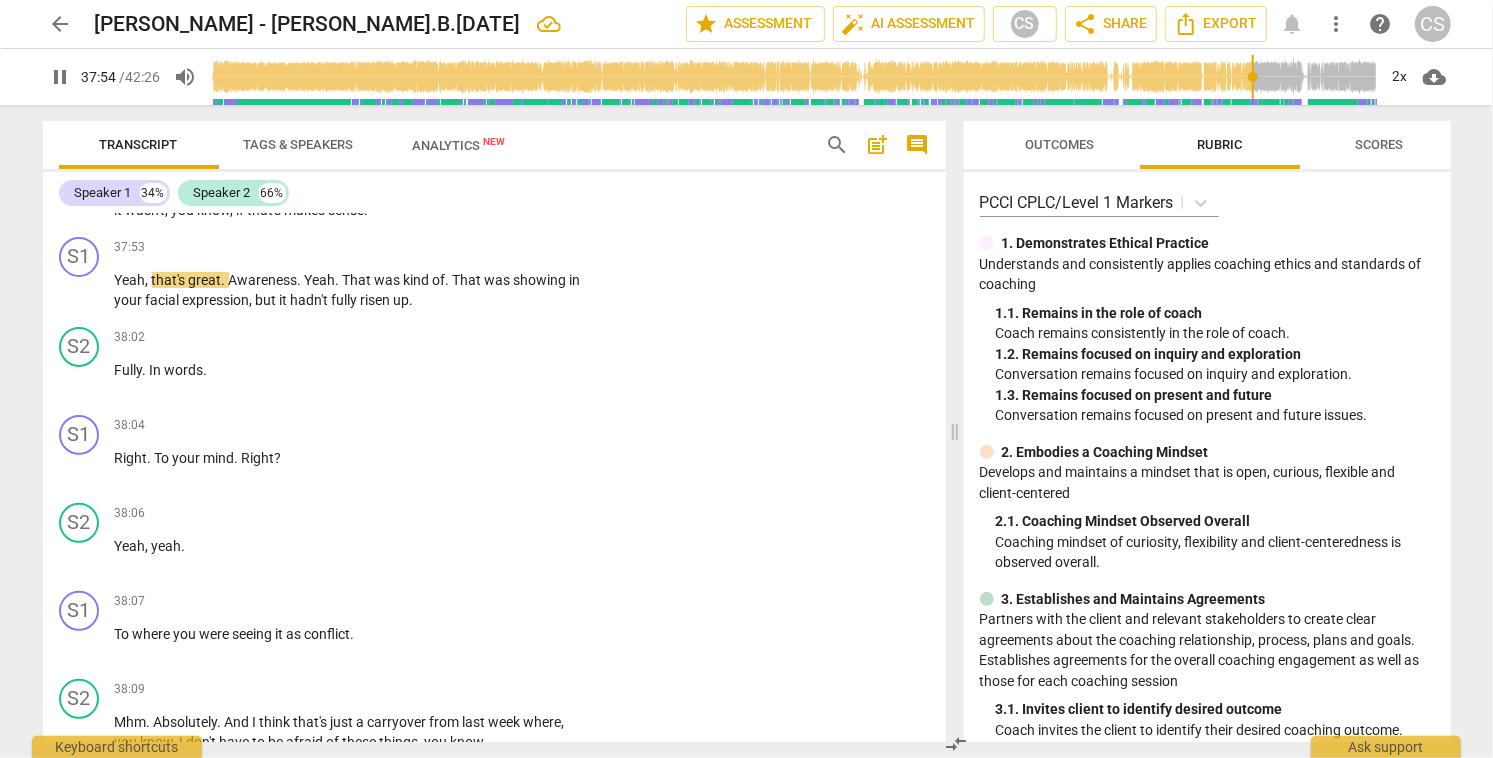 scroll, scrollTop: 22727, scrollLeft: 0, axis: vertical 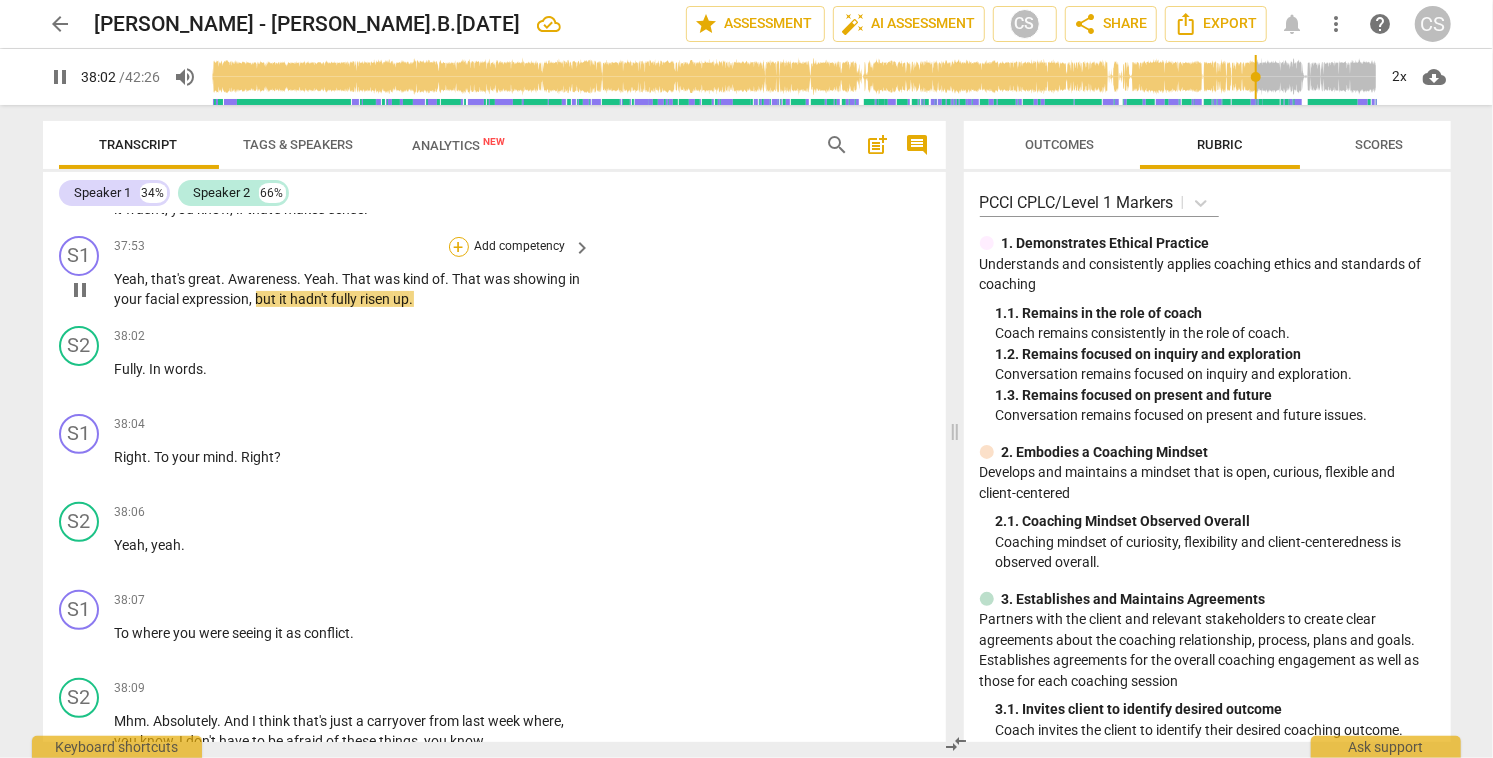 click on "+" at bounding box center (459, 247) 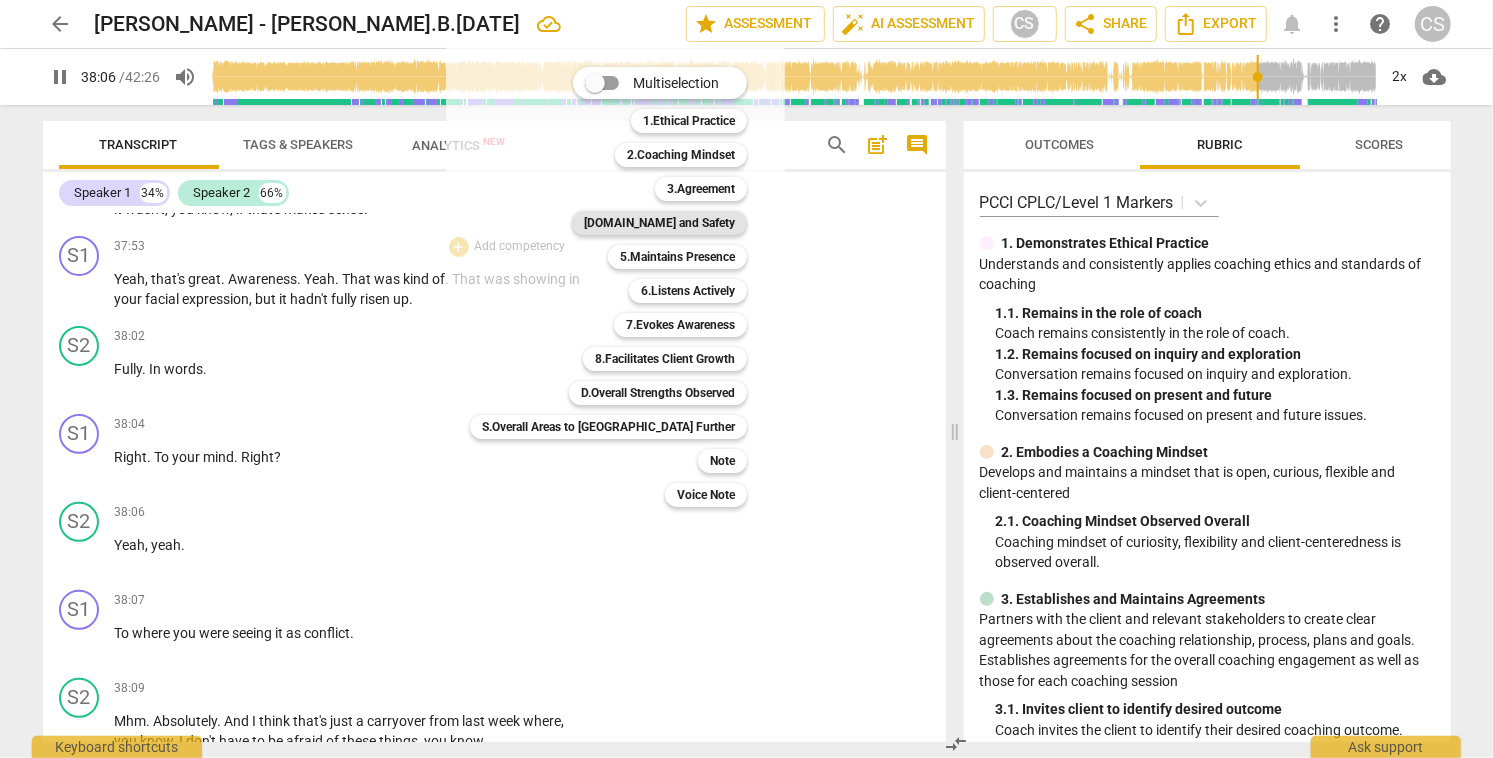 click on "[DOMAIN_NAME] and Safety" at bounding box center [659, 223] 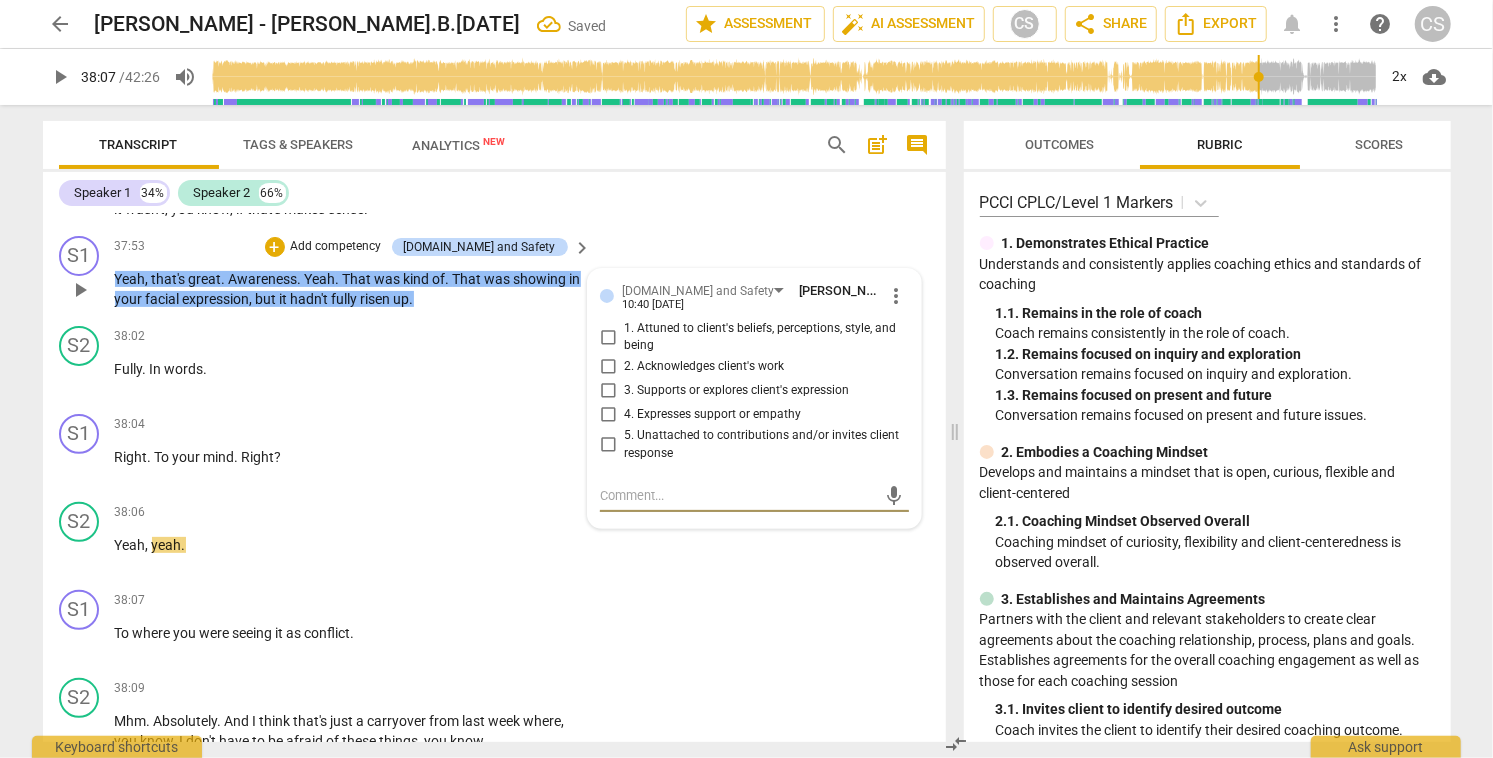 click on "1. Attuned to client's beliefs, perceptions, style, and being" at bounding box center (608, 337) 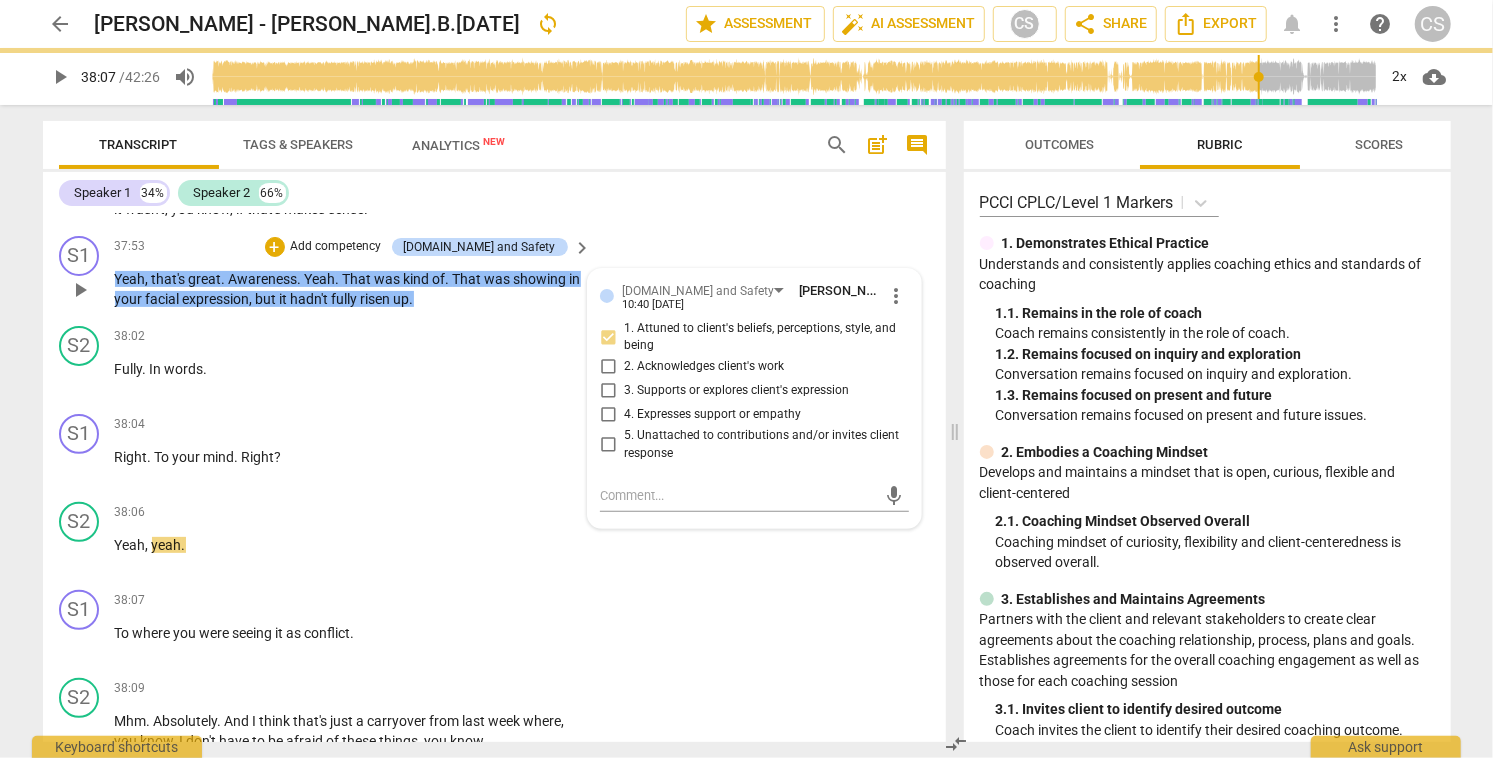 click on "3. Supports or explores client's expression" at bounding box center (608, 391) 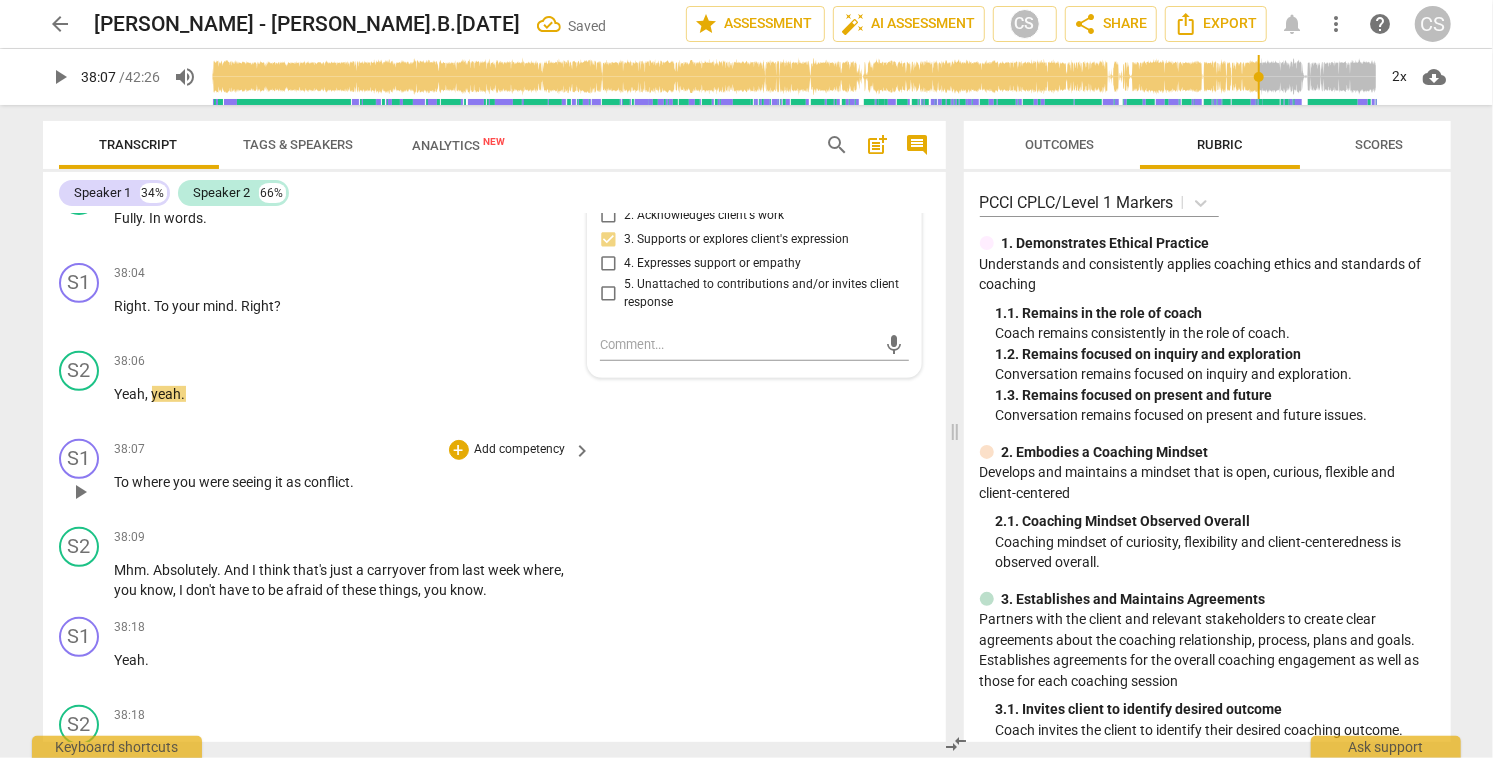 scroll, scrollTop: 22879, scrollLeft: 0, axis: vertical 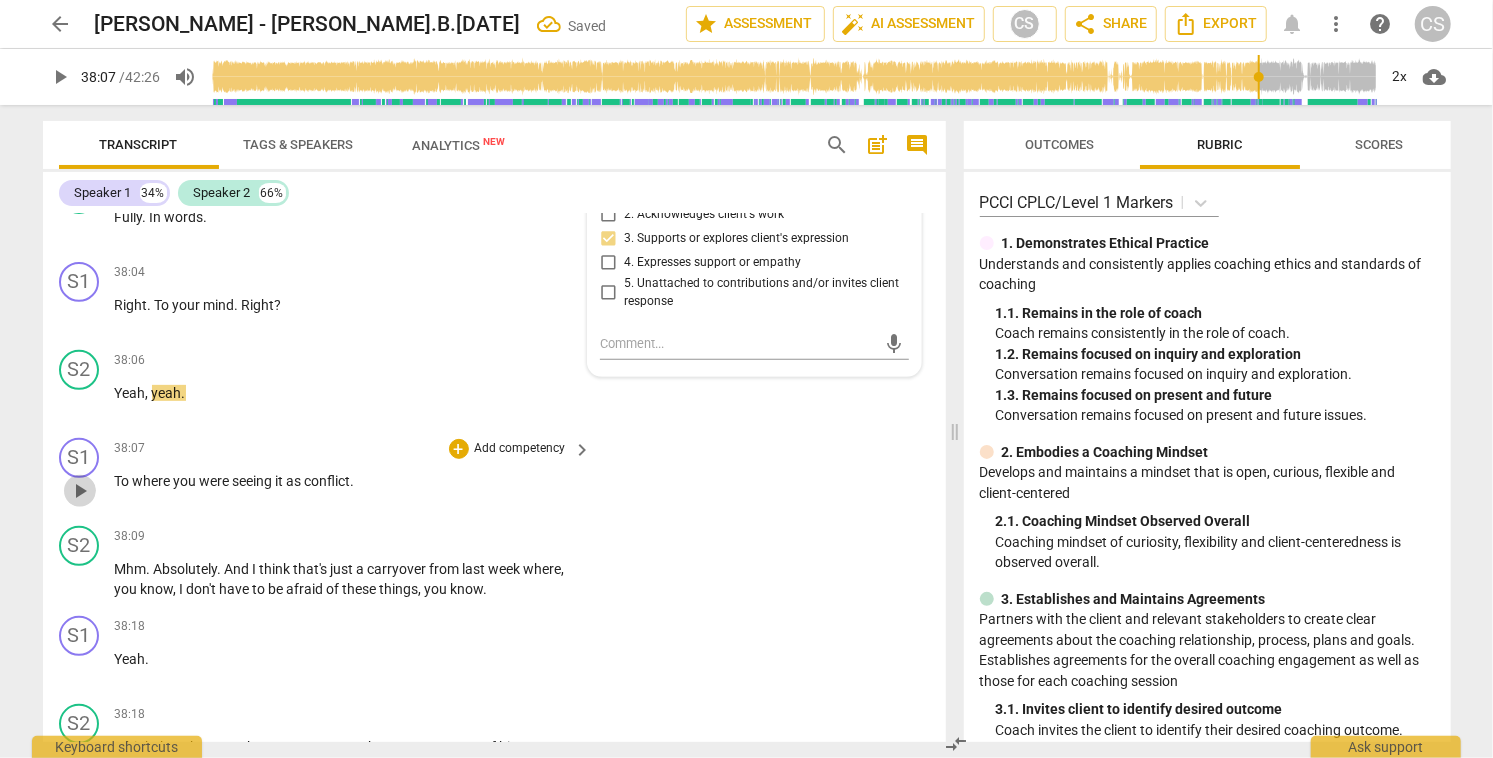 click on "play_arrow" at bounding box center (80, 491) 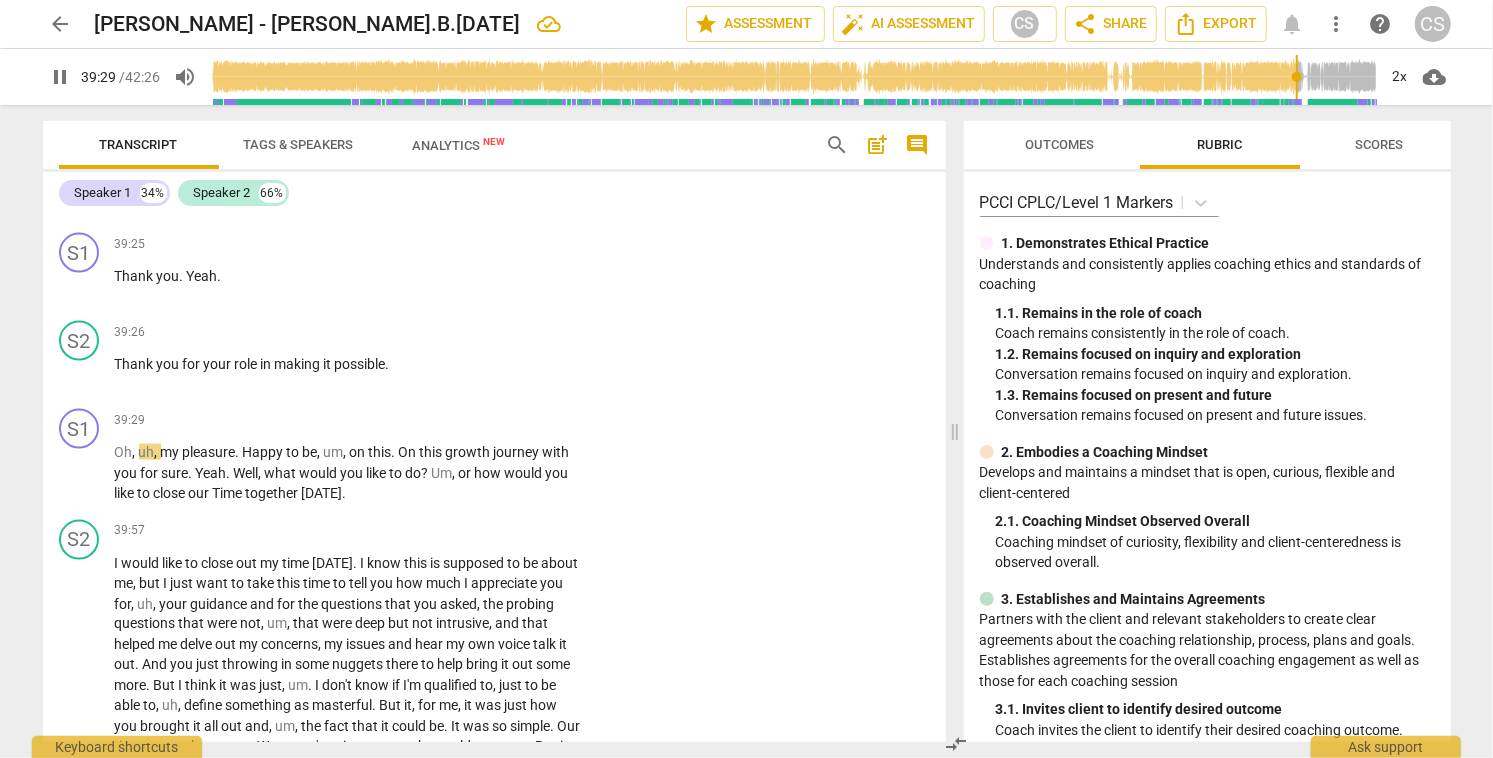 scroll, scrollTop: 24252, scrollLeft: 0, axis: vertical 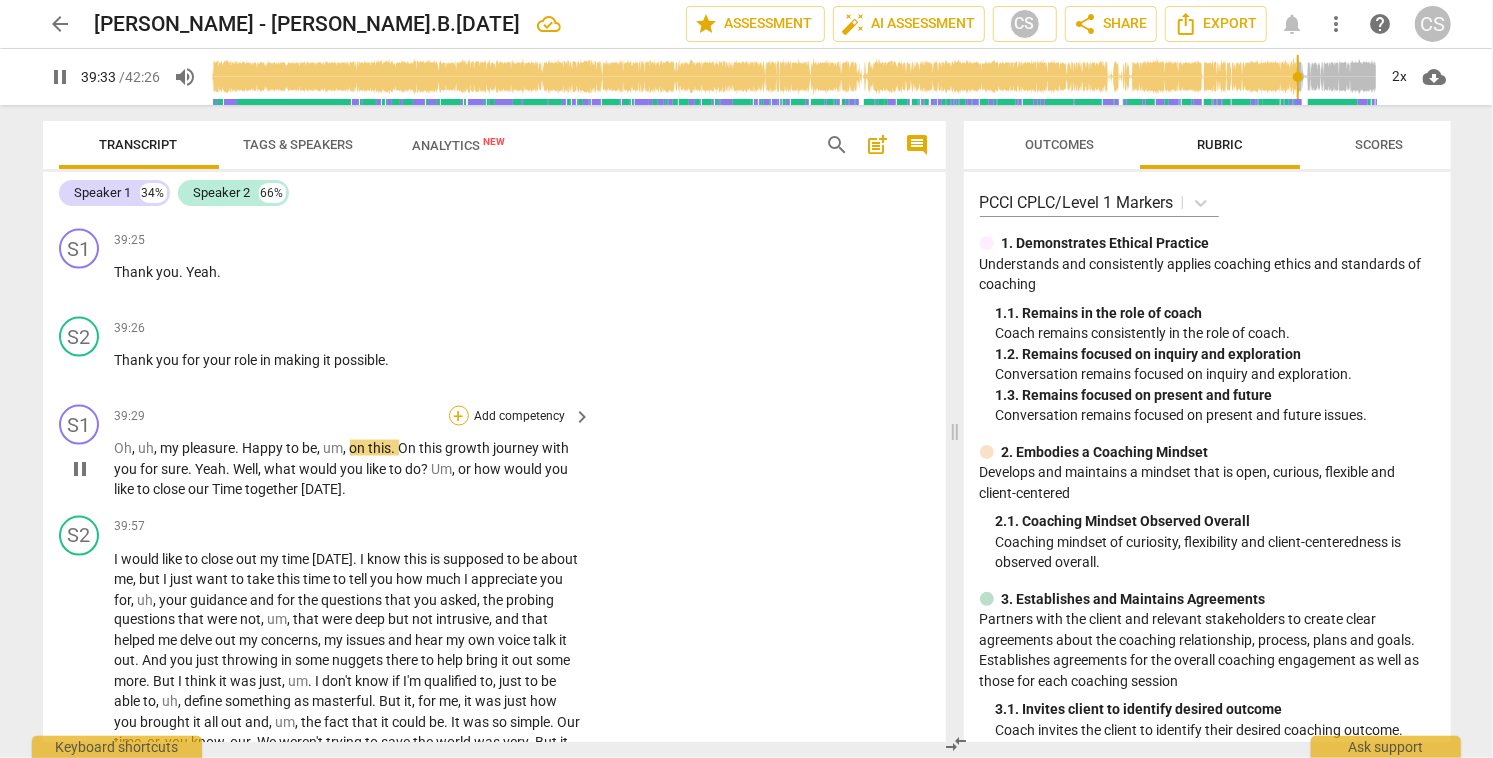 click on "+" at bounding box center [459, 416] 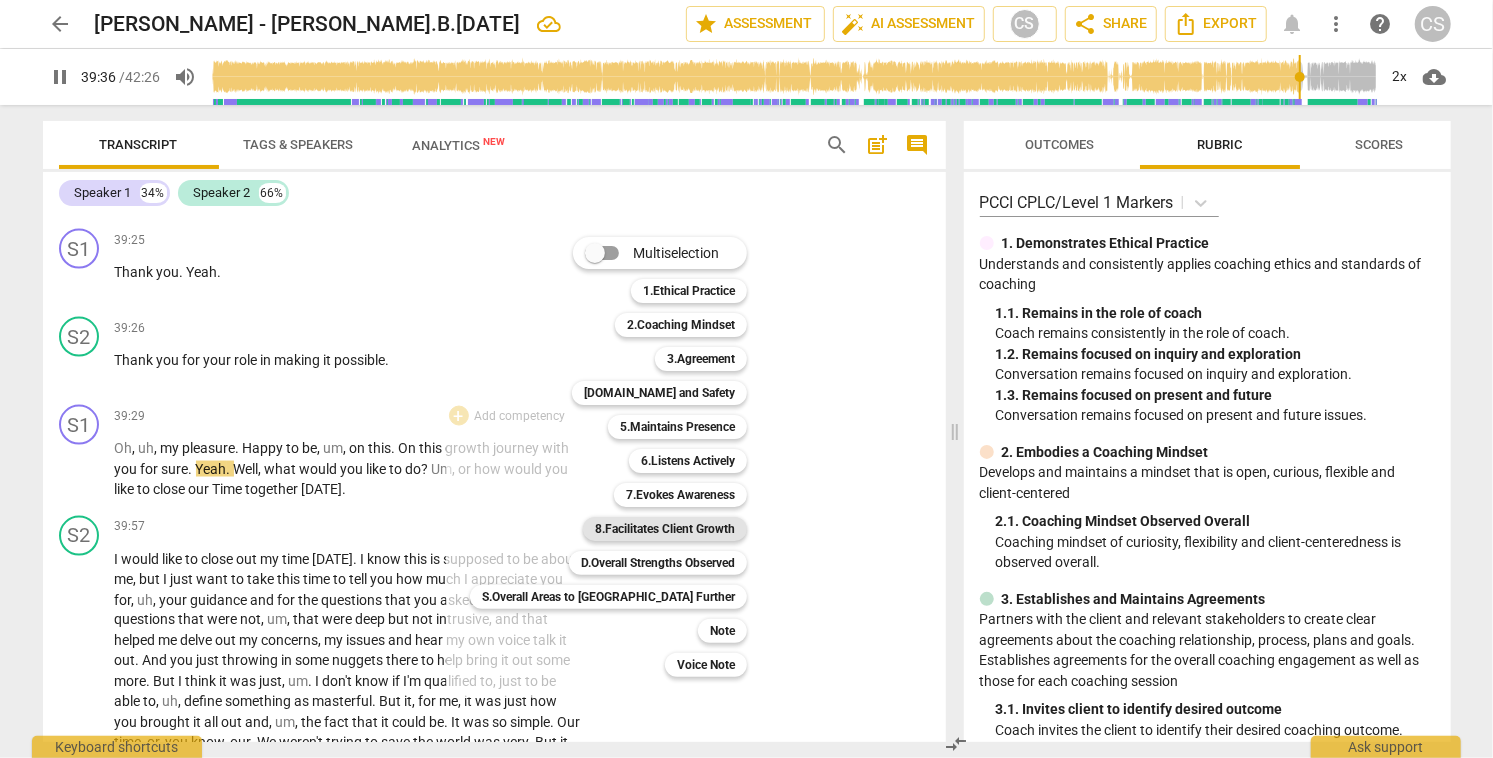 click on "8.Facilitates Client Growth" at bounding box center [665, 529] 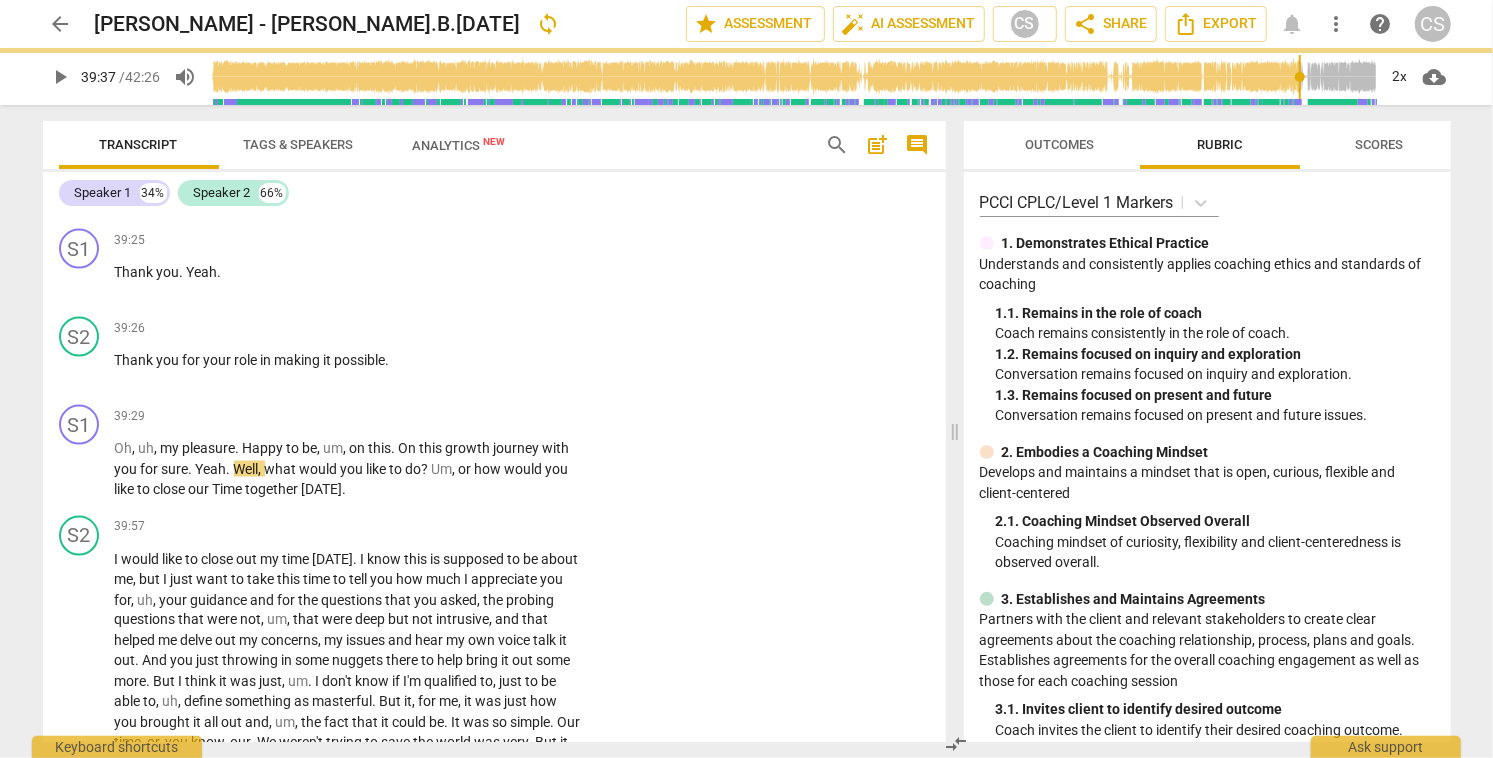 type on "2378" 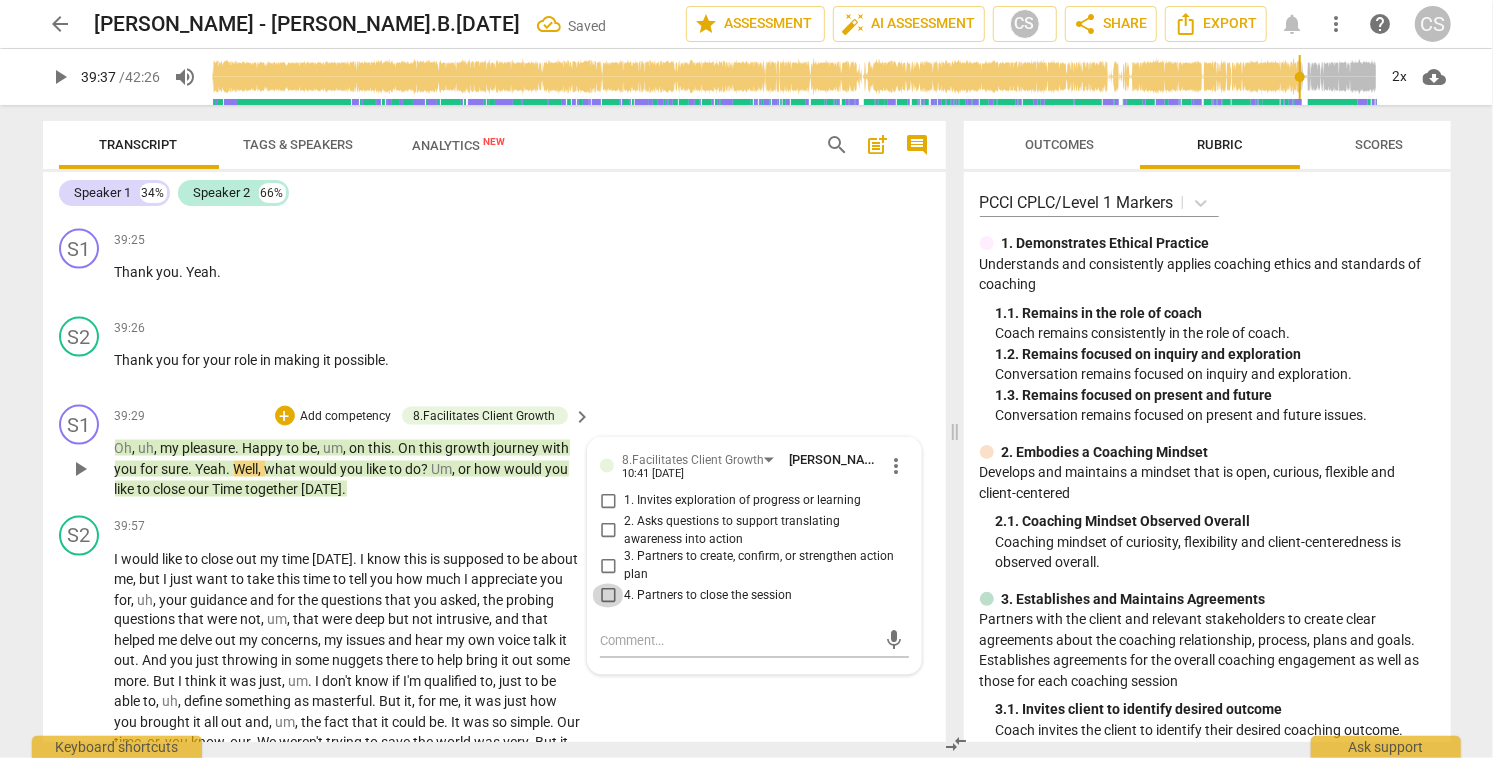 click on "4. Partners to close the session" at bounding box center [608, 596] 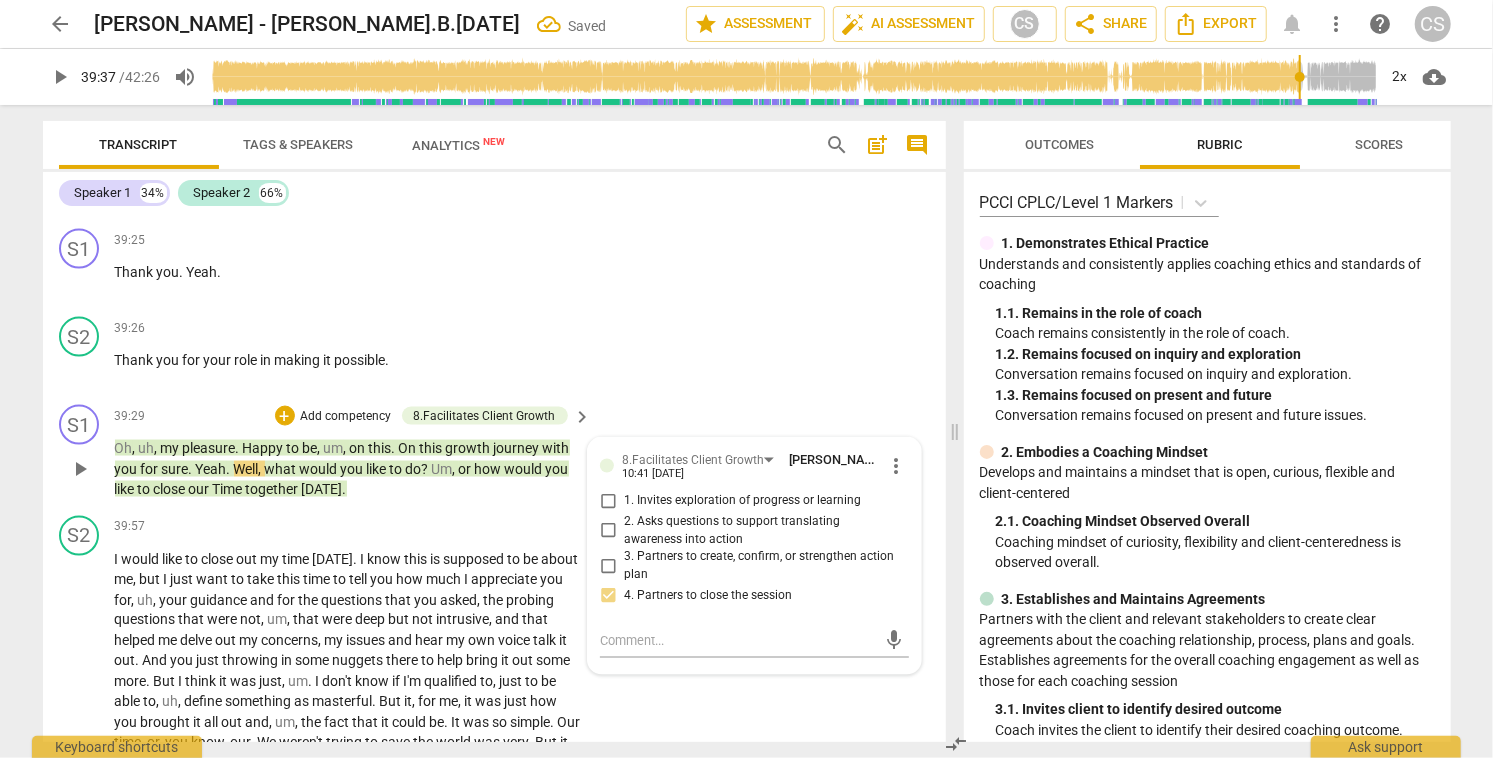 click on "play_arrow" at bounding box center (80, 469) 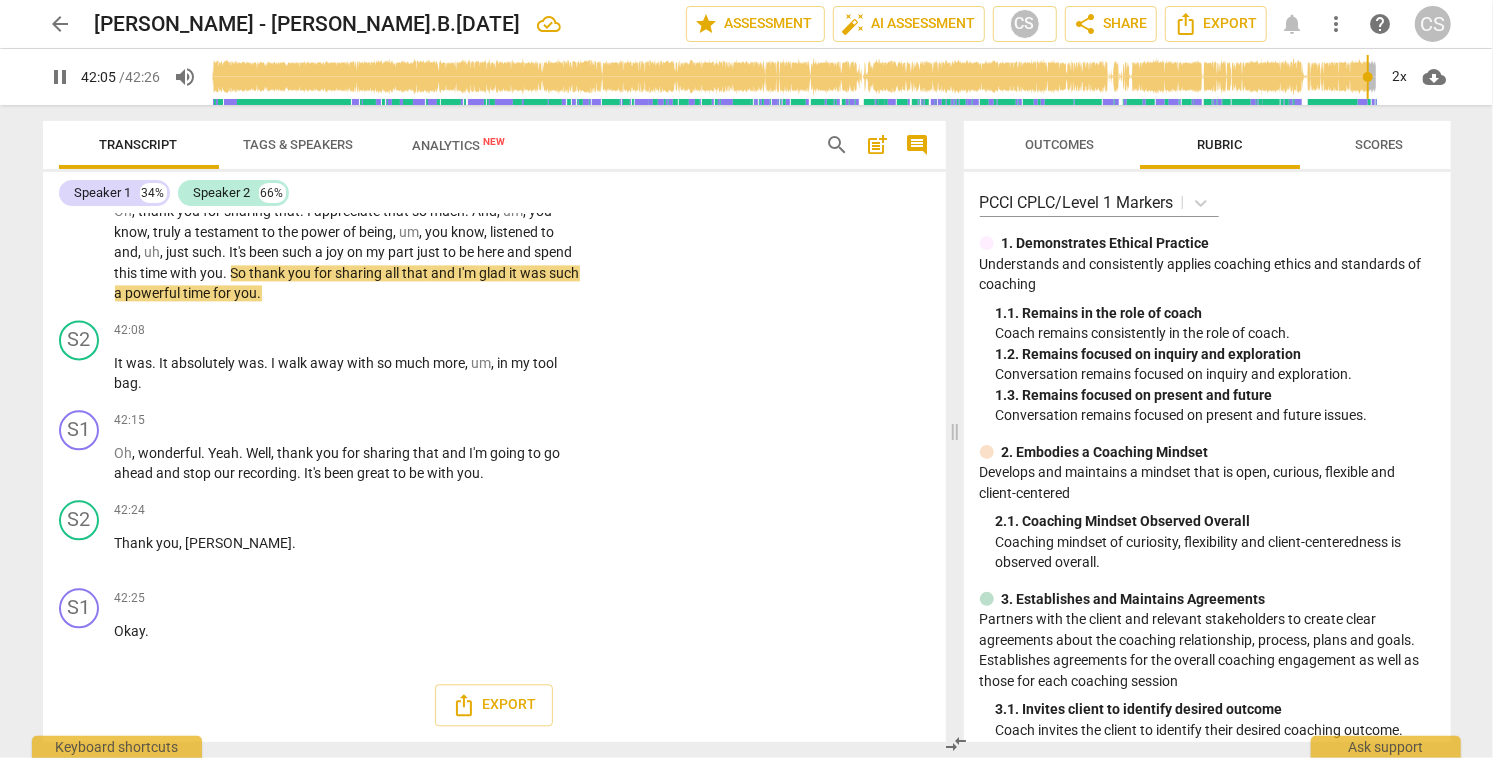 scroll, scrollTop: 25078, scrollLeft: 0, axis: vertical 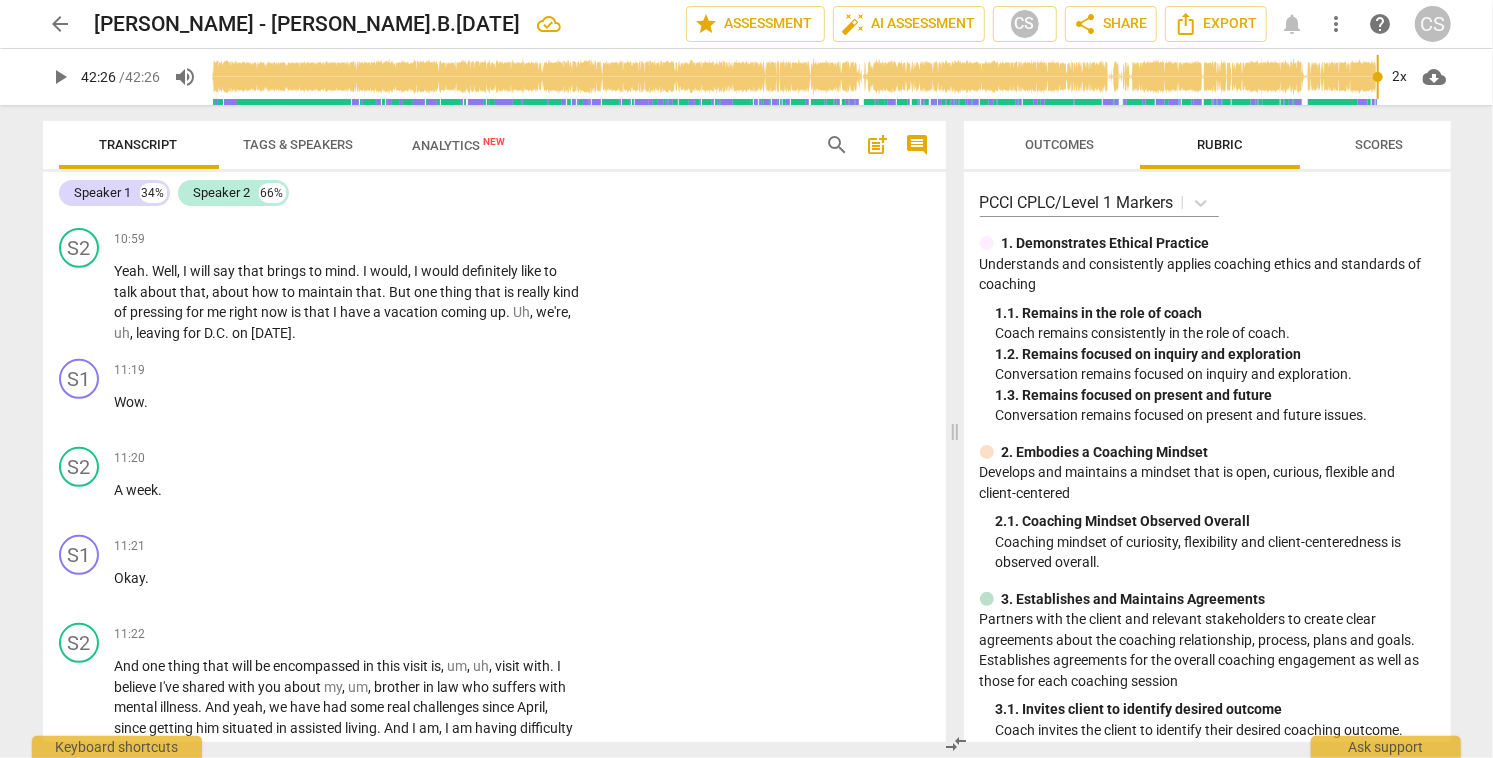 type on "2546" 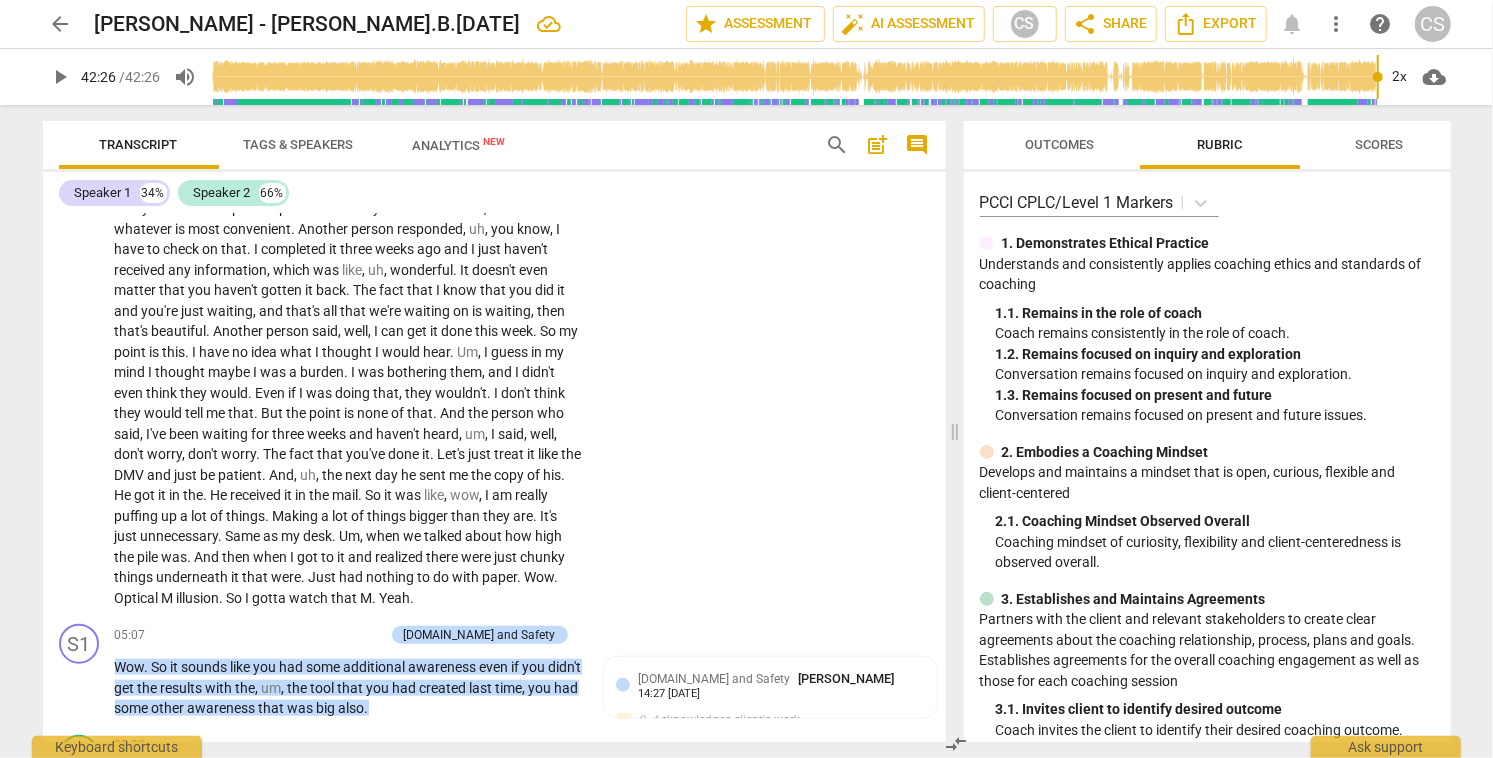 scroll, scrollTop: 0, scrollLeft: 0, axis: both 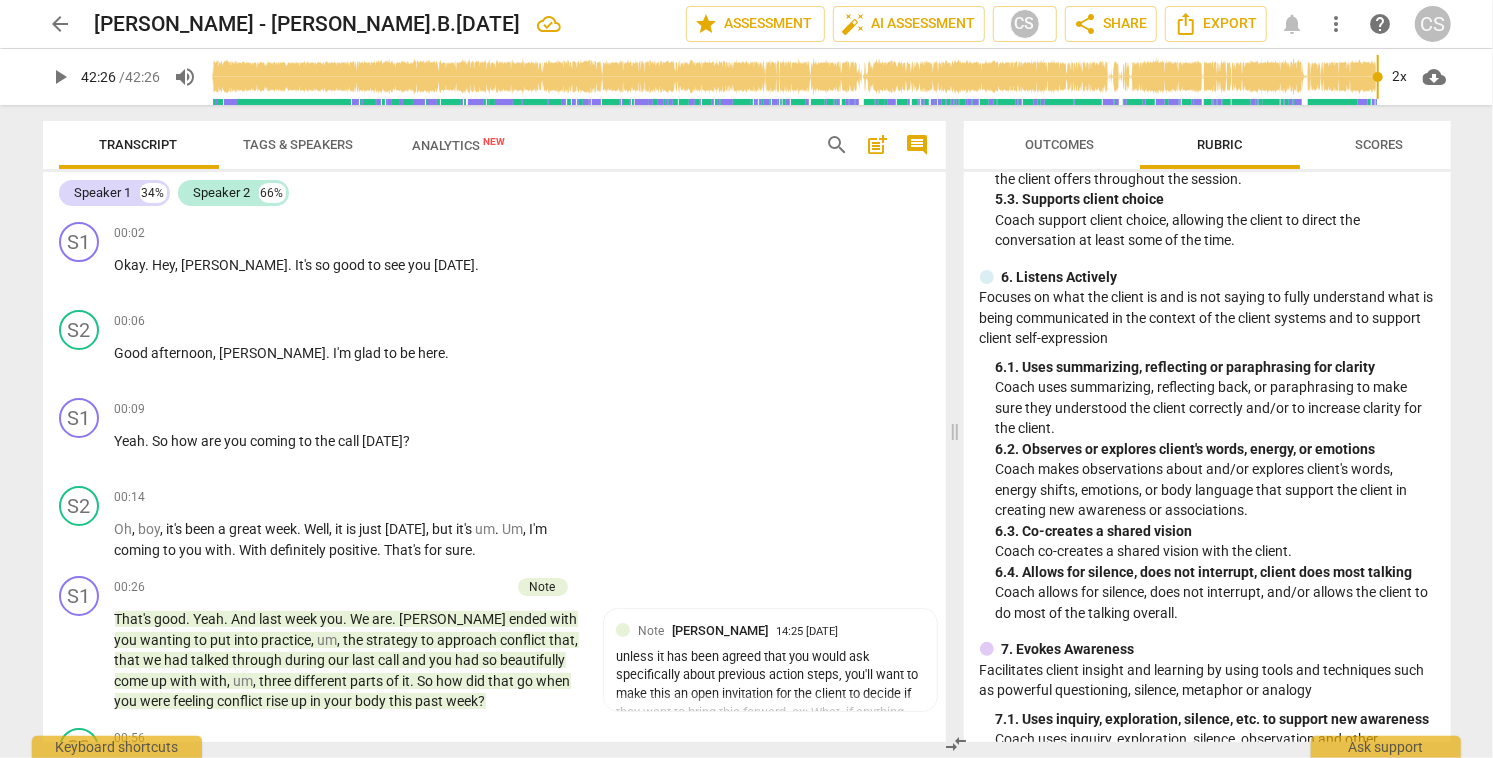 click on "post_add" at bounding box center (878, 145) 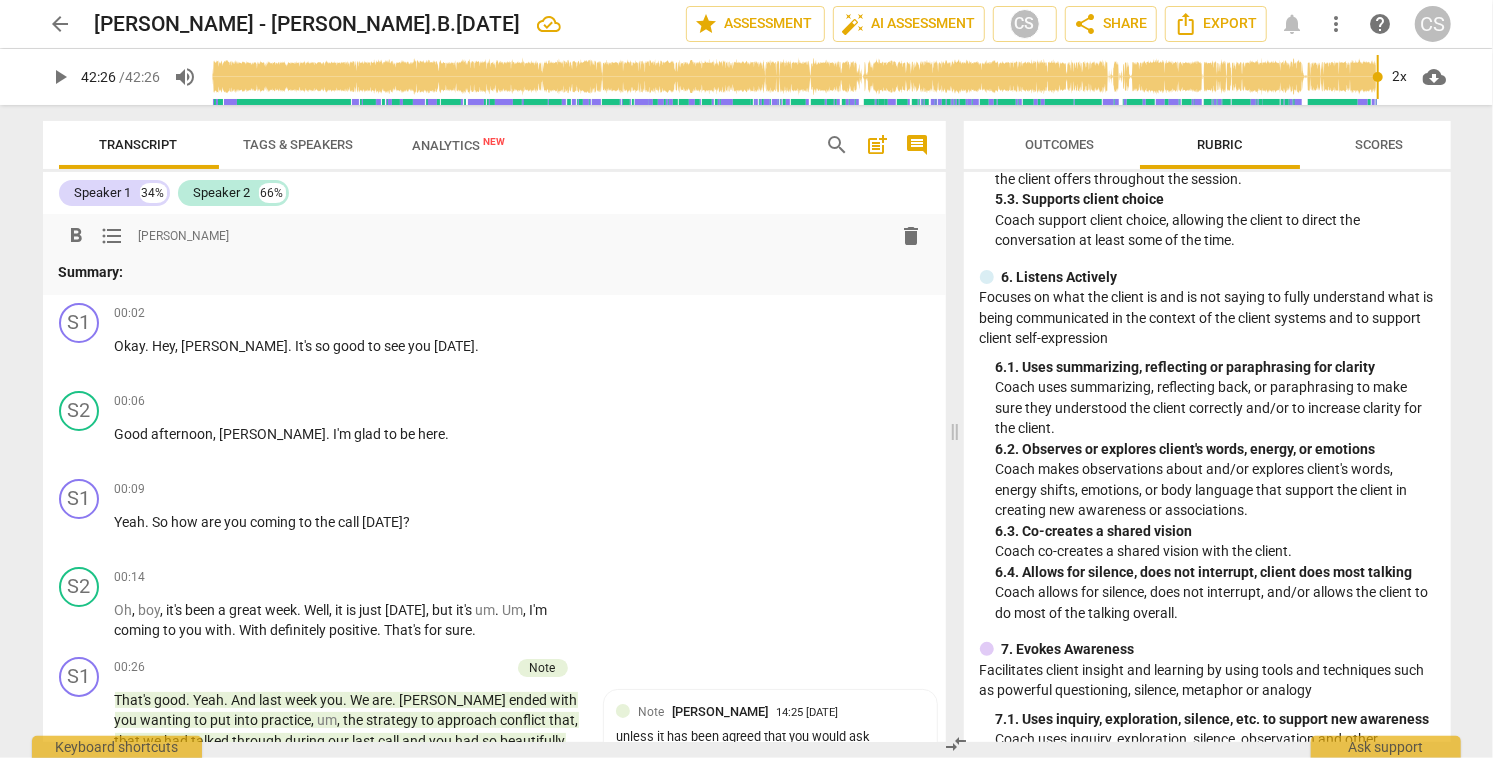 type 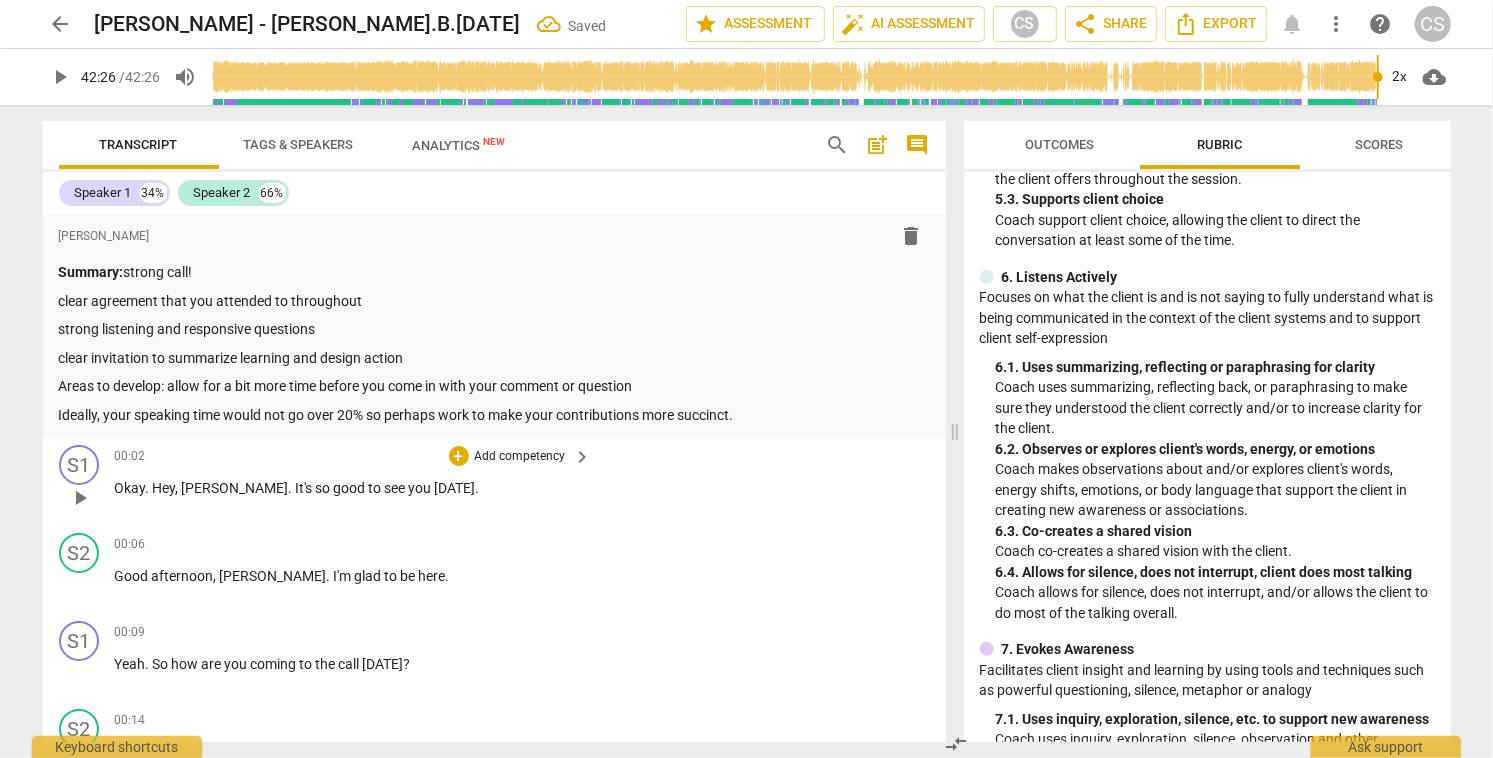 click on "S1 play_arrow pause 00:02 + Add competency keyboard_arrow_right Okay .   Hey ,   [PERSON_NAME] .   It's   so   good   to   see   you   [DATE] ." at bounding box center [494, 481] 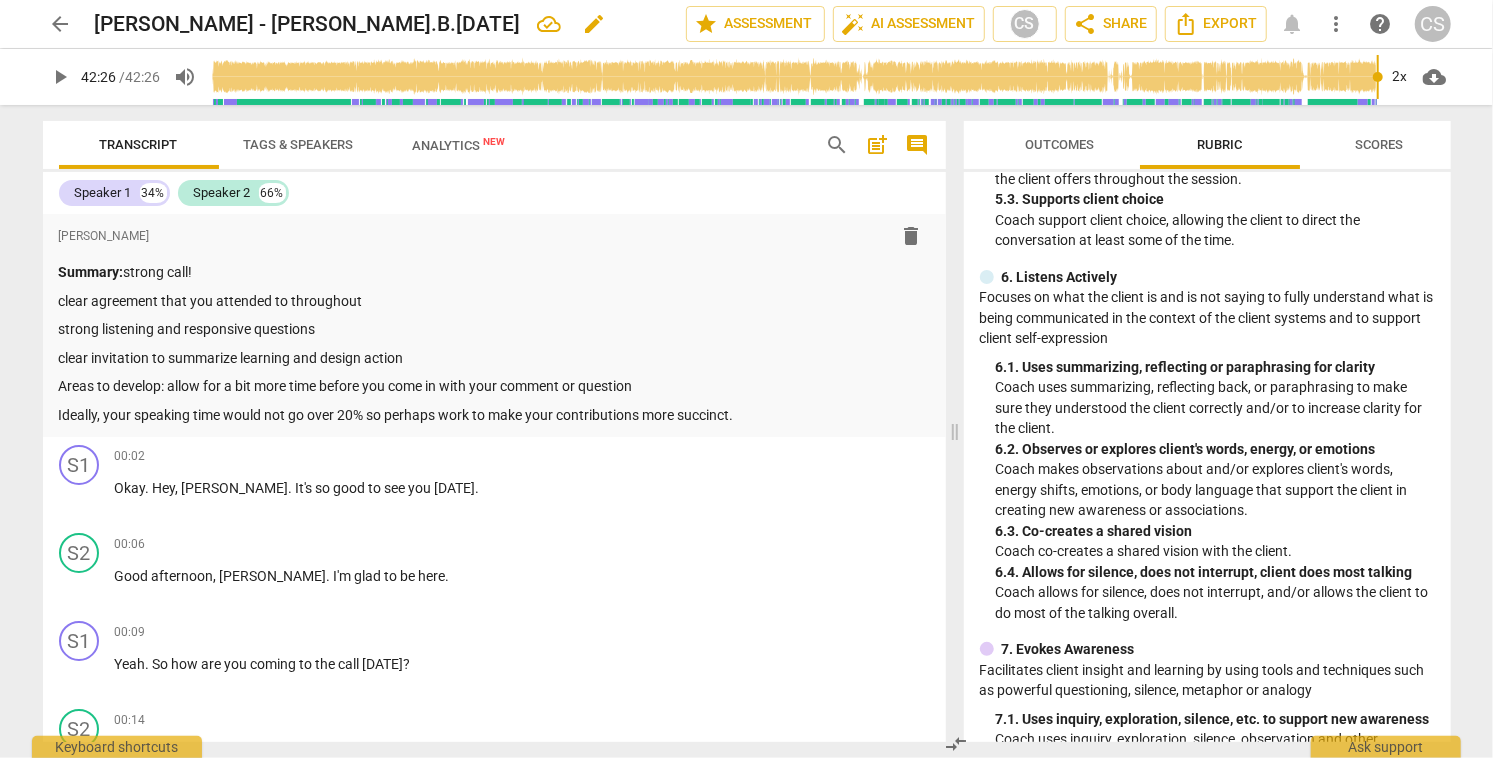 type on "2546" 